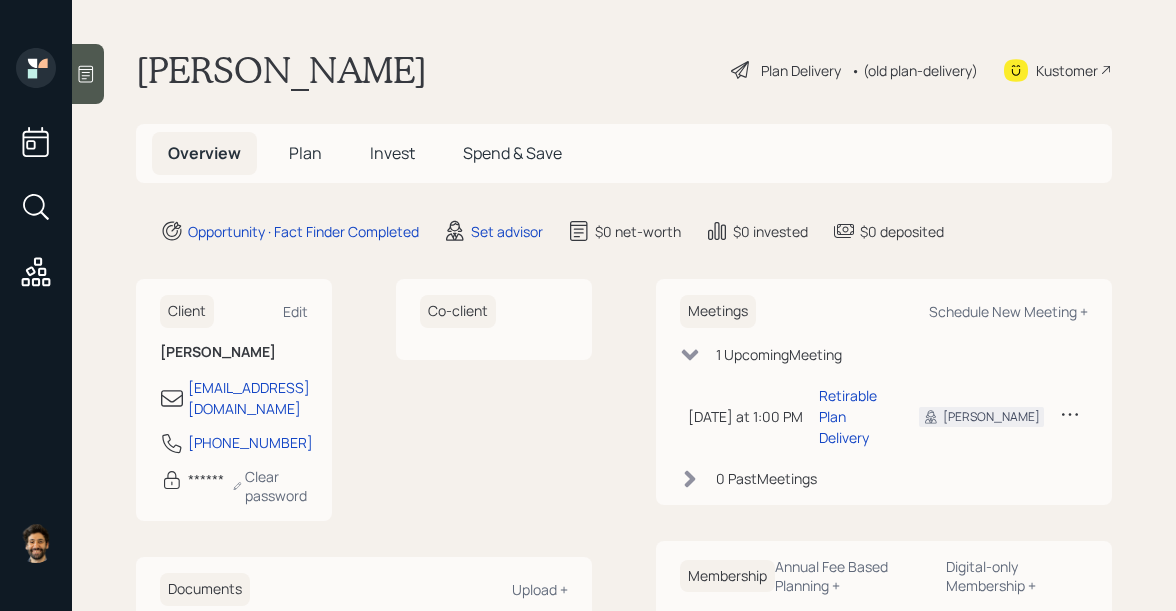 scroll, scrollTop: 0, scrollLeft: 0, axis: both 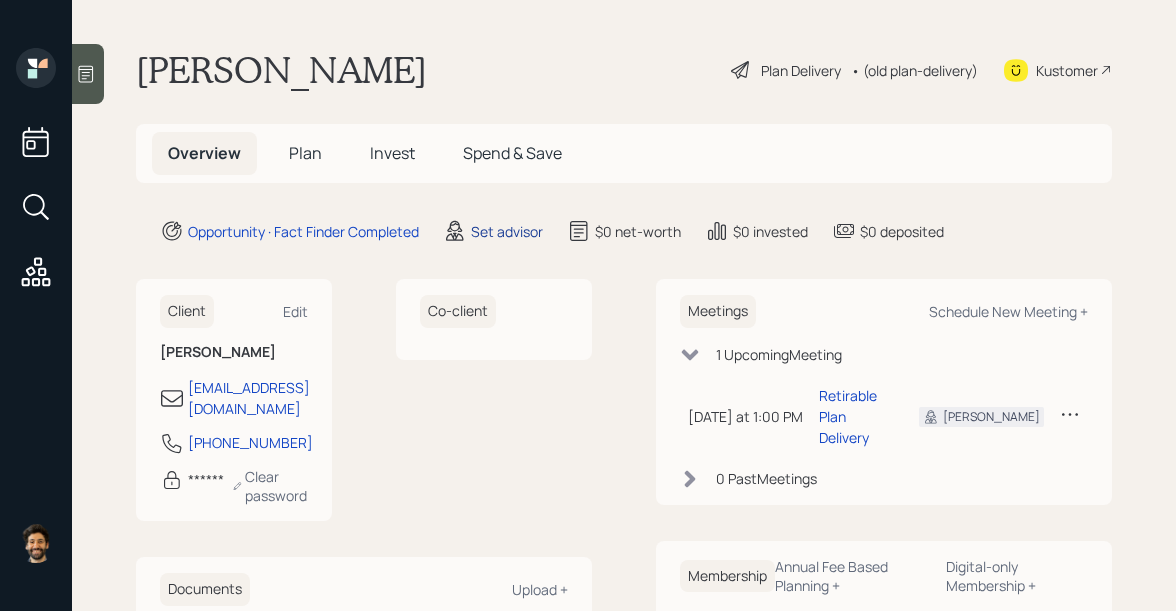 click on "Set advisor" at bounding box center [507, 231] 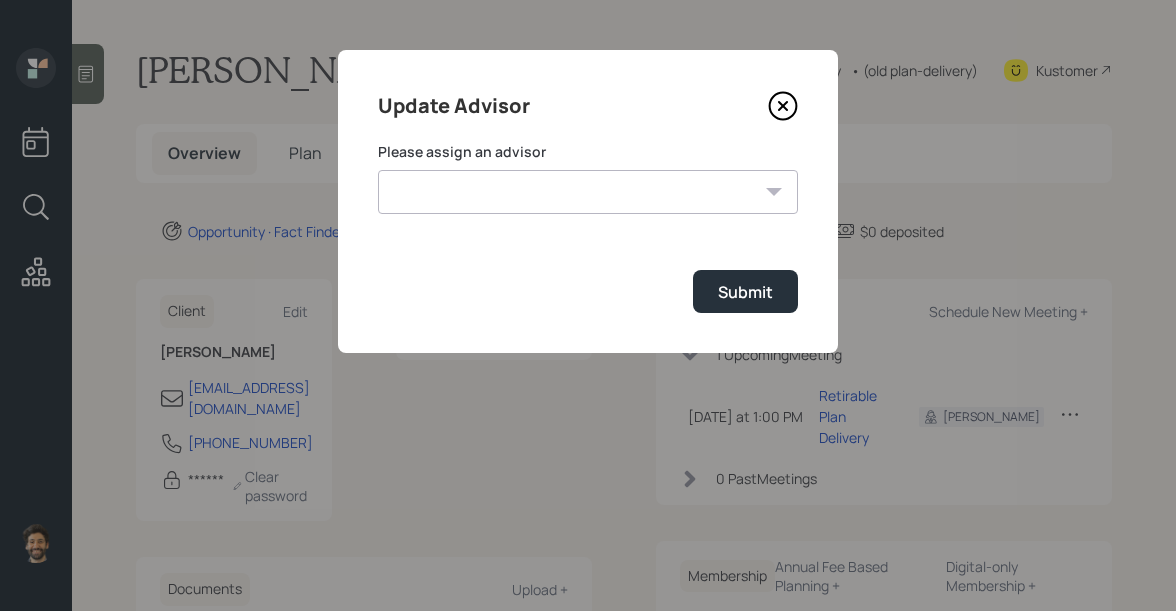 click on "Jonah Coleman Tyler End Michael Russo Treva Nostdahl Eric Schwartz James DiStasi Hunter Neumayer Sami Boghos Harrison Schaefer" at bounding box center [588, 192] 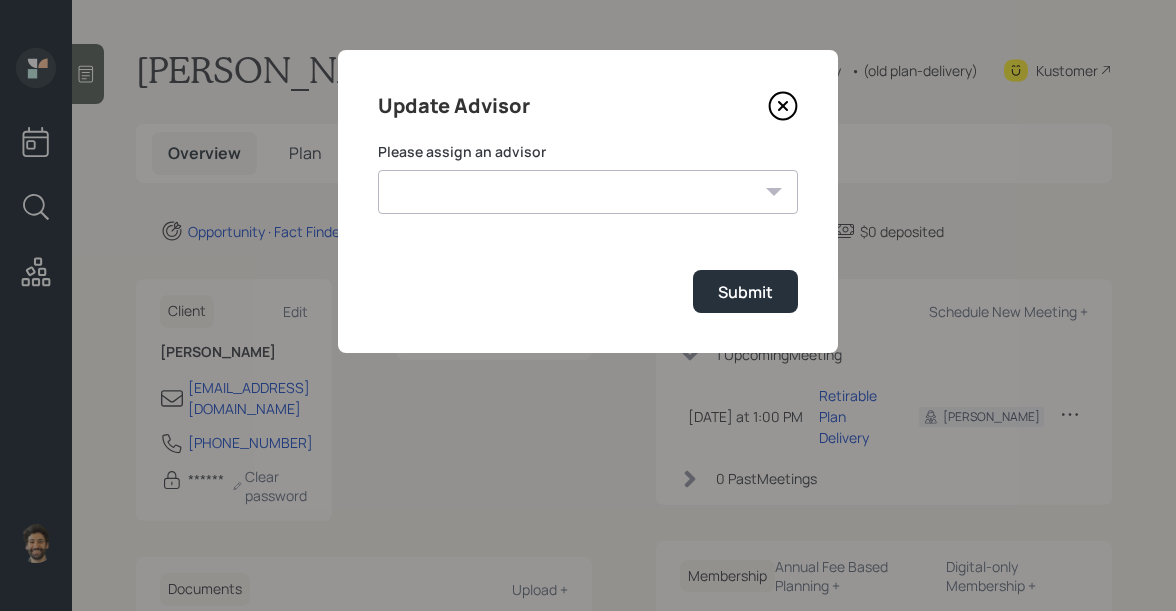 select on "f14b762f-c7c2-4b89-9227-8fa891345eea" 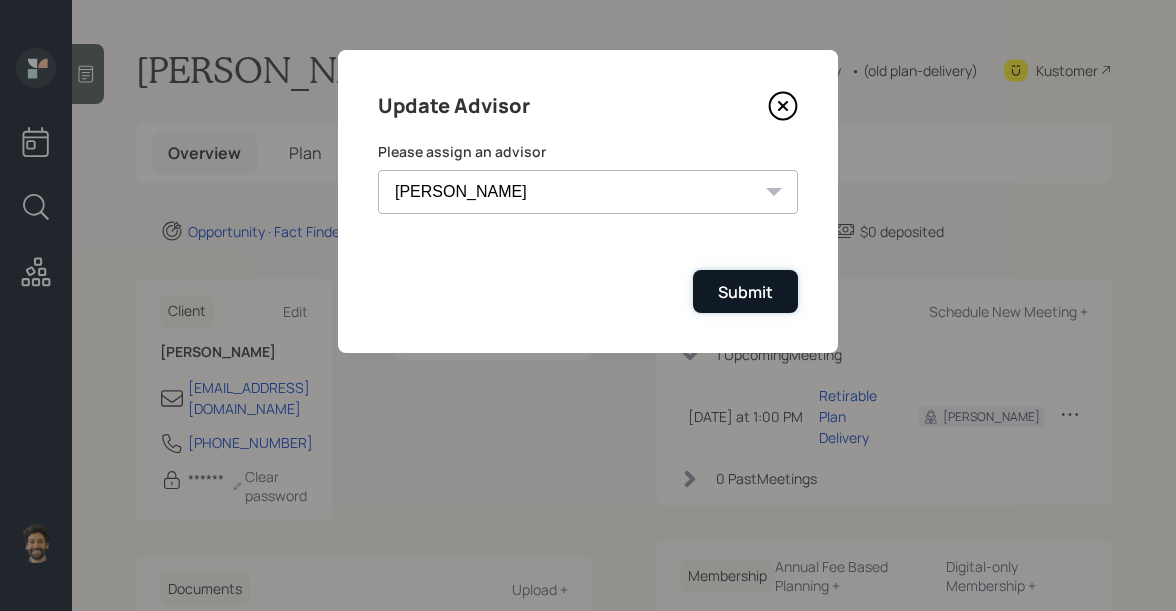 click on "Submit" at bounding box center (745, 291) 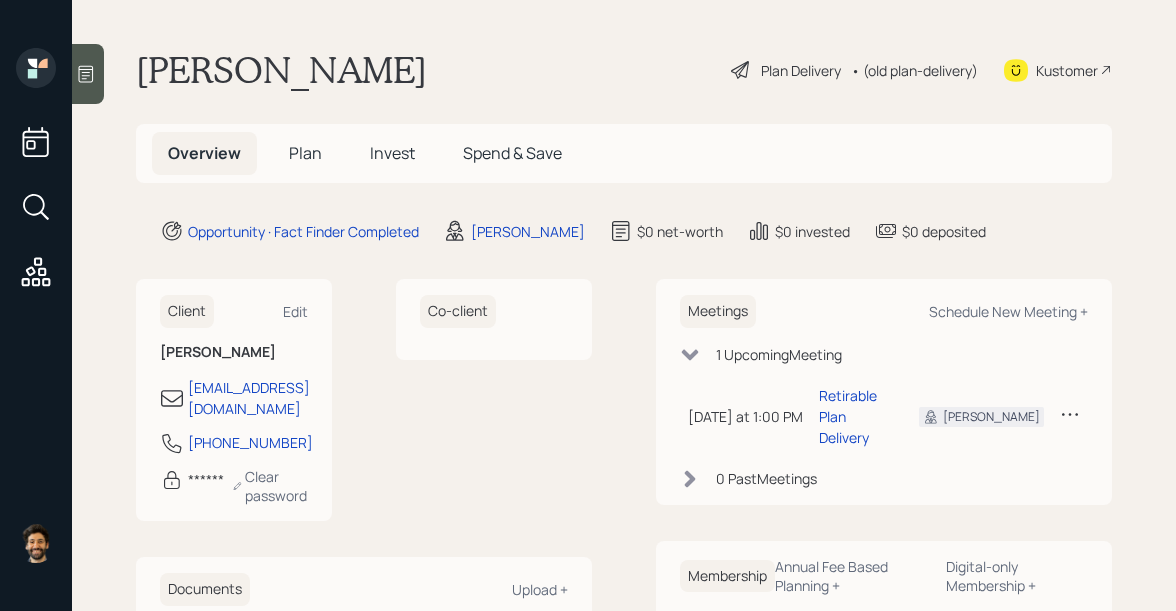 click 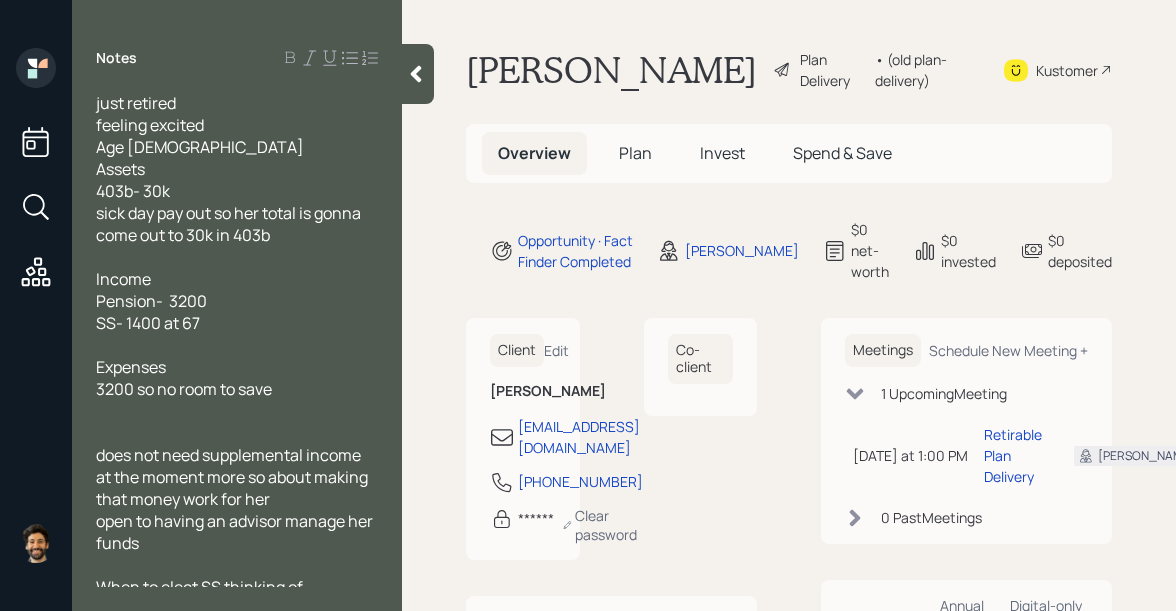 scroll, scrollTop: 32, scrollLeft: 0, axis: vertical 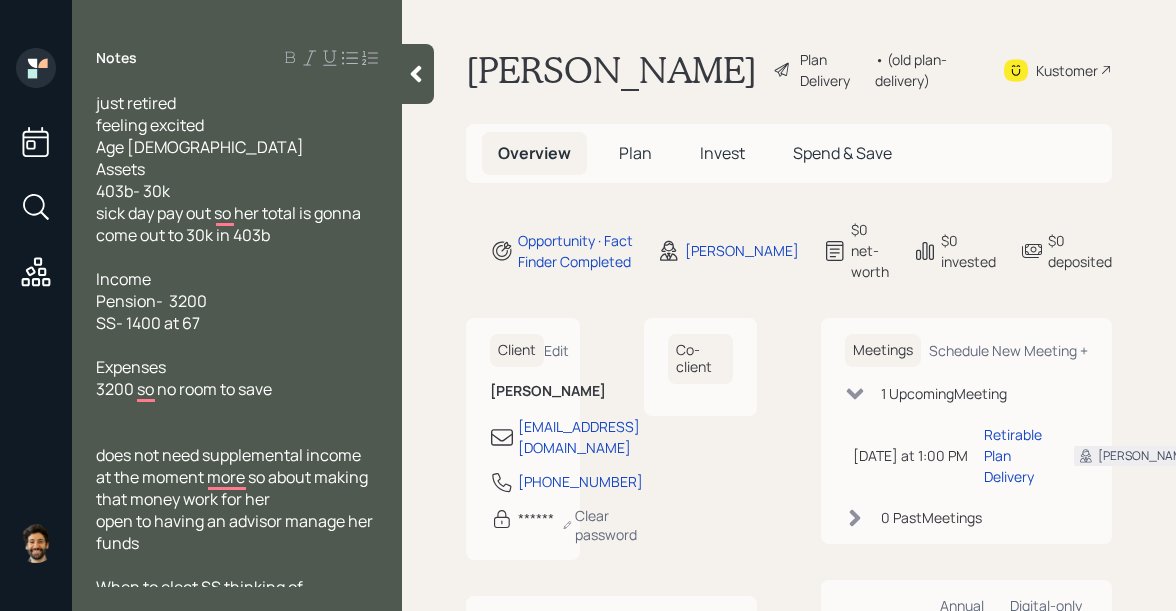 click 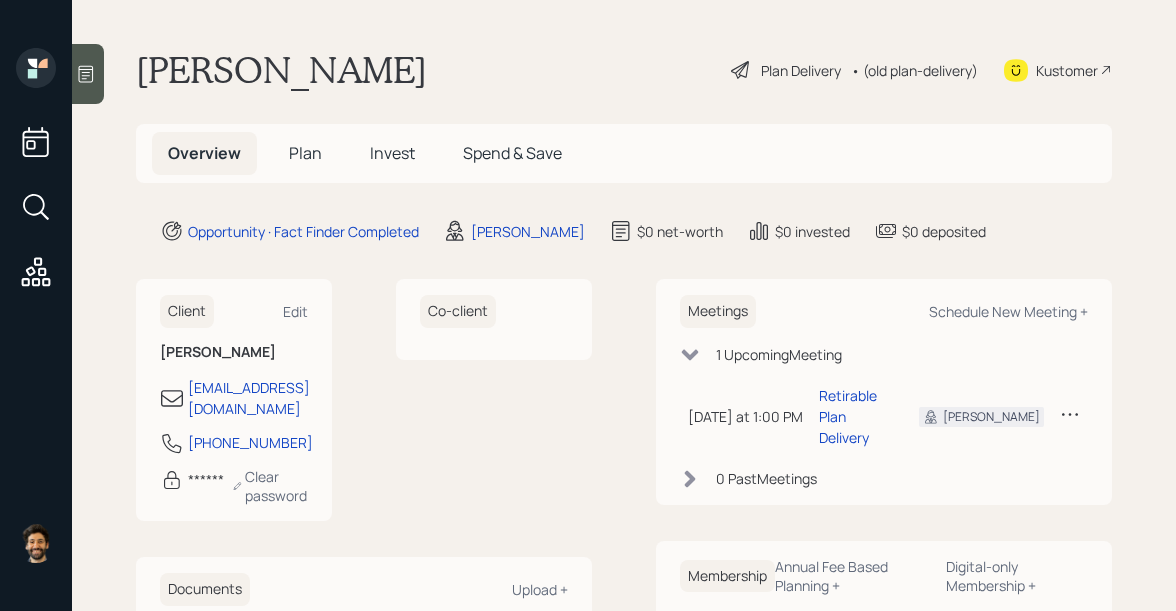 click on "Plan" at bounding box center [305, 153] 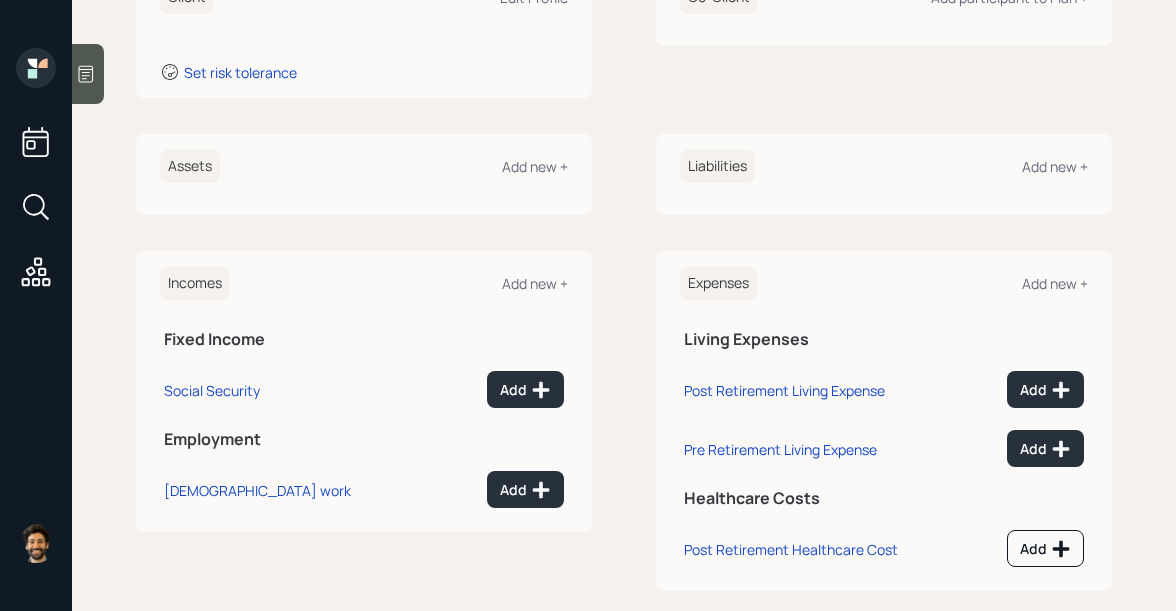 scroll, scrollTop: 364, scrollLeft: 0, axis: vertical 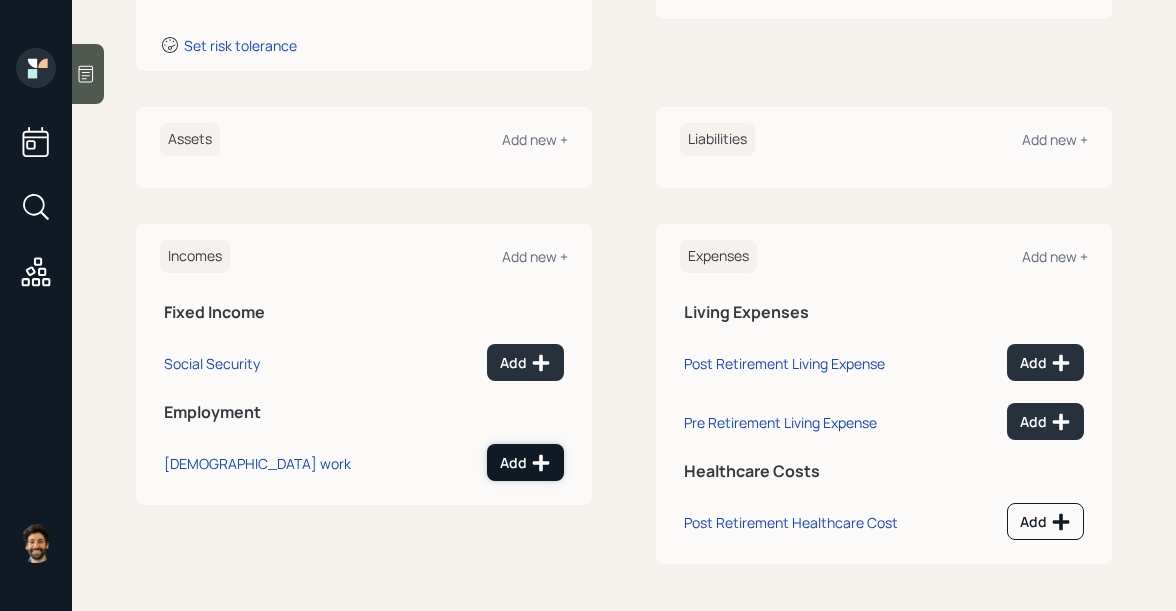 click on "Add" at bounding box center (525, 462) 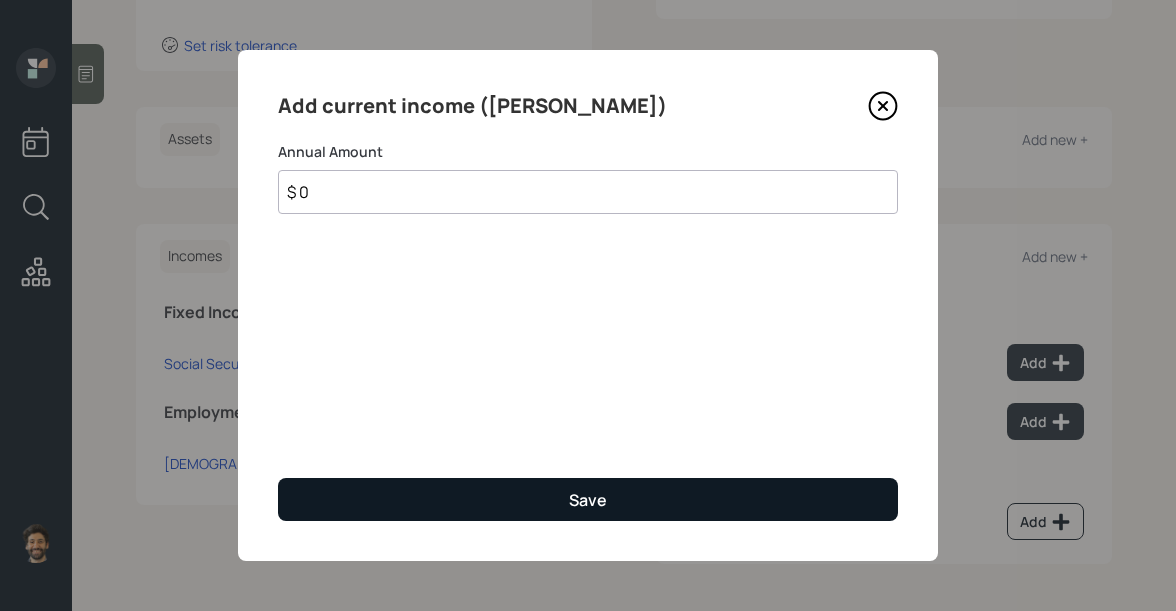 type on "$ 0" 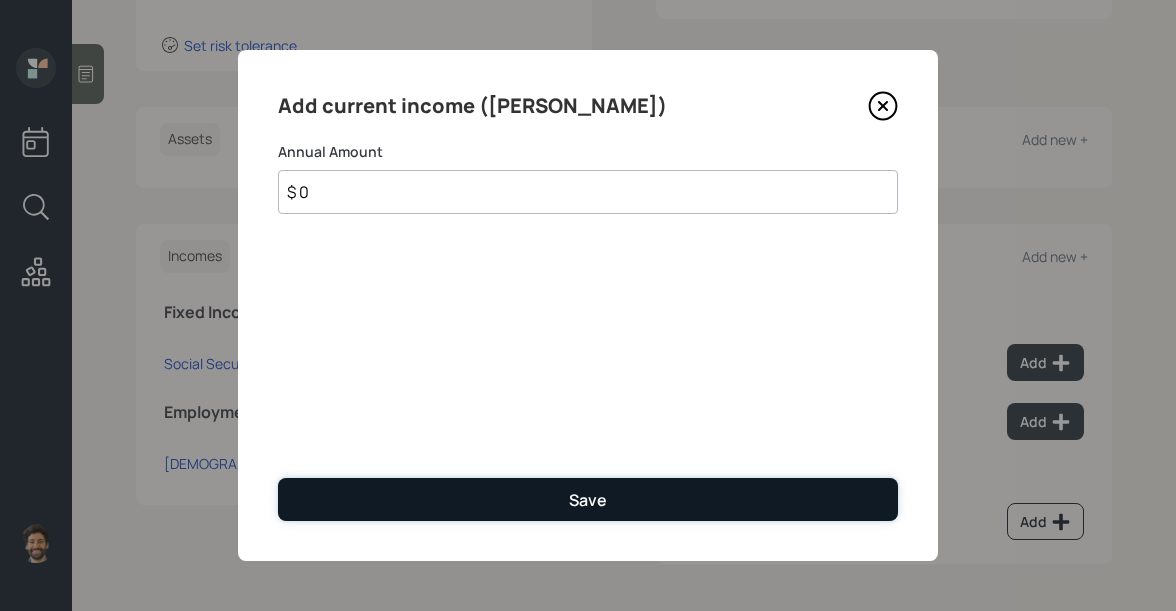 click on "Save" at bounding box center (588, 499) 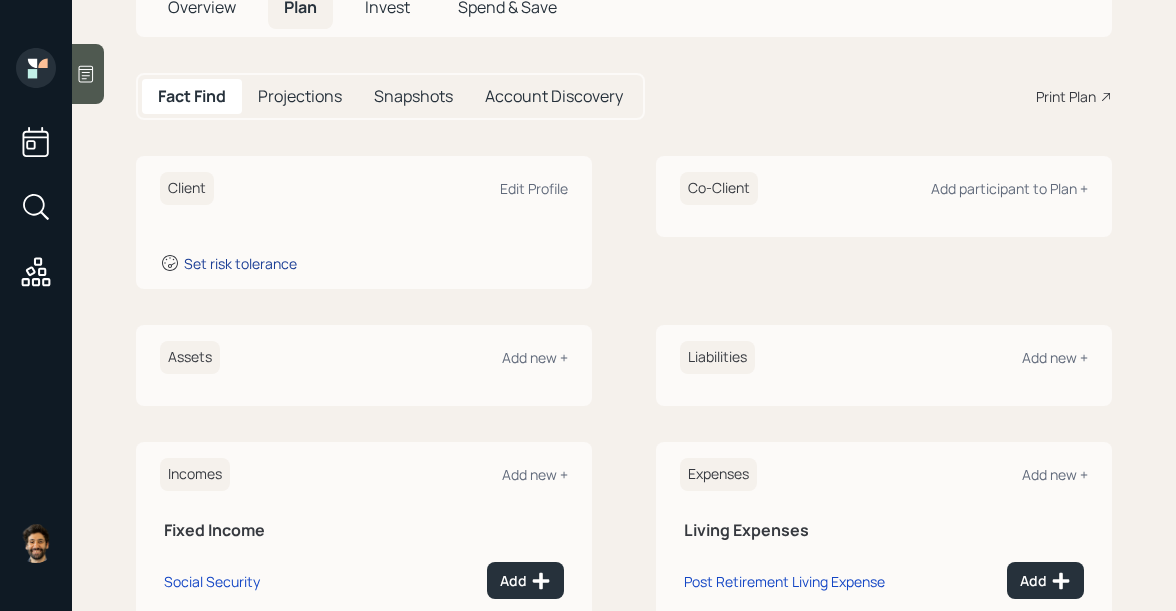 scroll, scrollTop: 172, scrollLeft: 0, axis: vertical 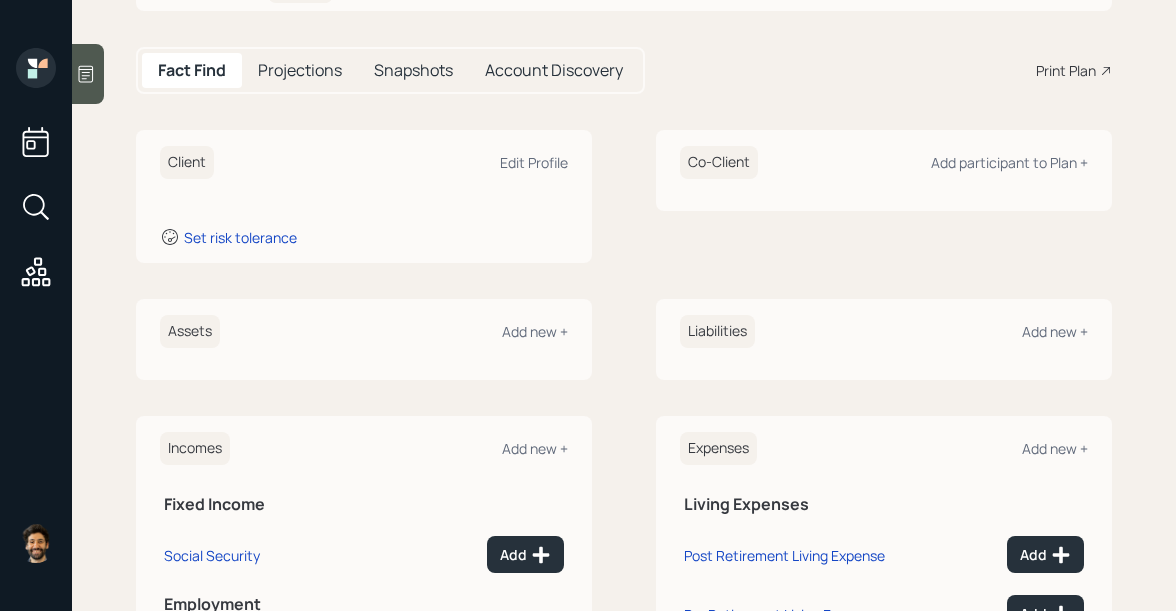 click at bounding box center (88, 74) 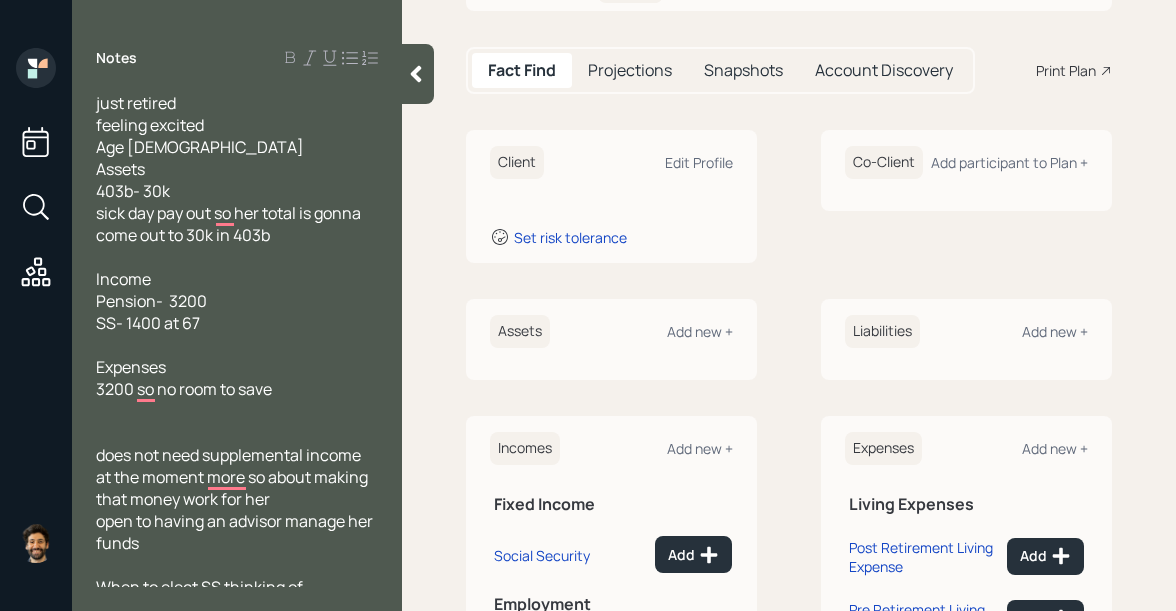 click at bounding box center (418, 74) 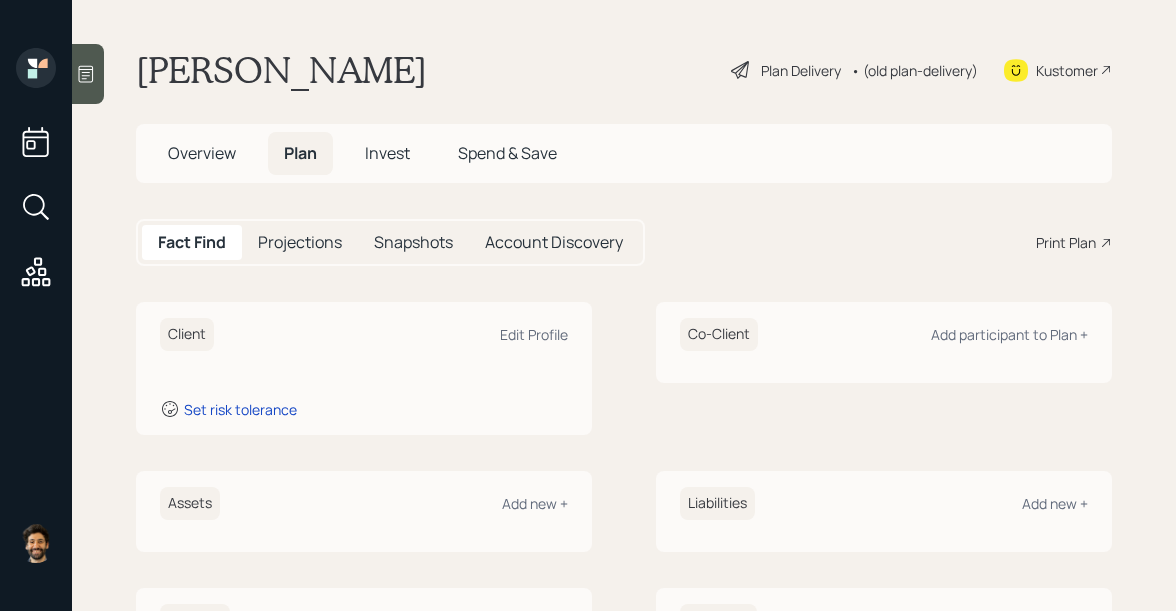 click on "[PERSON_NAME]" at bounding box center [281, 70] 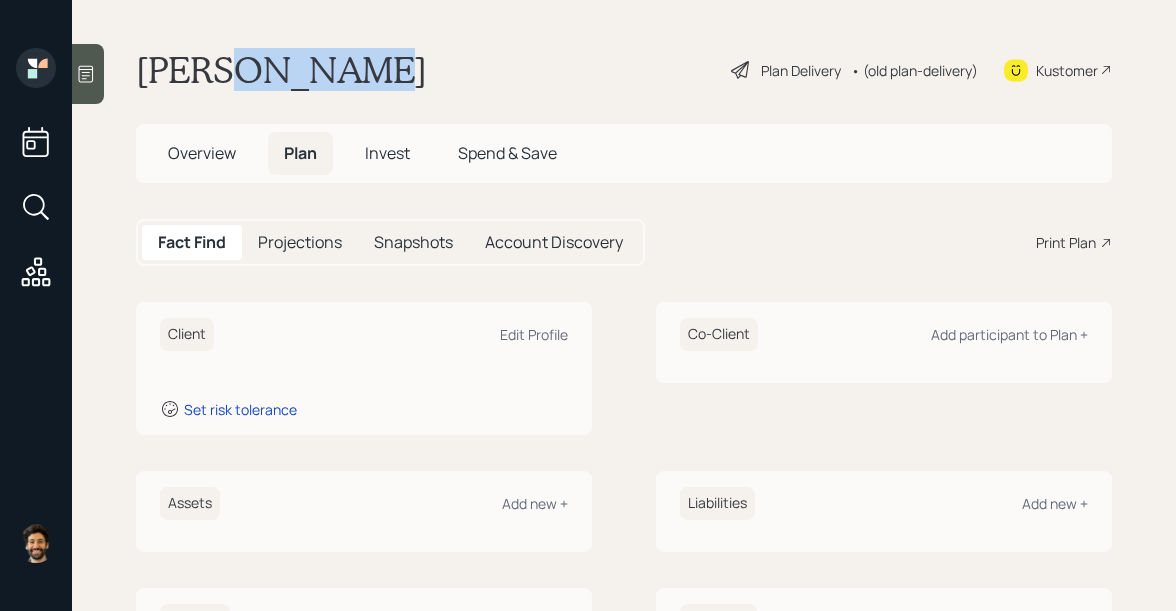 click on "[PERSON_NAME]" at bounding box center (281, 70) 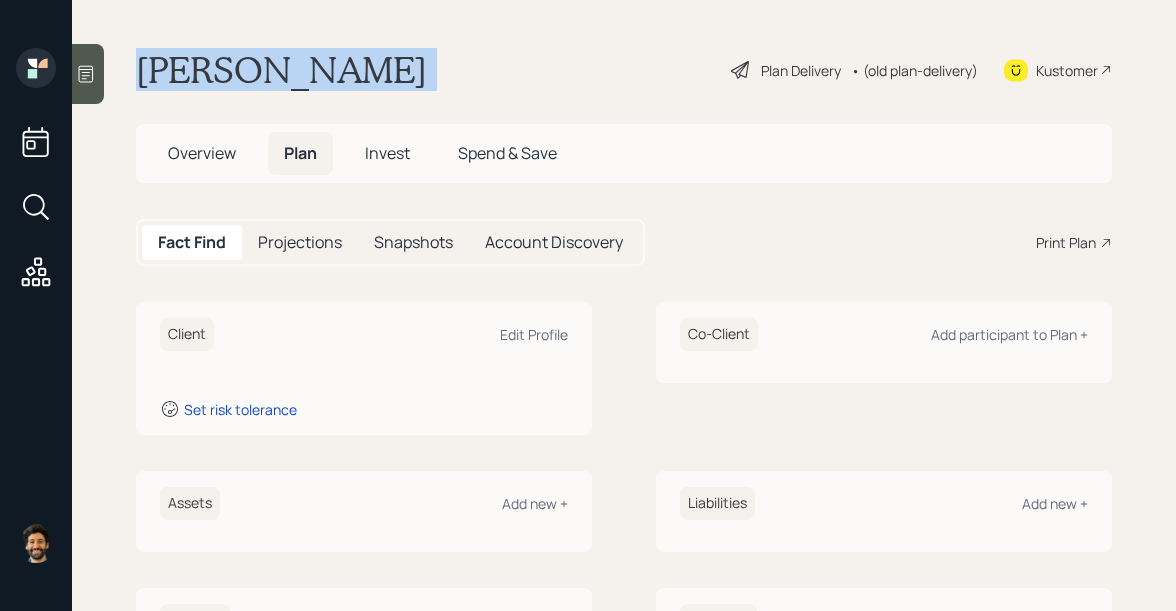 click on "Lisa Woodard" at bounding box center (281, 70) 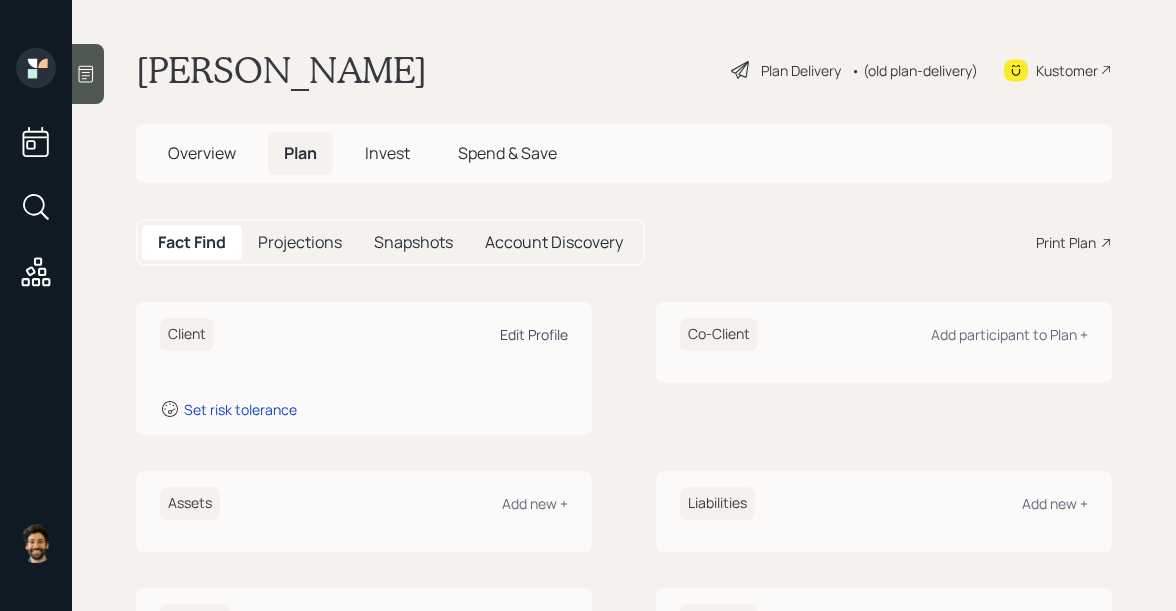 click on "Edit Profile" at bounding box center [534, 334] 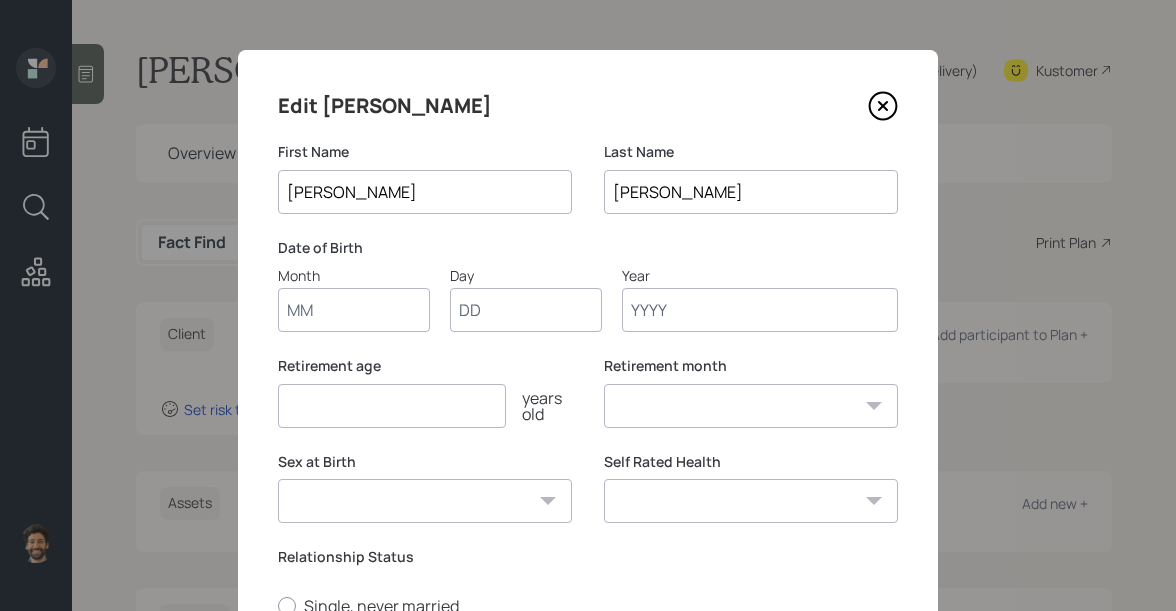click on "Month" at bounding box center [354, 310] 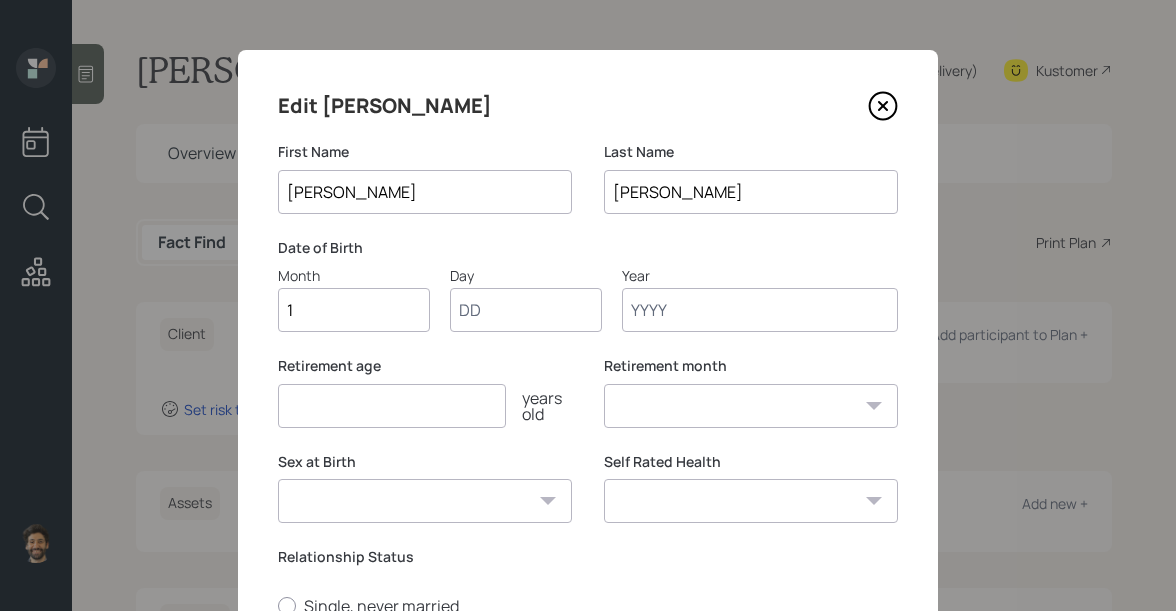 type on "10" 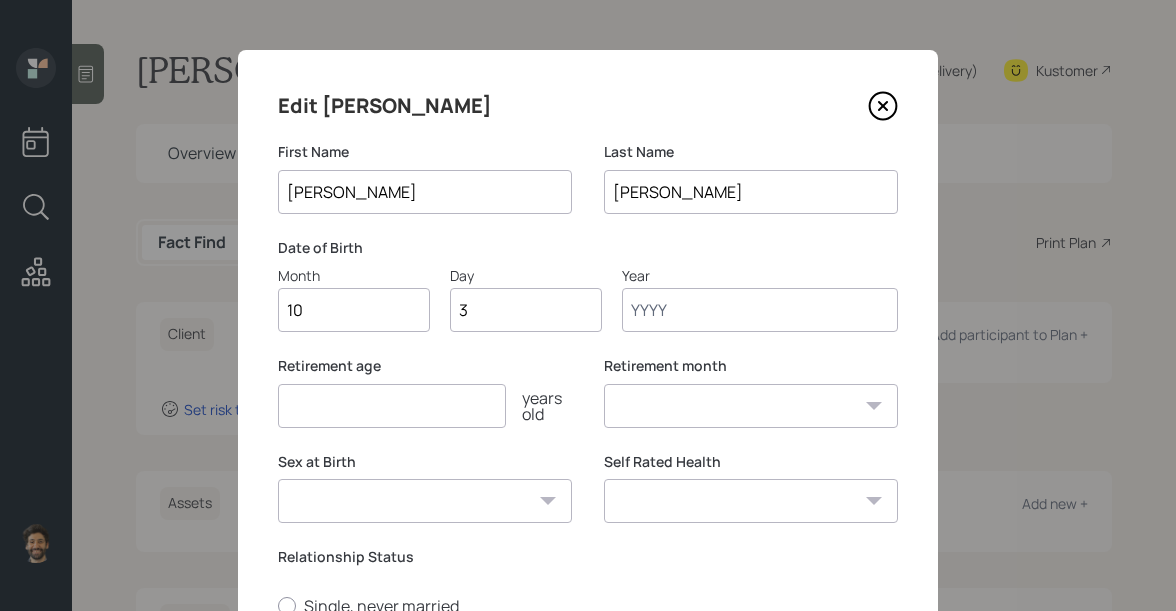 type on "30" 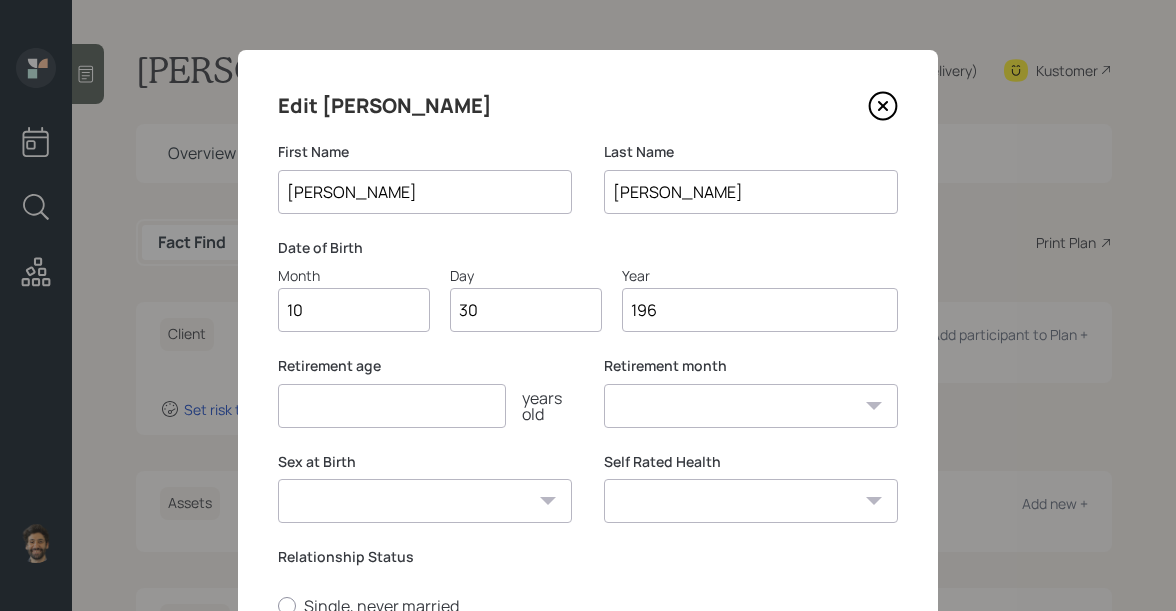 type on "1961" 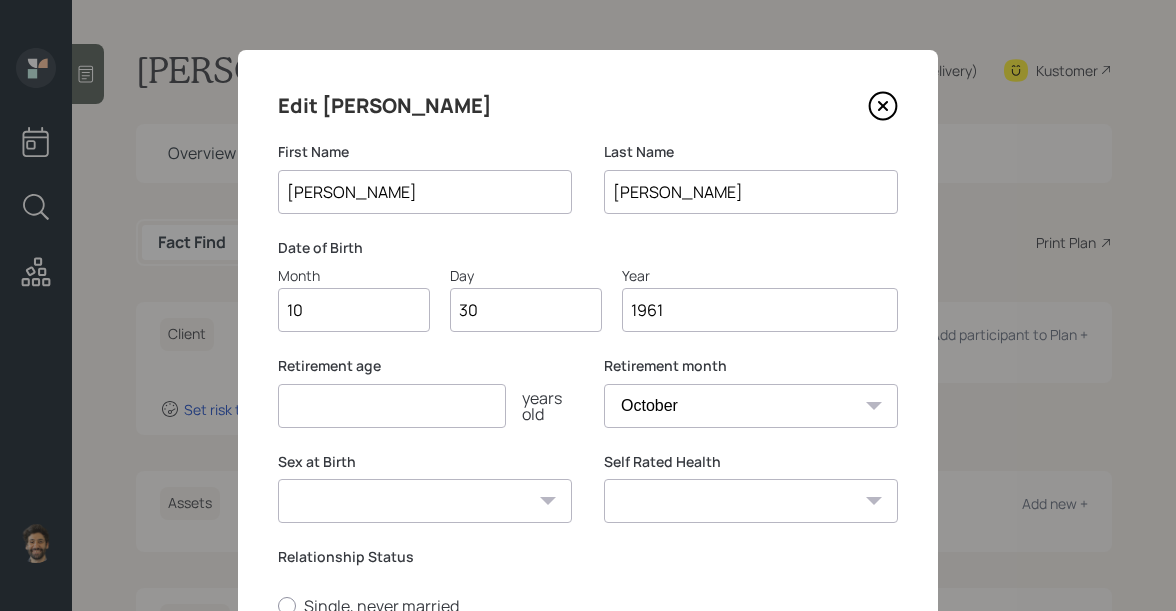 type on "1961" 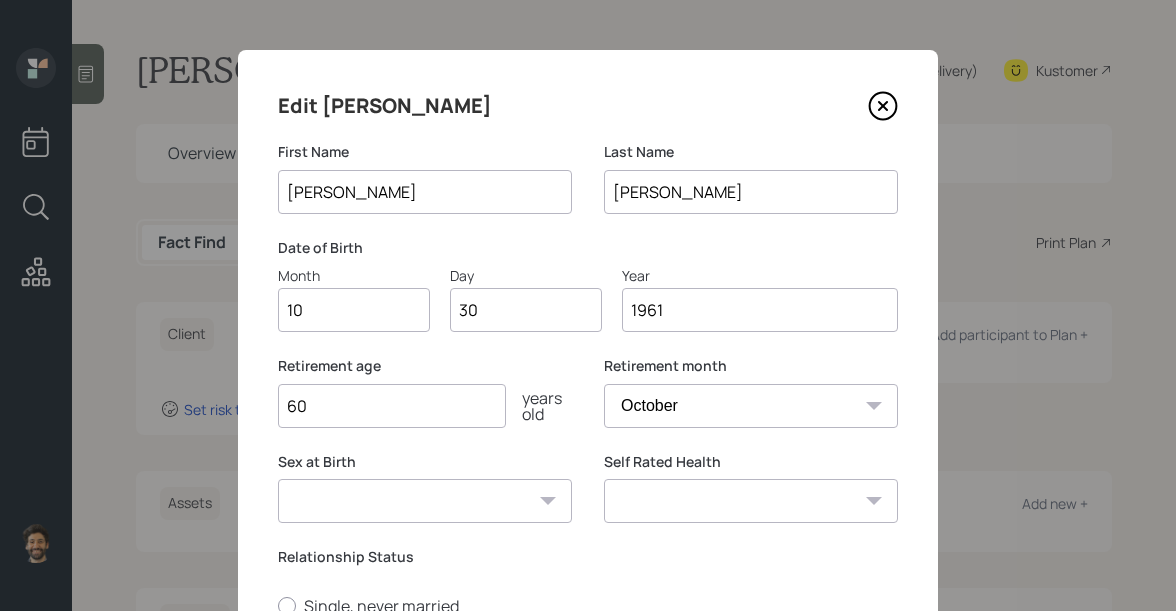 type on "60" 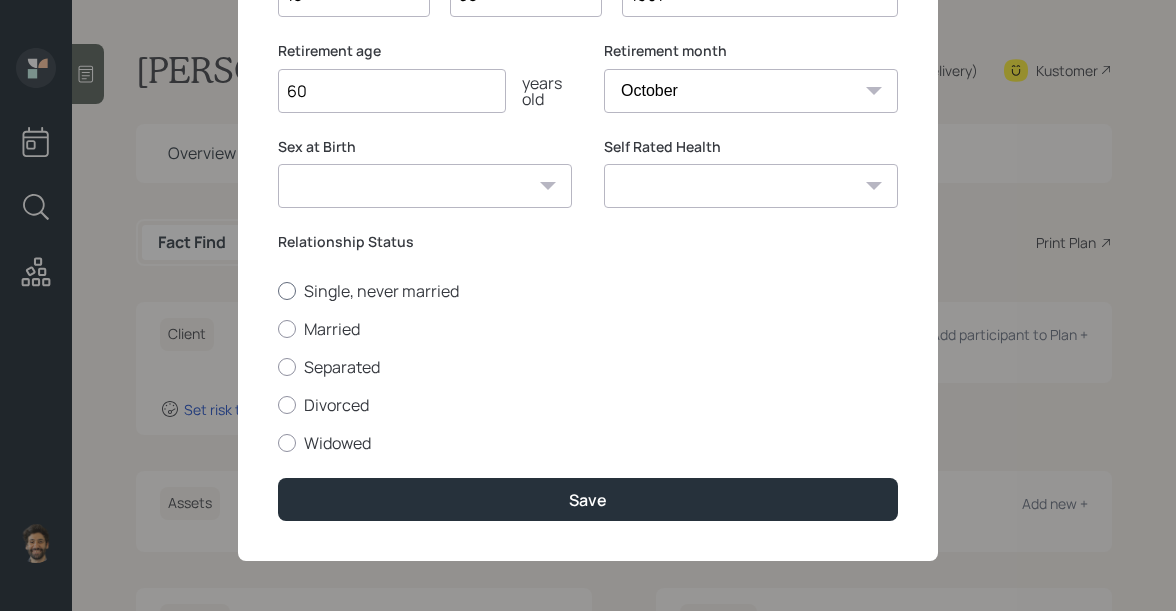click on "Single, never married" at bounding box center [588, 291] 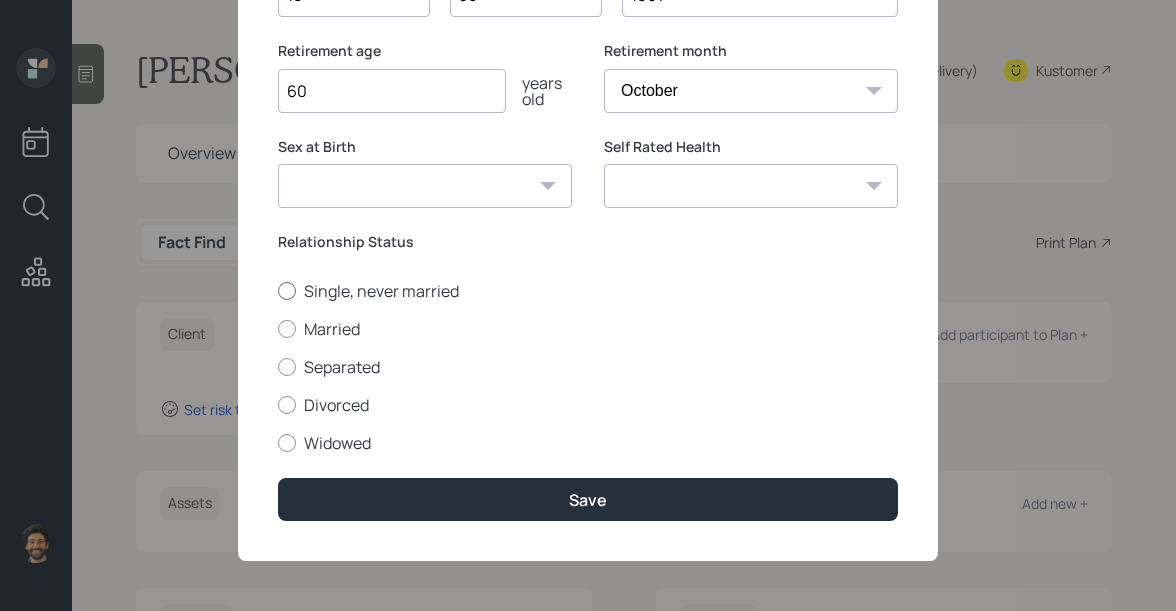 radio on "true" 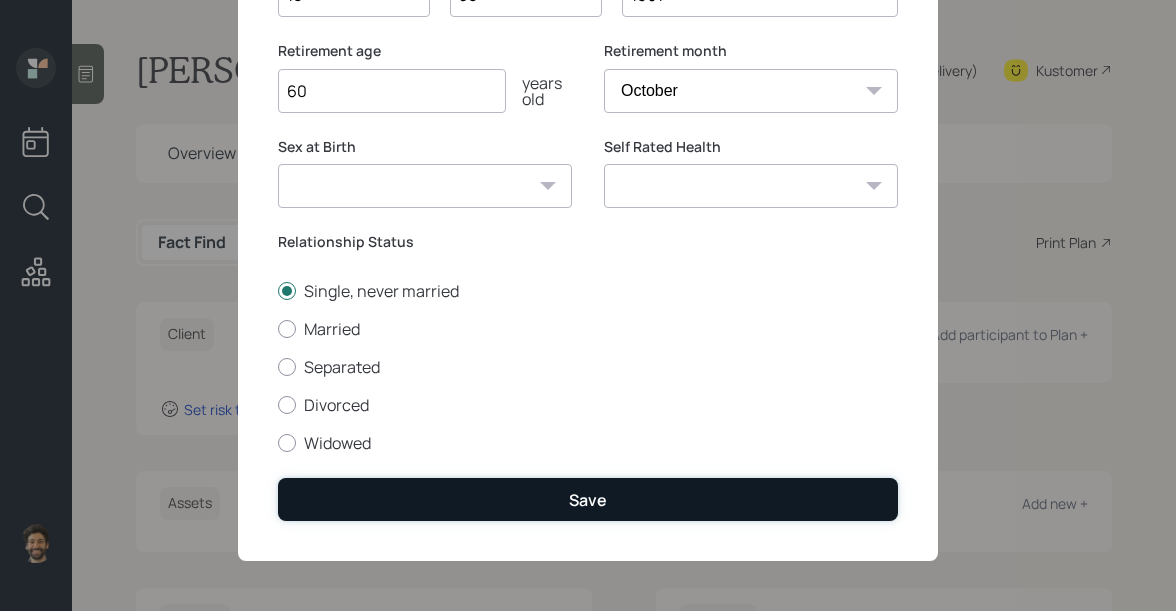 click on "Save" at bounding box center [588, 499] 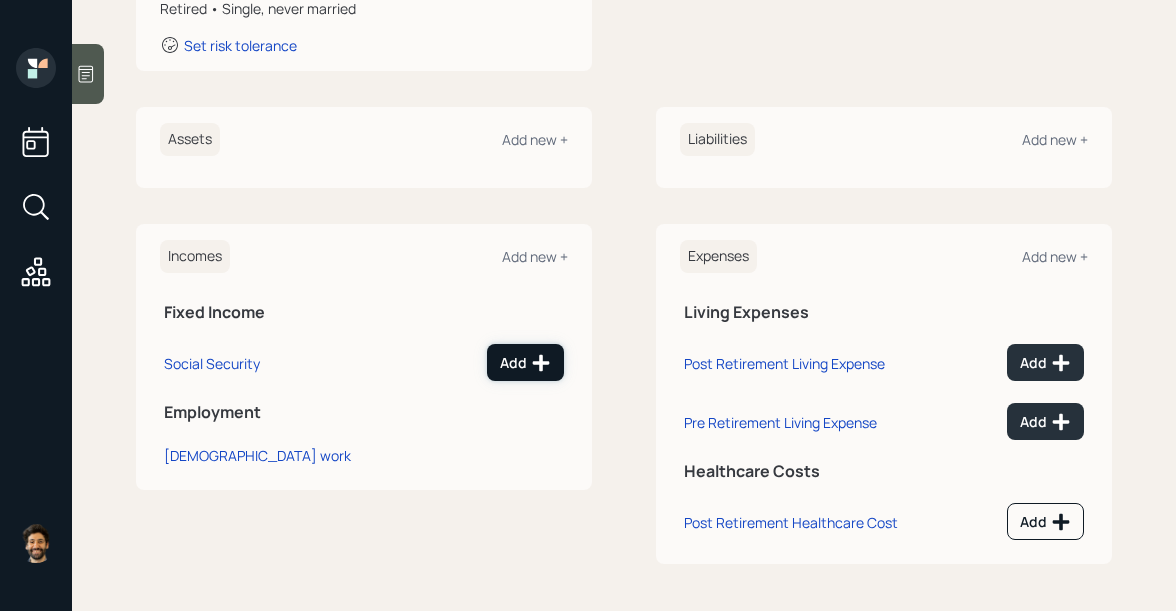 click on "Add" at bounding box center (525, 363) 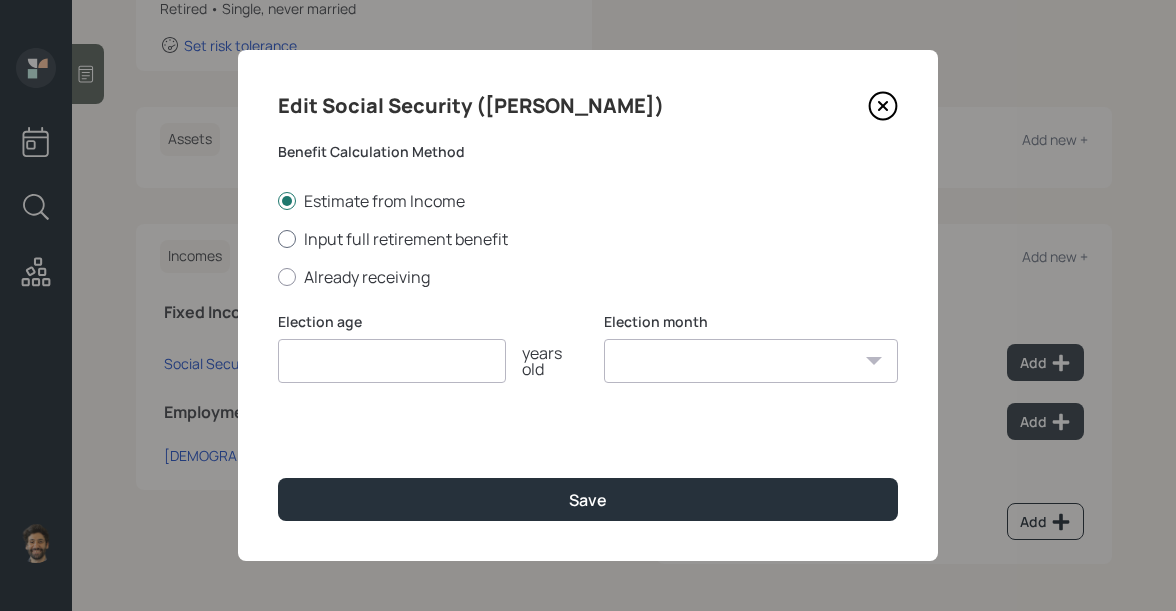 click at bounding box center (287, 239) 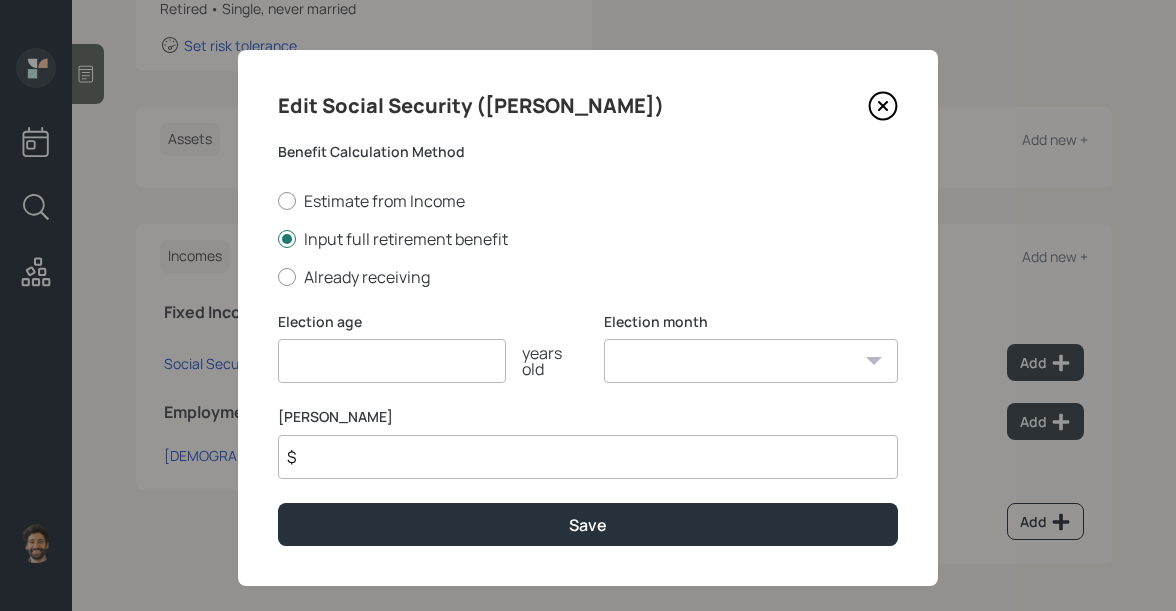 click at bounding box center (392, 361) 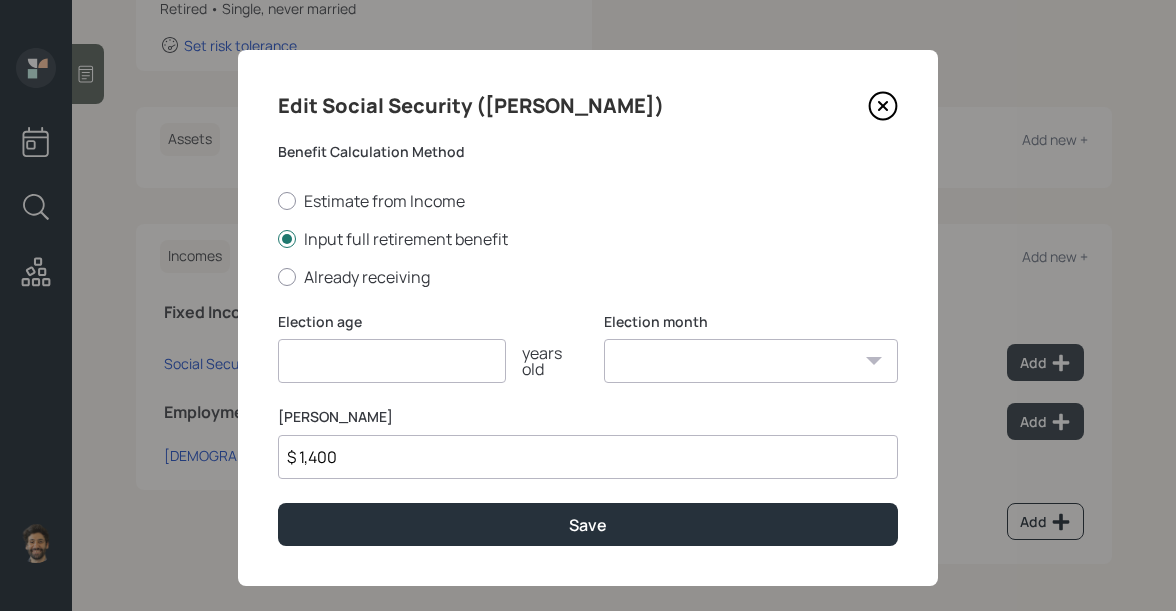type on "$ 1,400" 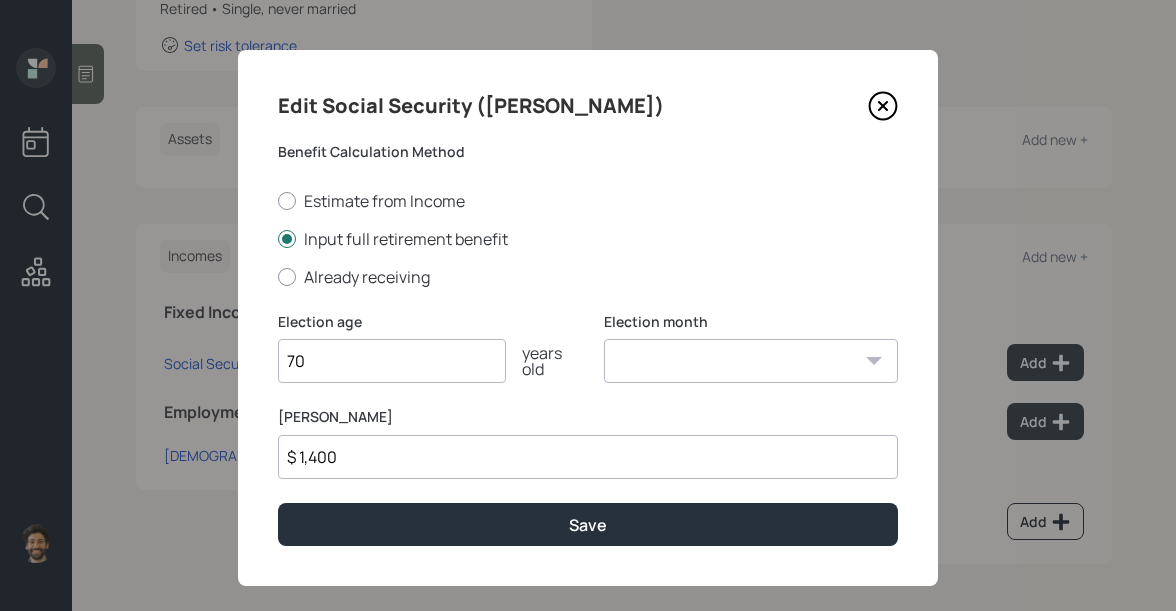 type on "70" 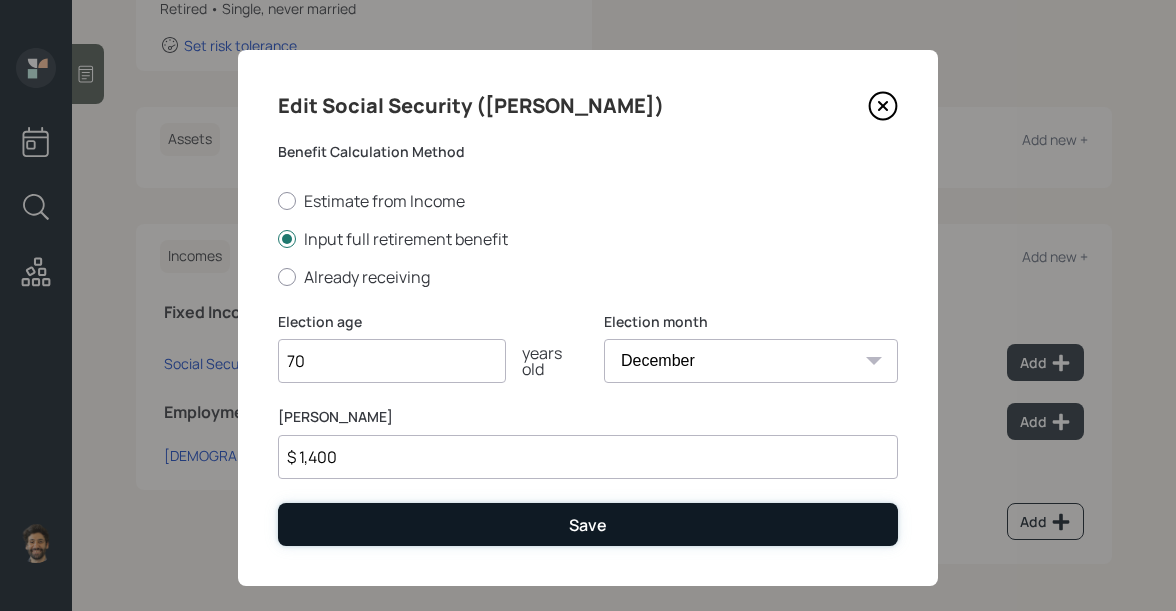 click on "Save" at bounding box center [588, 524] 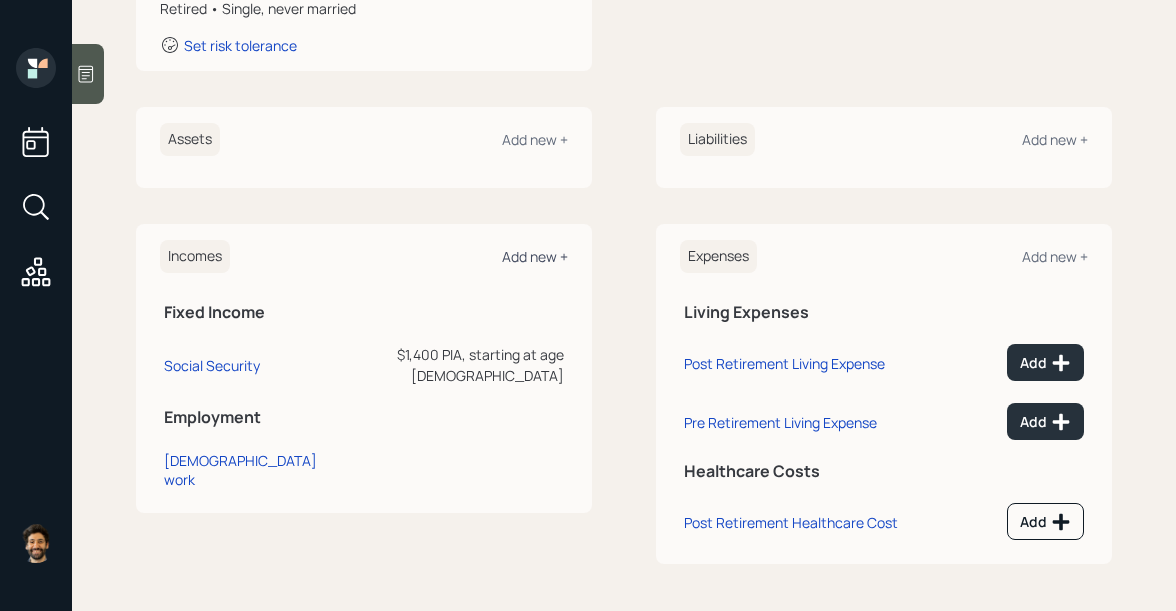 click on "Add new +" at bounding box center [535, 256] 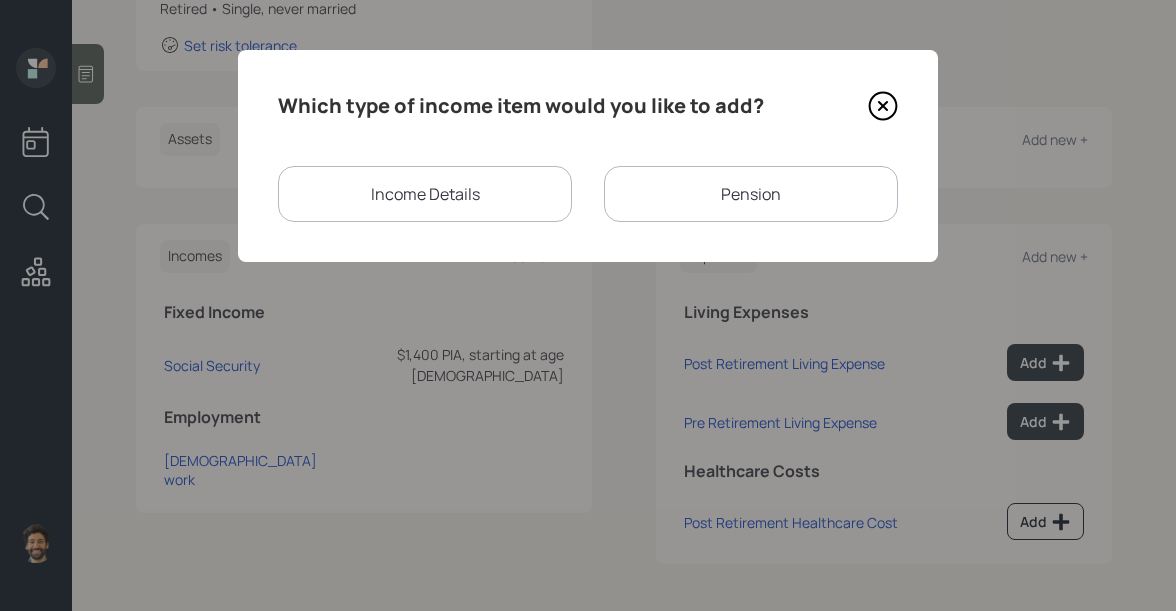 click on "Pension" at bounding box center [751, 194] 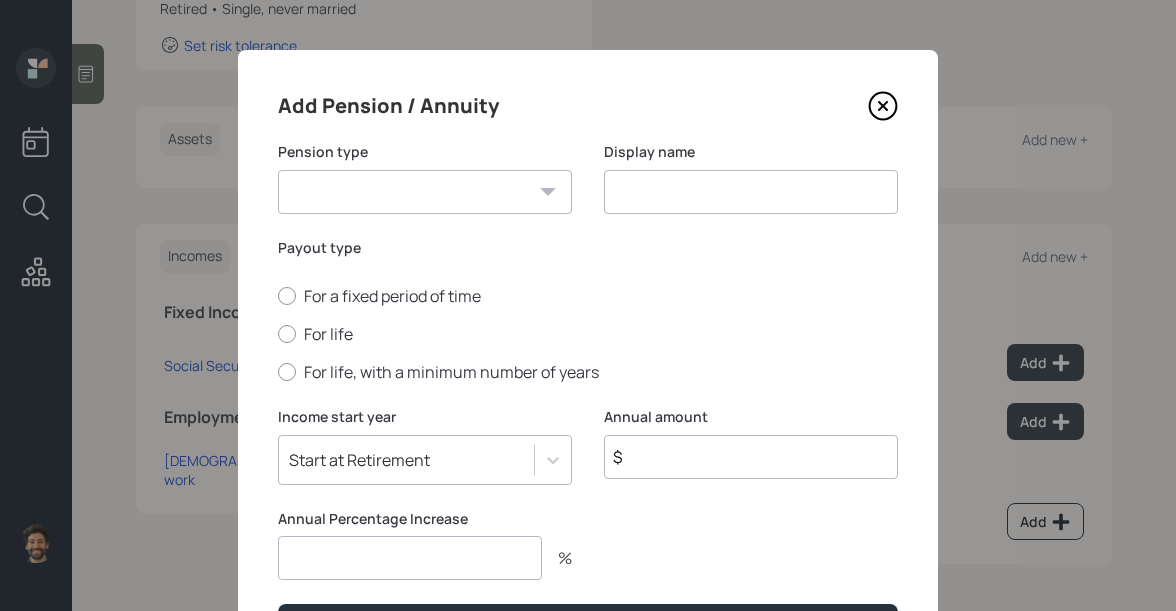 click on "Pension Annuity" at bounding box center (425, 192) 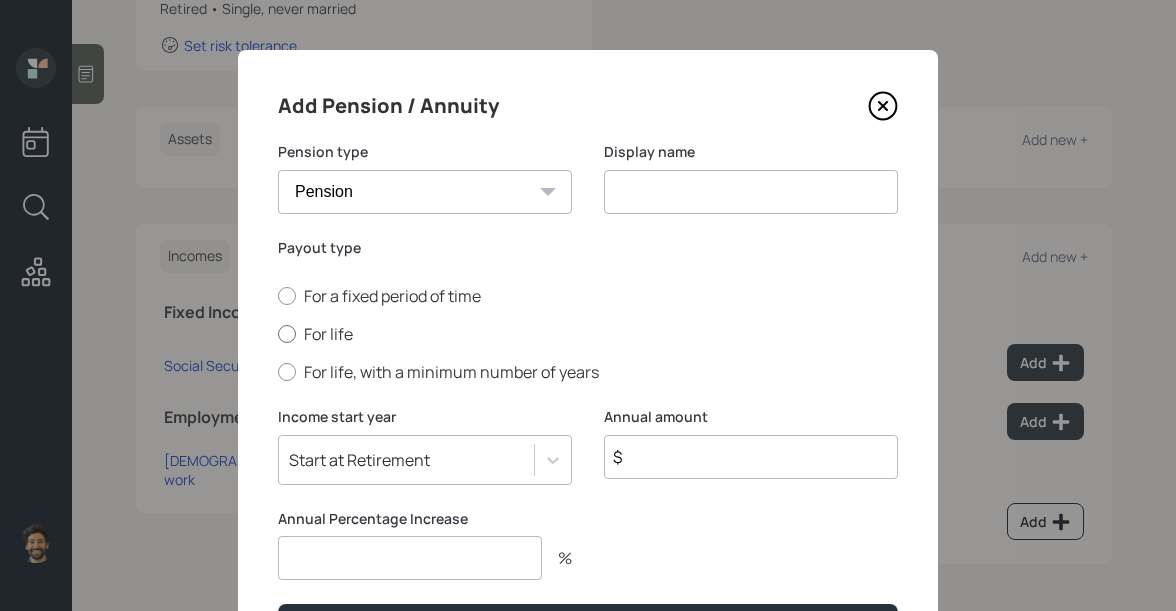 click on "For life" at bounding box center [588, 334] 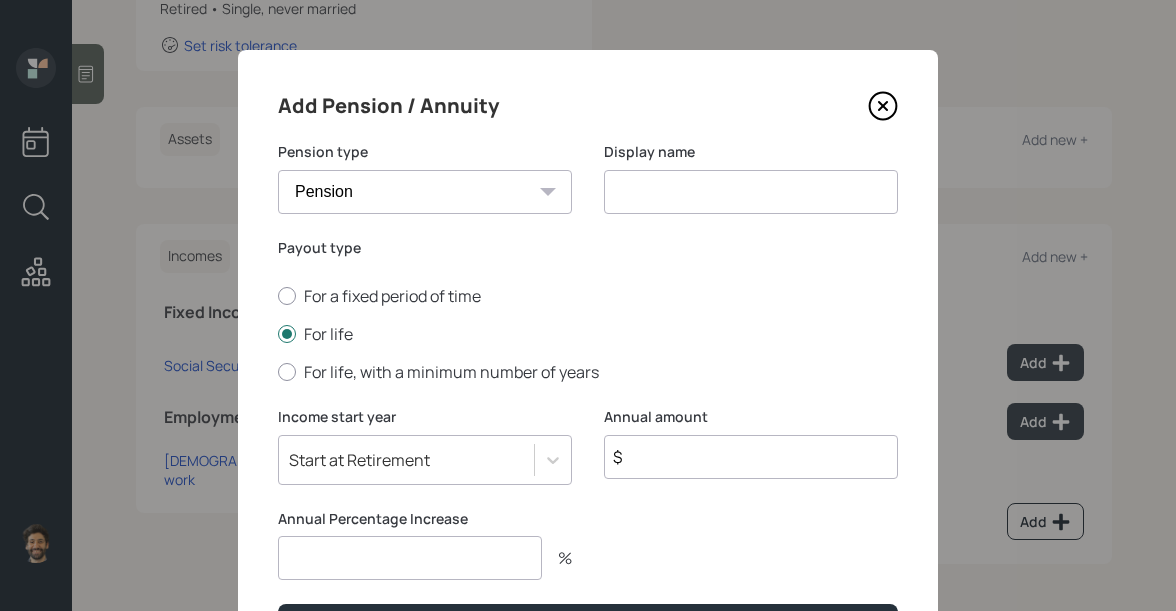 click at bounding box center [751, 192] 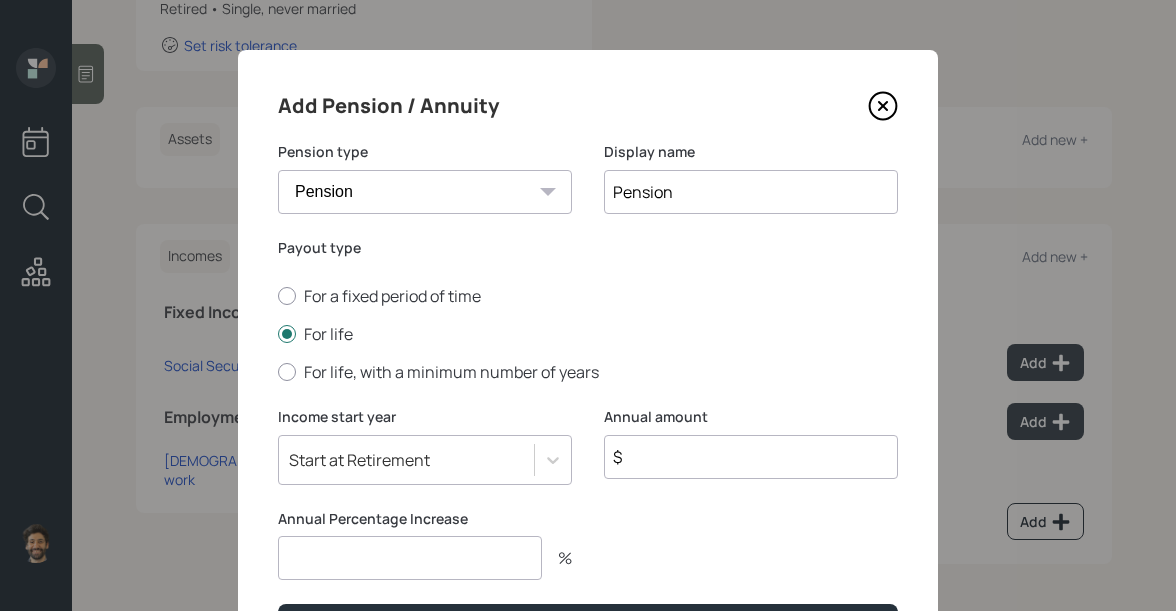 type on "Pension" 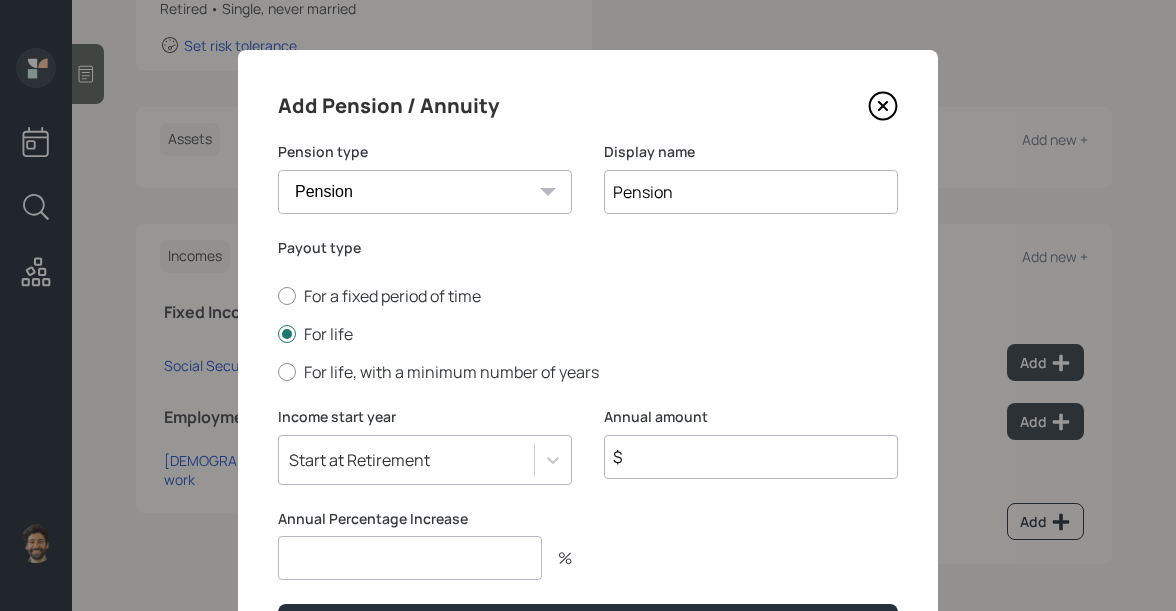 click on "$" at bounding box center (751, 457) 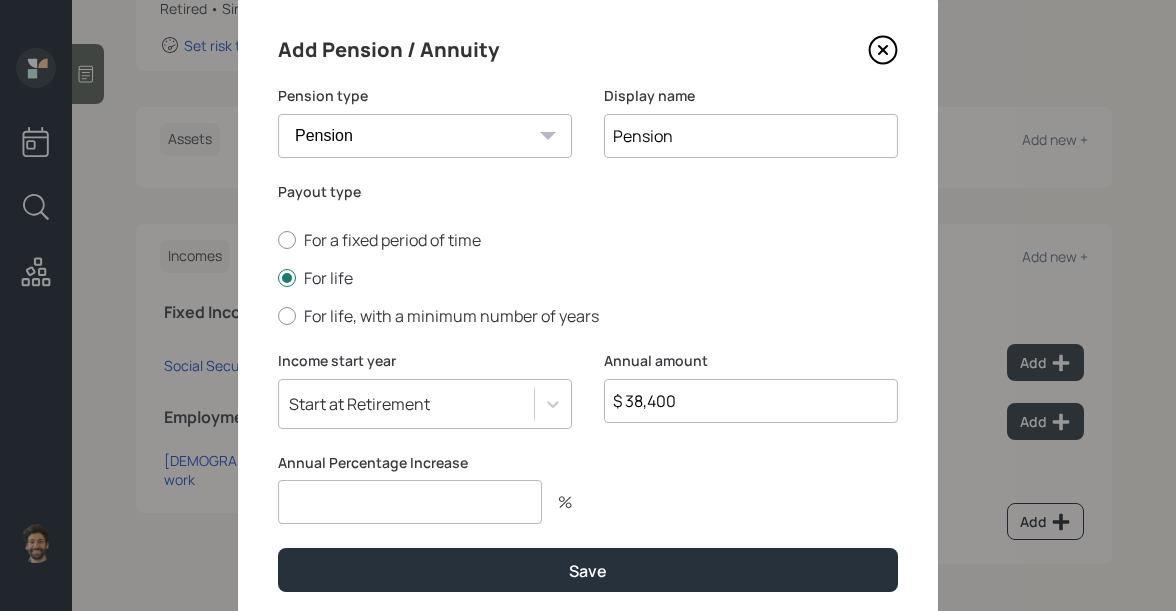 scroll, scrollTop: 127, scrollLeft: 0, axis: vertical 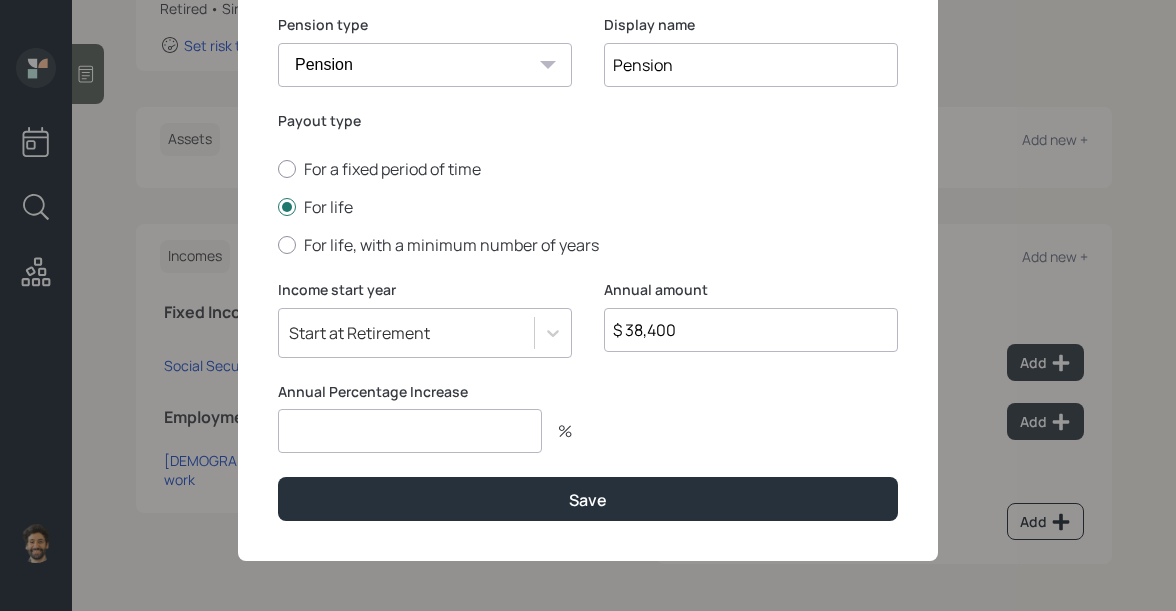 type on "$ 38,400" 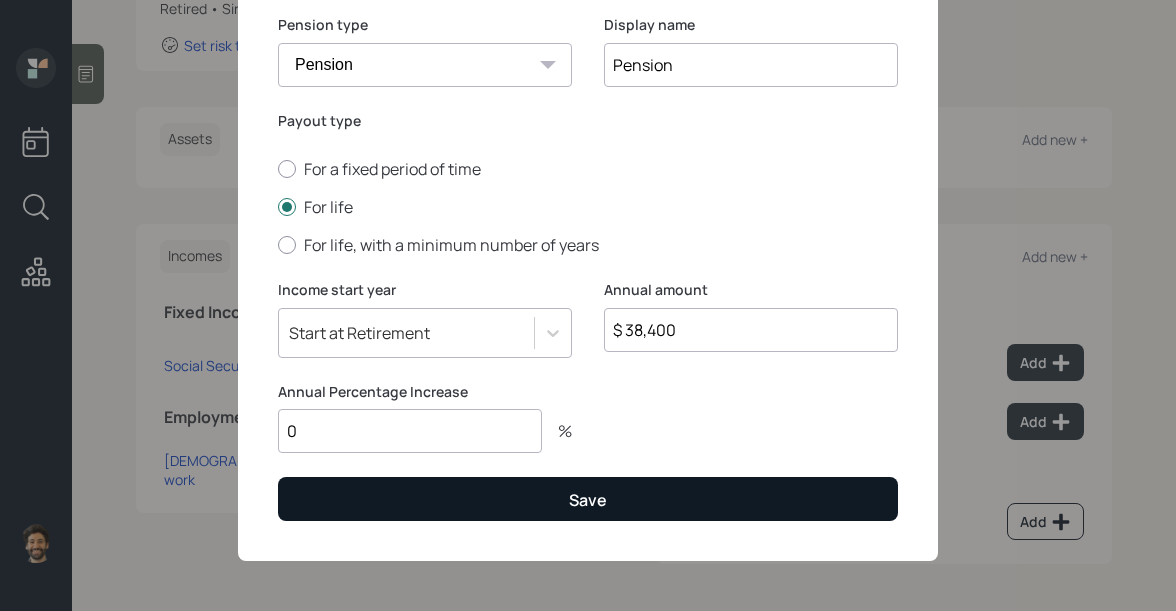 type on "0" 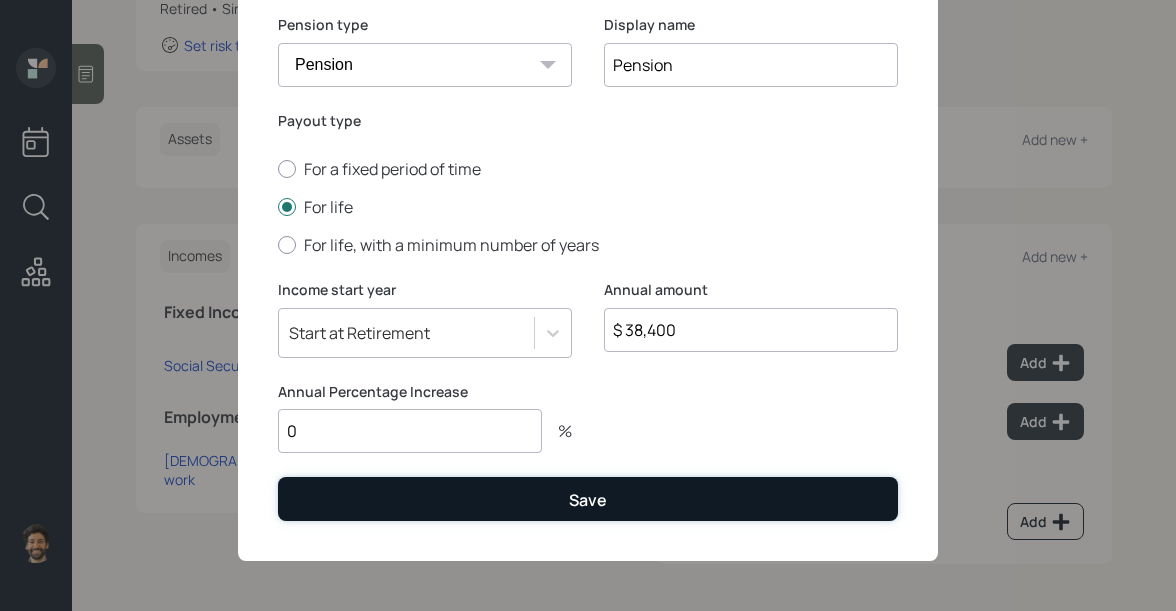 click on "Save" at bounding box center (588, 498) 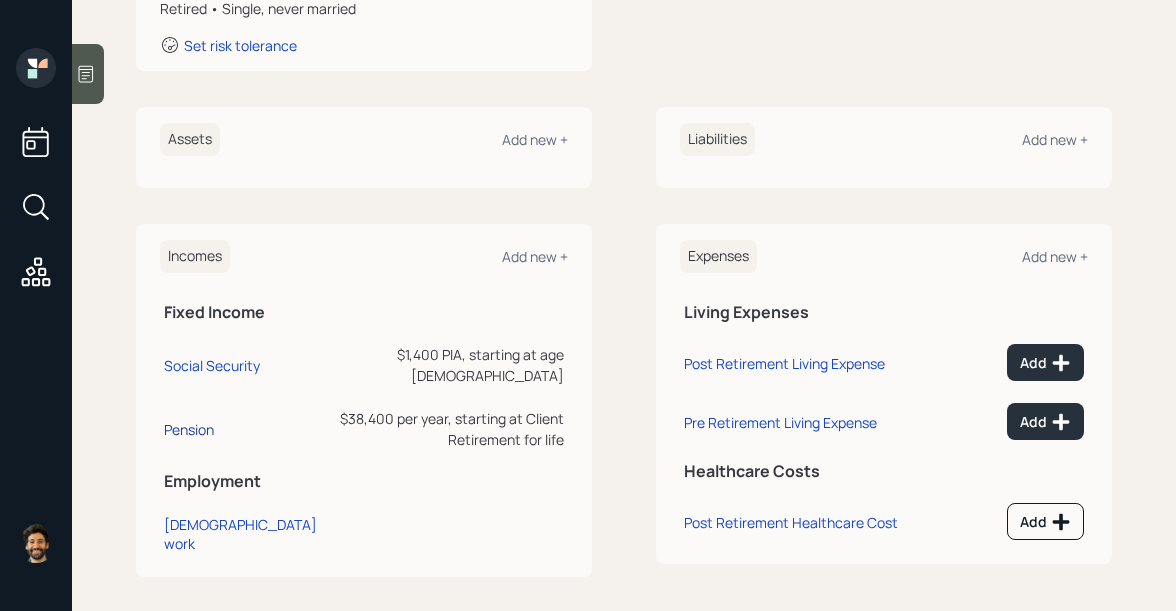 click on "Pension" at bounding box center [189, 429] 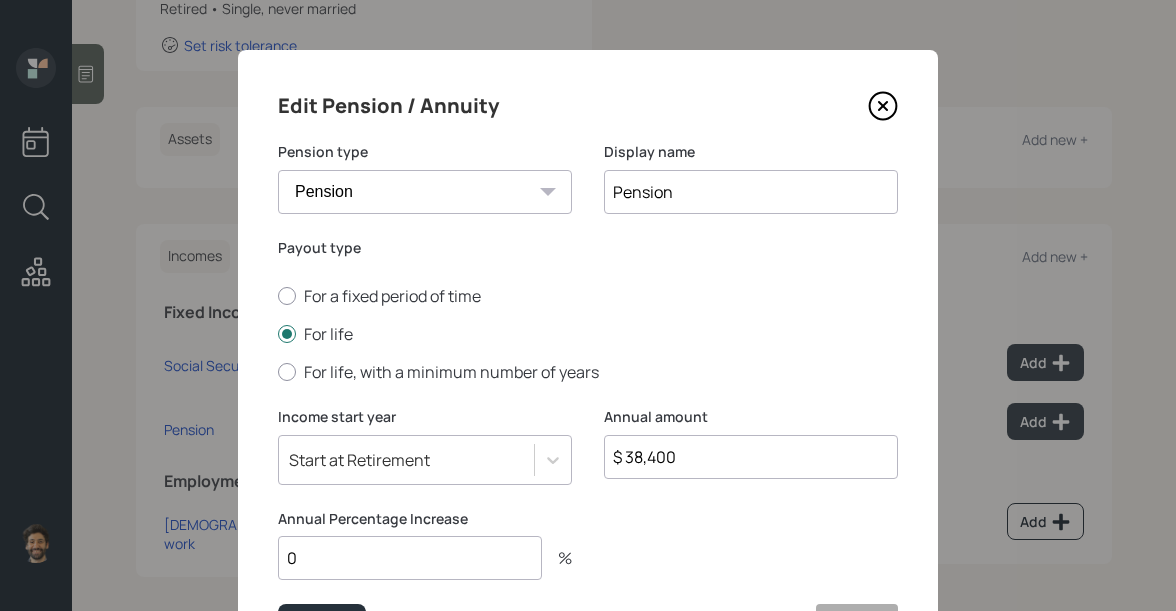 click on "0" at bounding box center [410, 558] 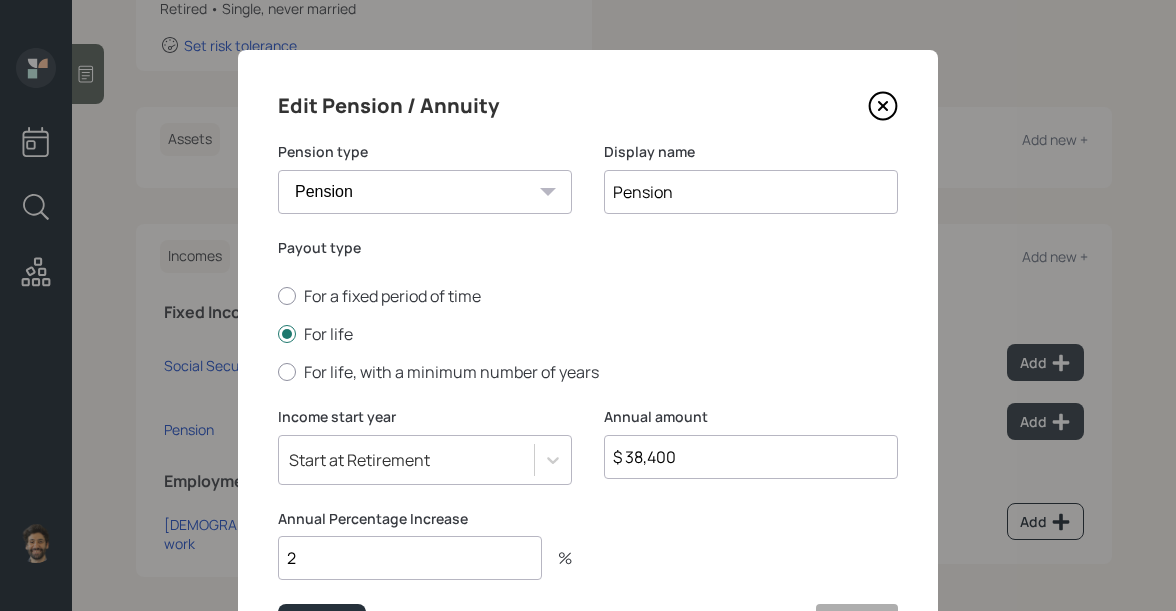 type on "2" 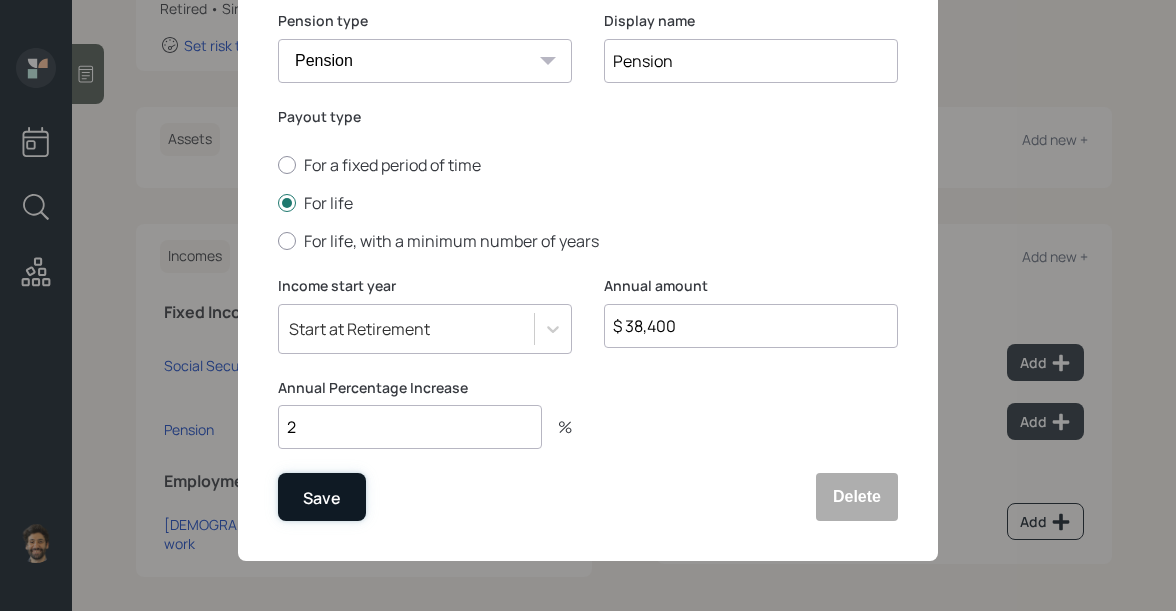 click on "Save" at bounding box center (322, 498) 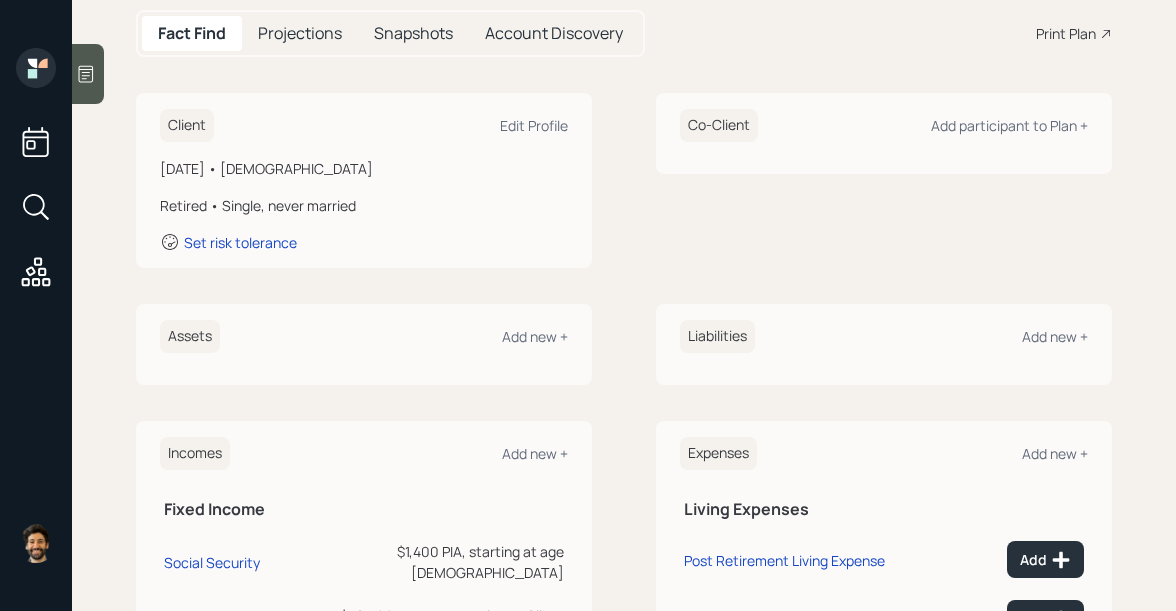 scroll, scrollTop: 204, scrollLeft: 0, axis: vertical 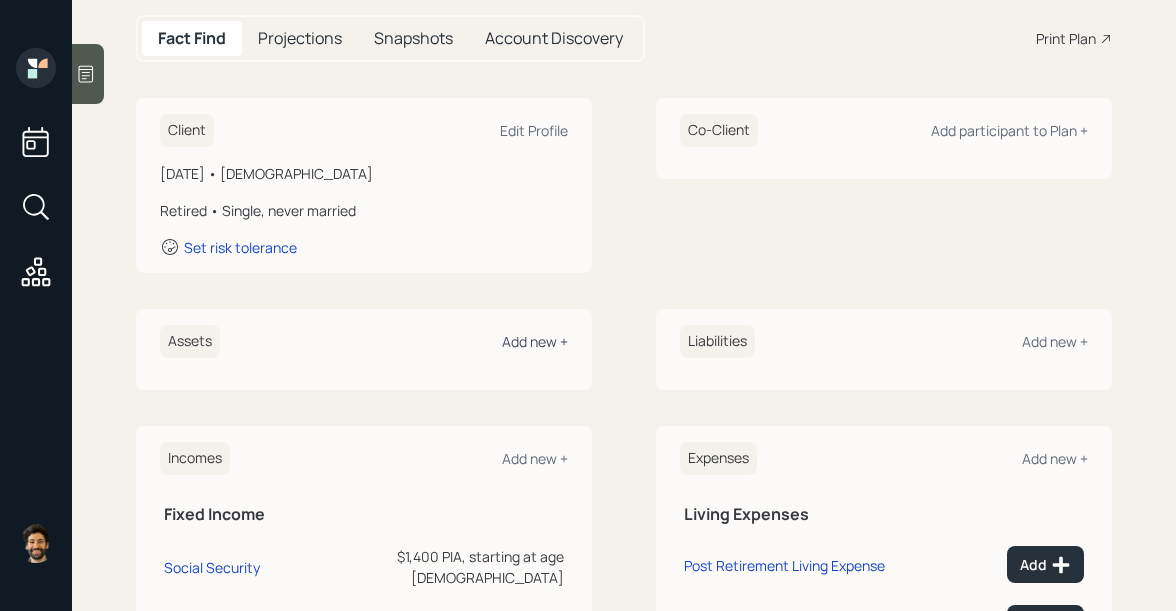 click on "Add new +" at bounding box center (535, 341) 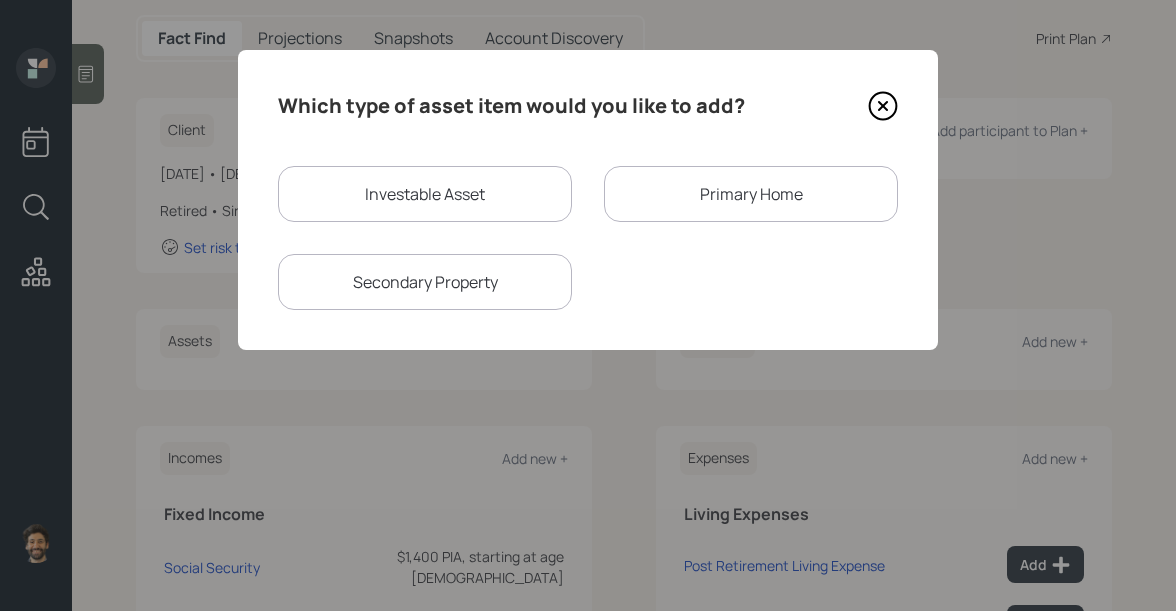 click on "Investable Asset" at bounding box center (425, 194) 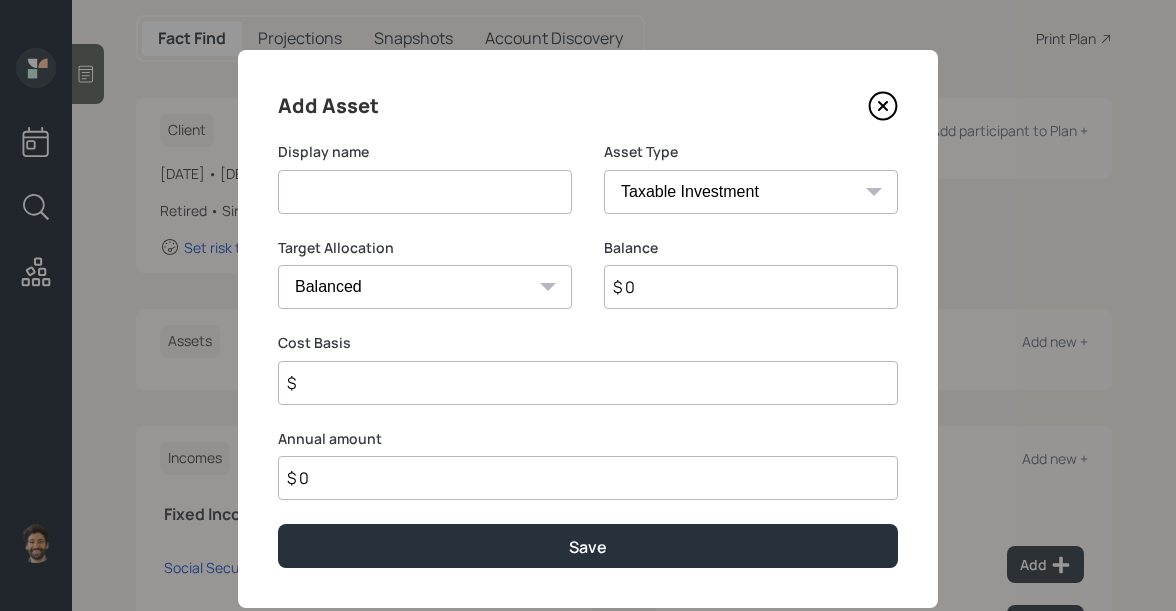 click at bounding box center [425, 192] 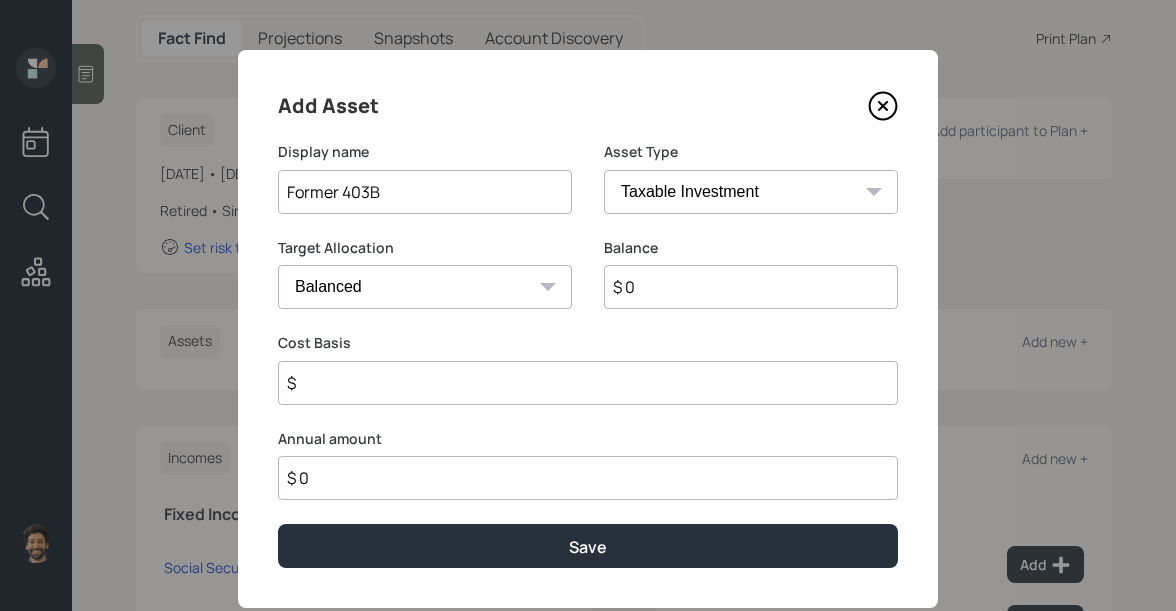 type on "Former 403B" 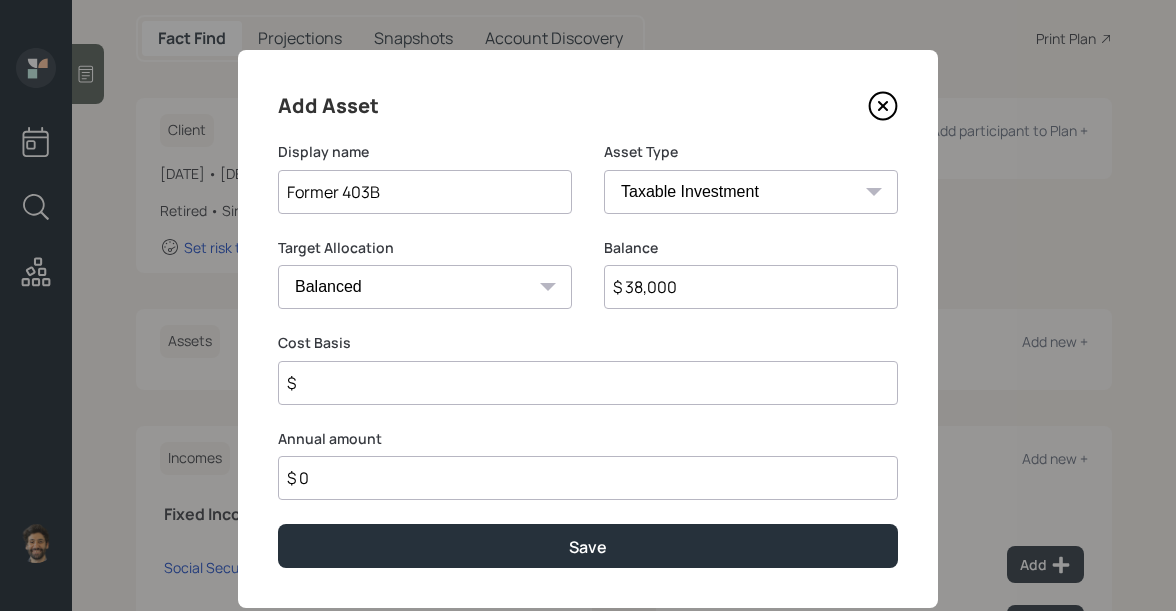 type on "$ 38,000" 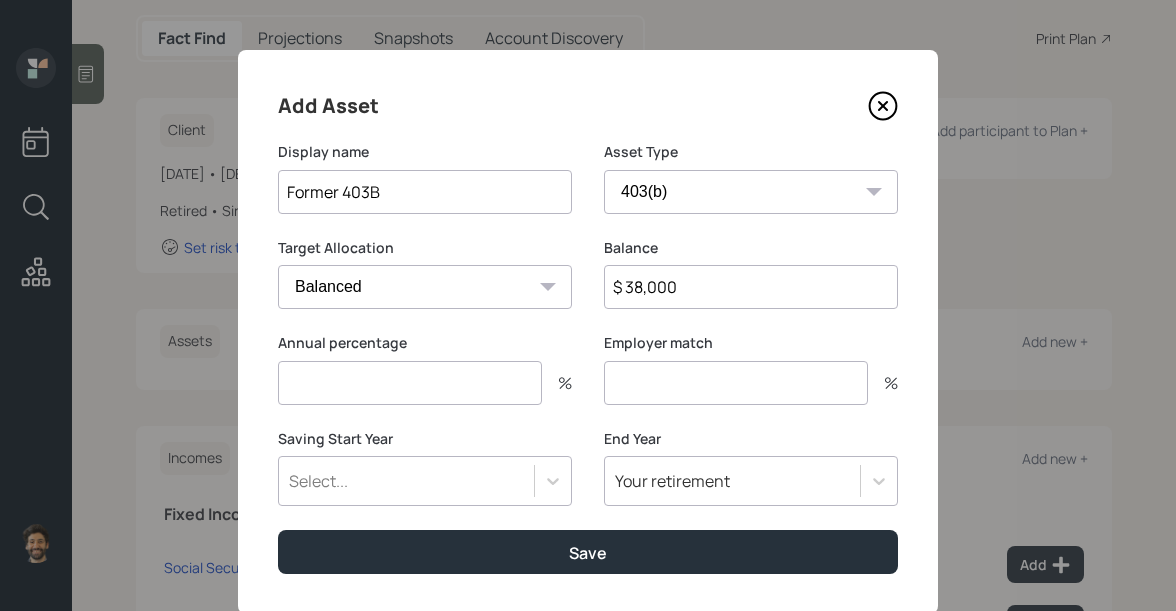 click at bounding box center [410, 383] 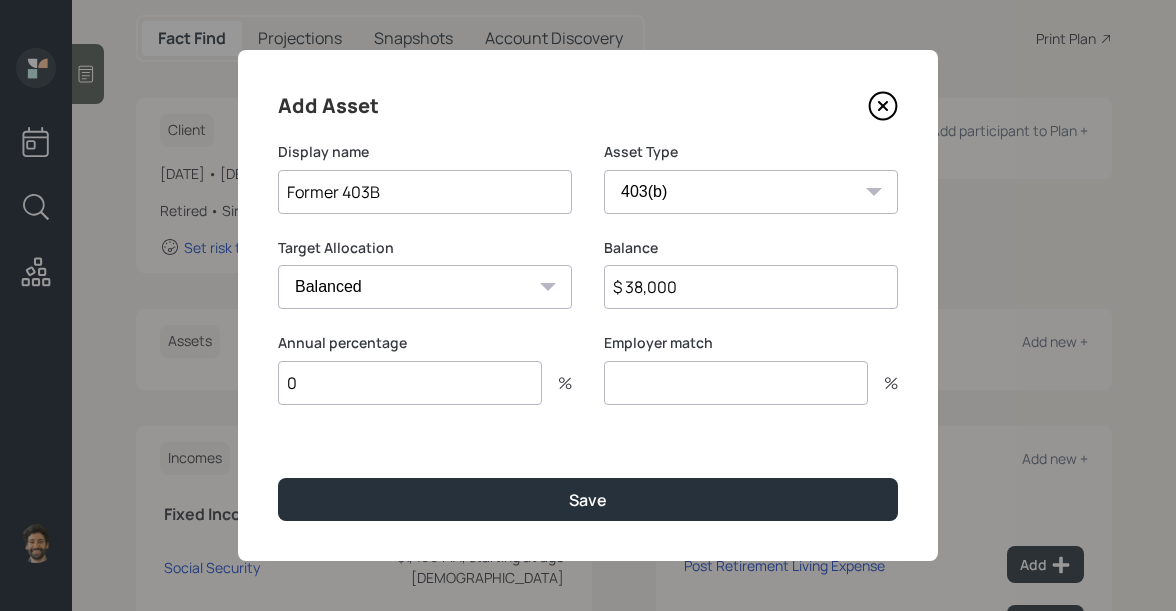 type on "0" 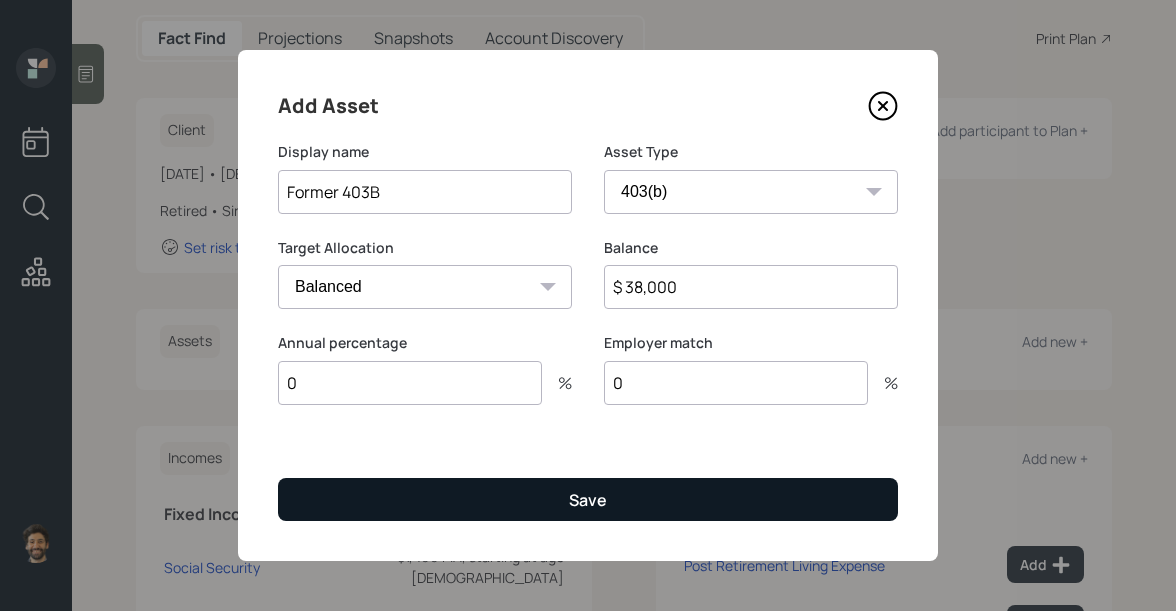 type on "0" 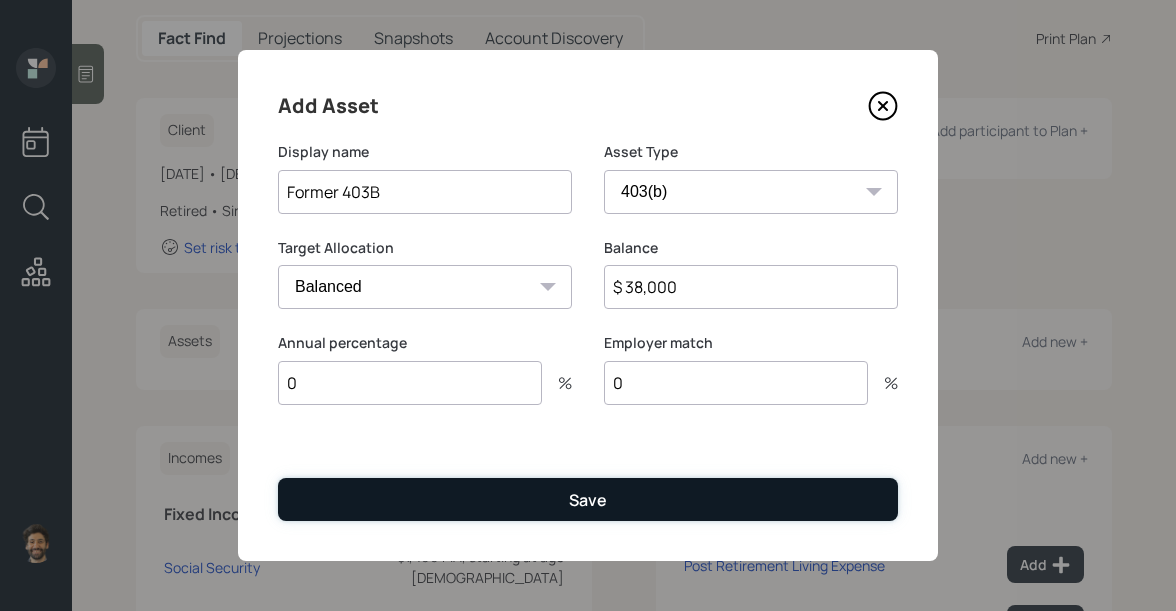 click on "Save" at bounding box center (588, 499) 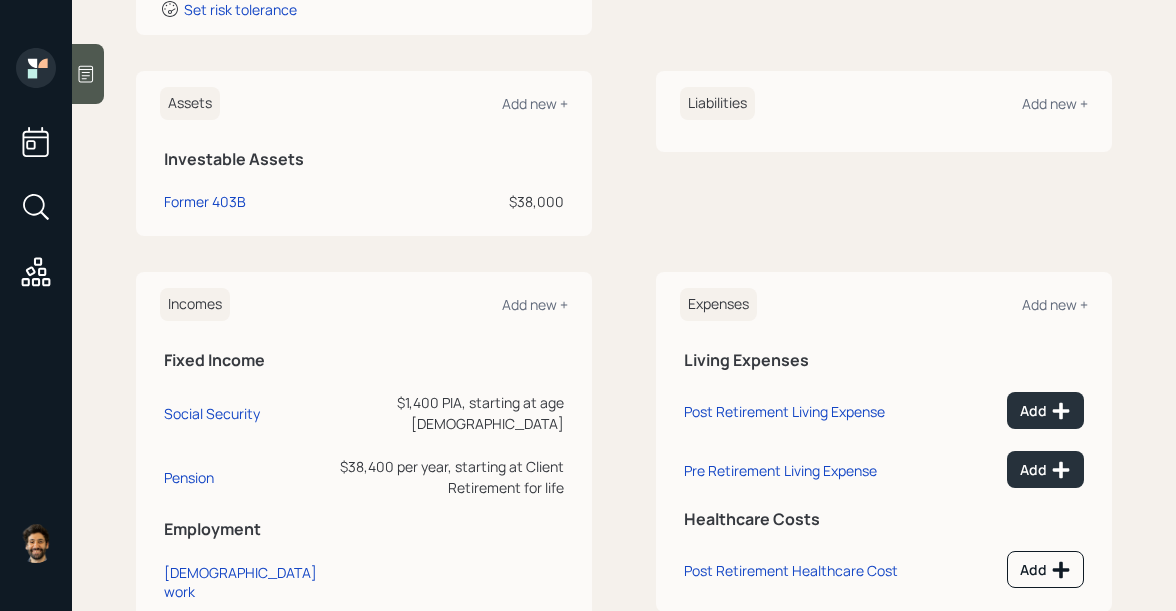 scroll, scrollTop: 504, scrollLeft: 0, axis: vertical 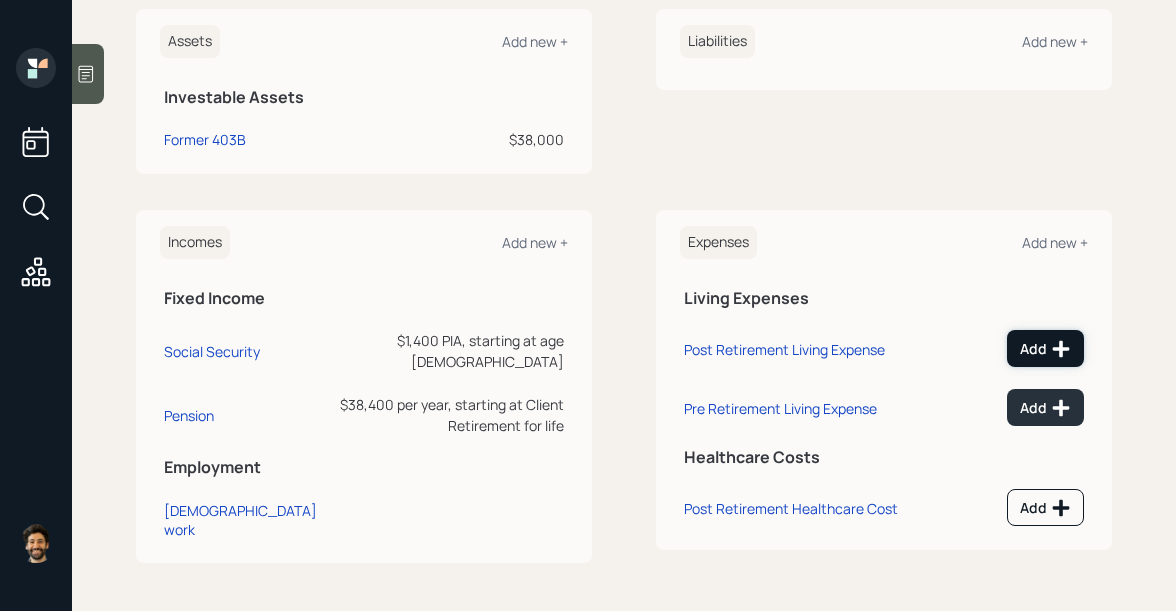 click on "Add" at bounding box center [1045, 349] 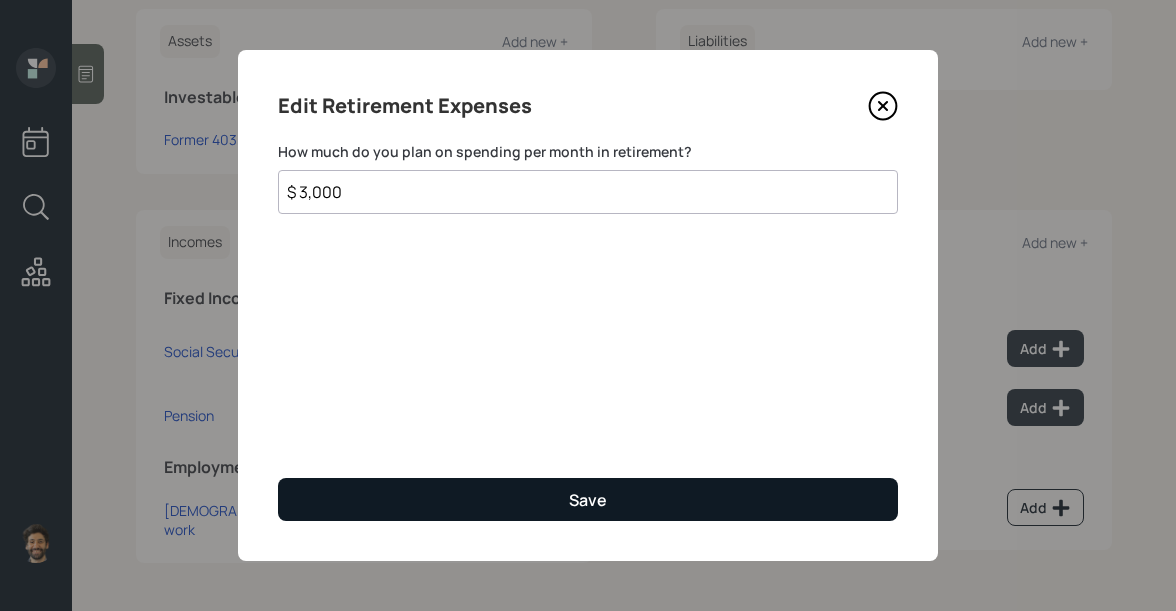type on "$ 3,000" 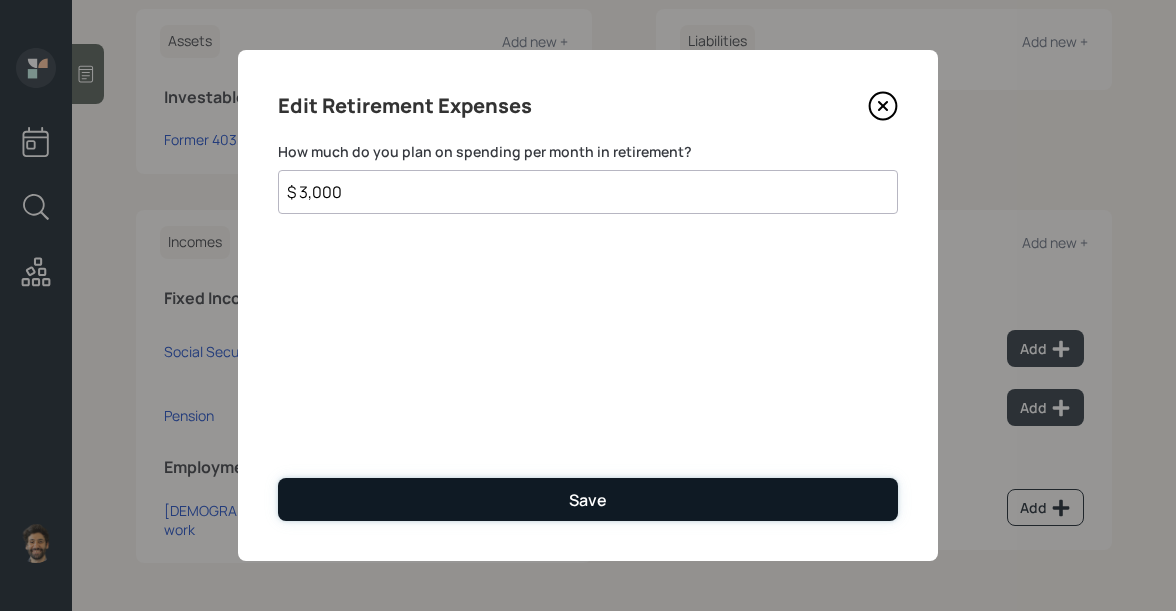 click on "Save" at bounding box center [588, 499] 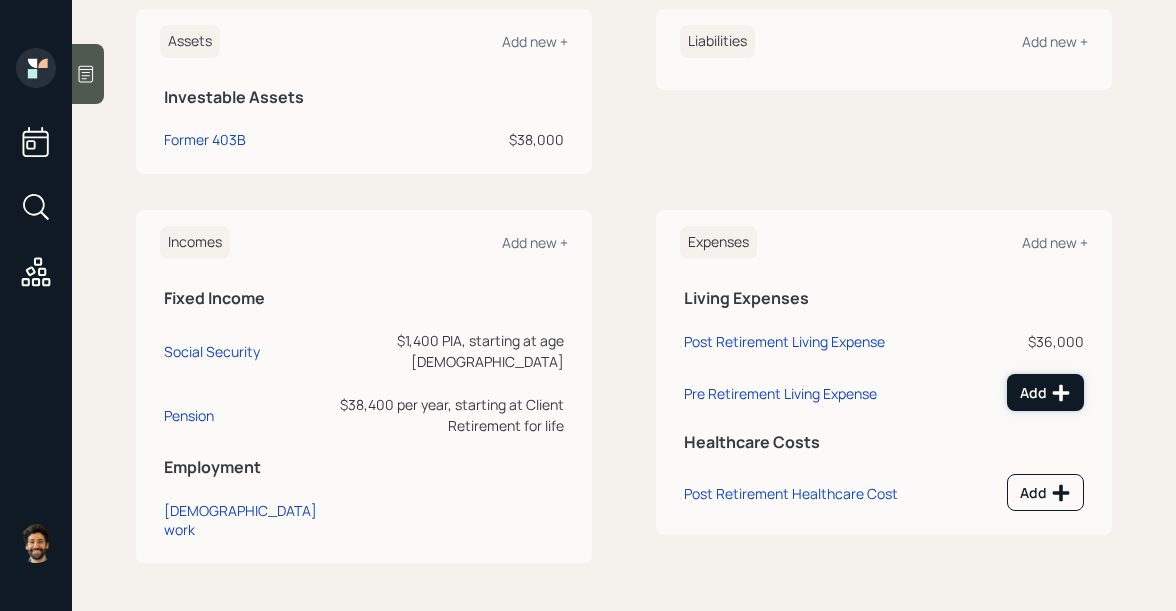 click on "Add" at bounding box center (1045, 393) 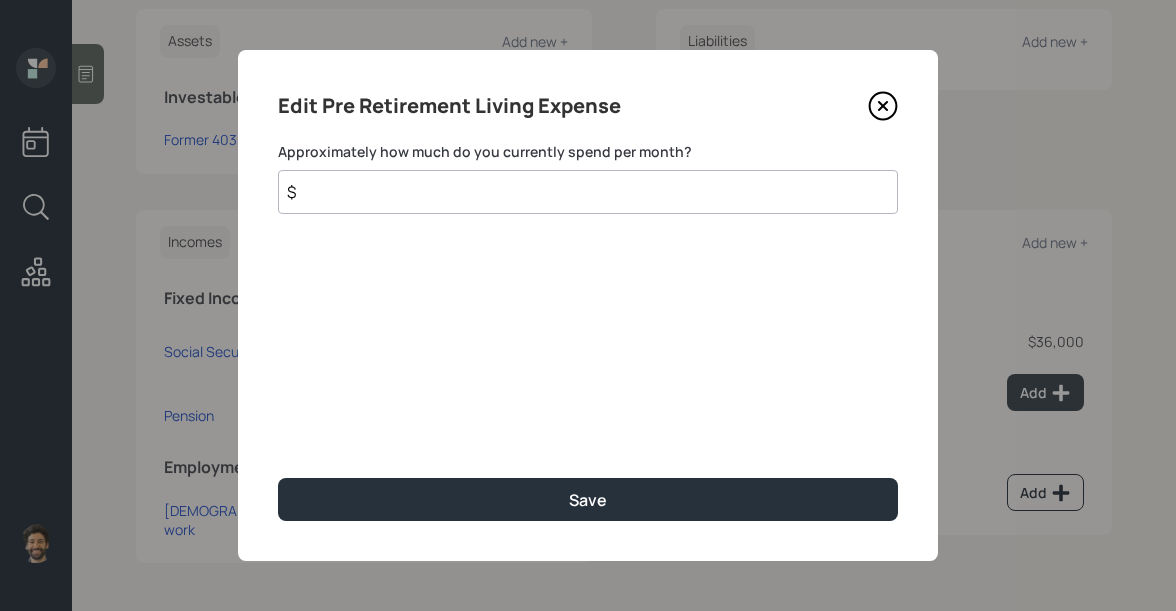 click on "$" at bounding box center (588, 192) 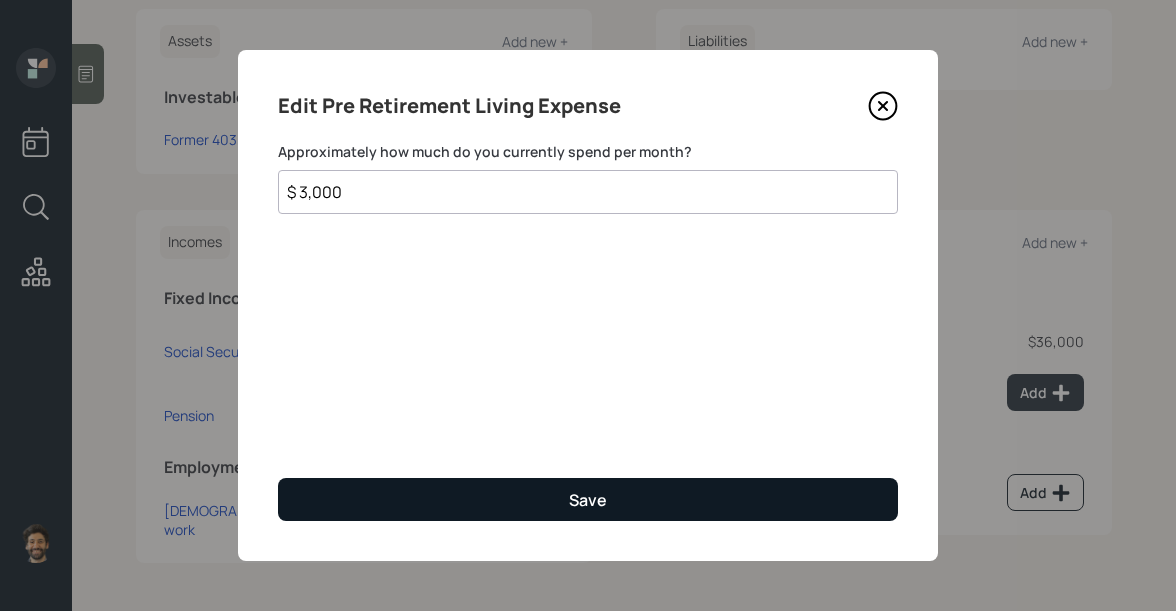 type on "$ 3,000" 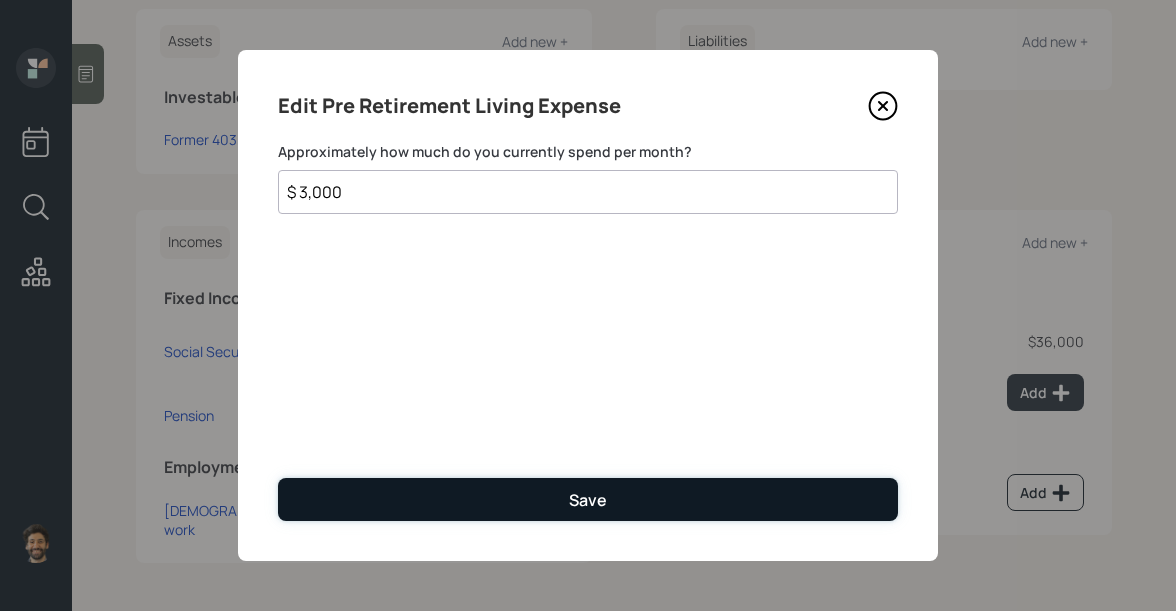 click on "Save" at bounding box center [588, 499] 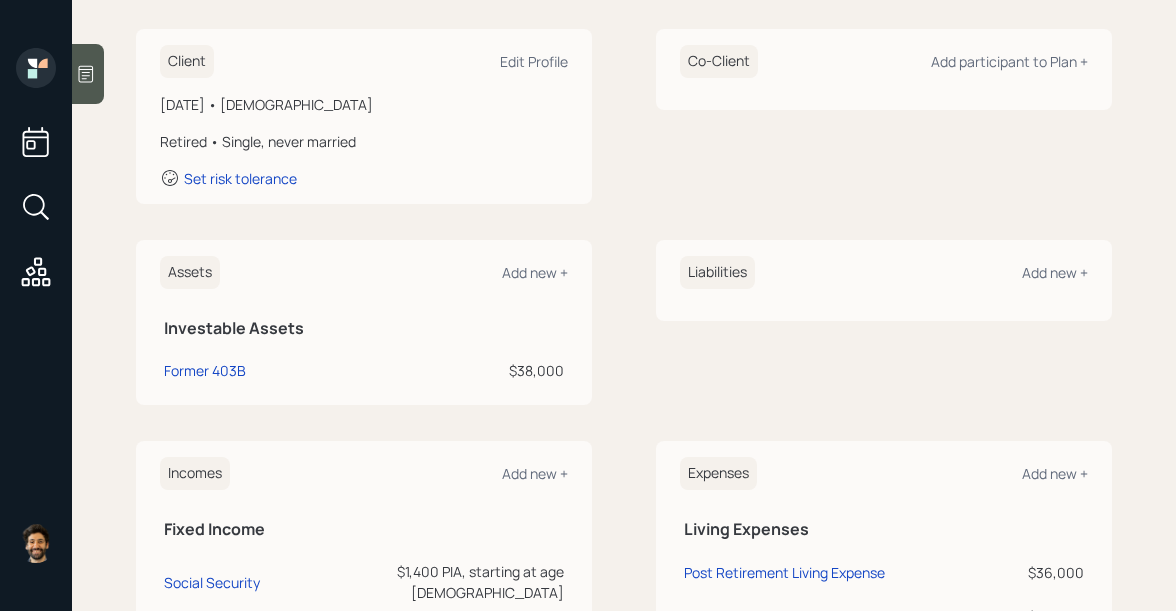 scroll, scrollTop: 264, scrollLeft: 0, axis: vertical 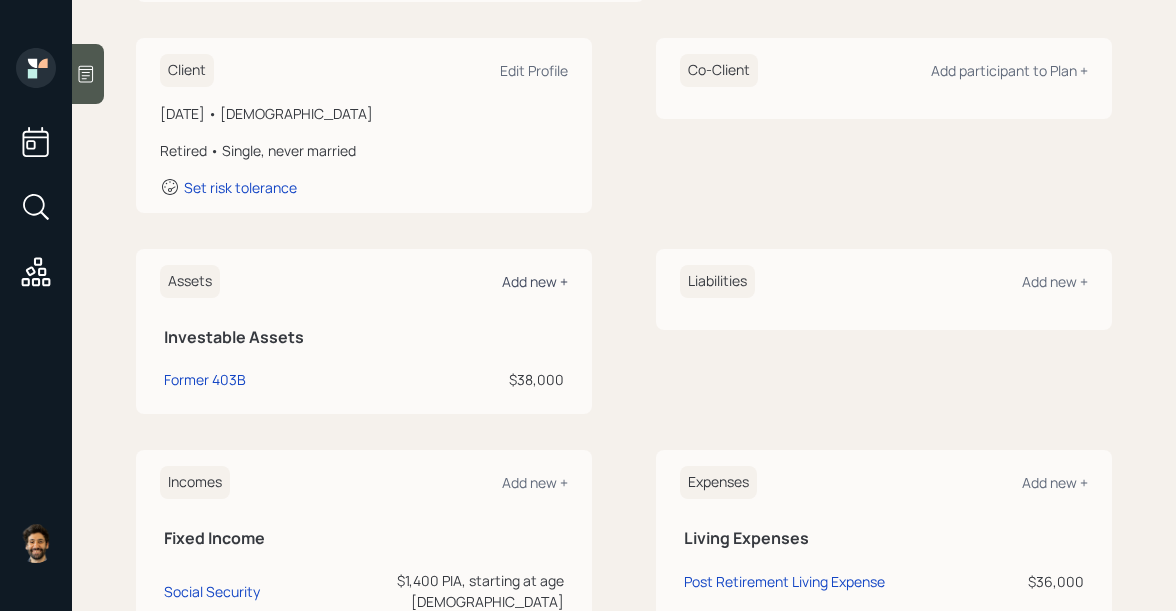 click on "Add new +" at bounding box center (535, 281) 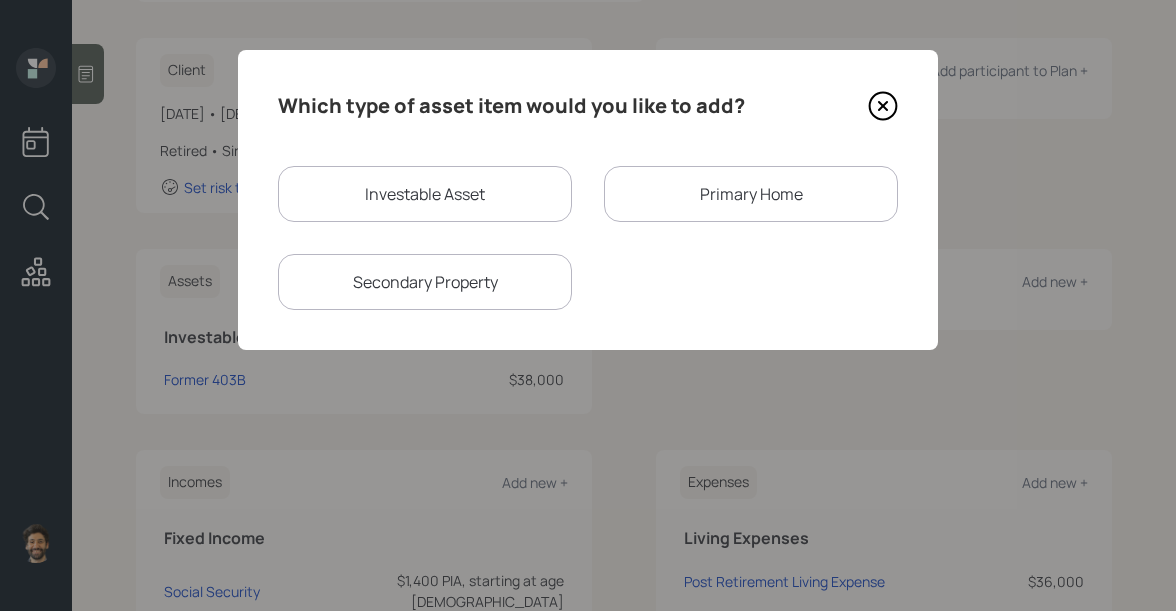 click on "Investable Asset" at bounding box center (425, 194) 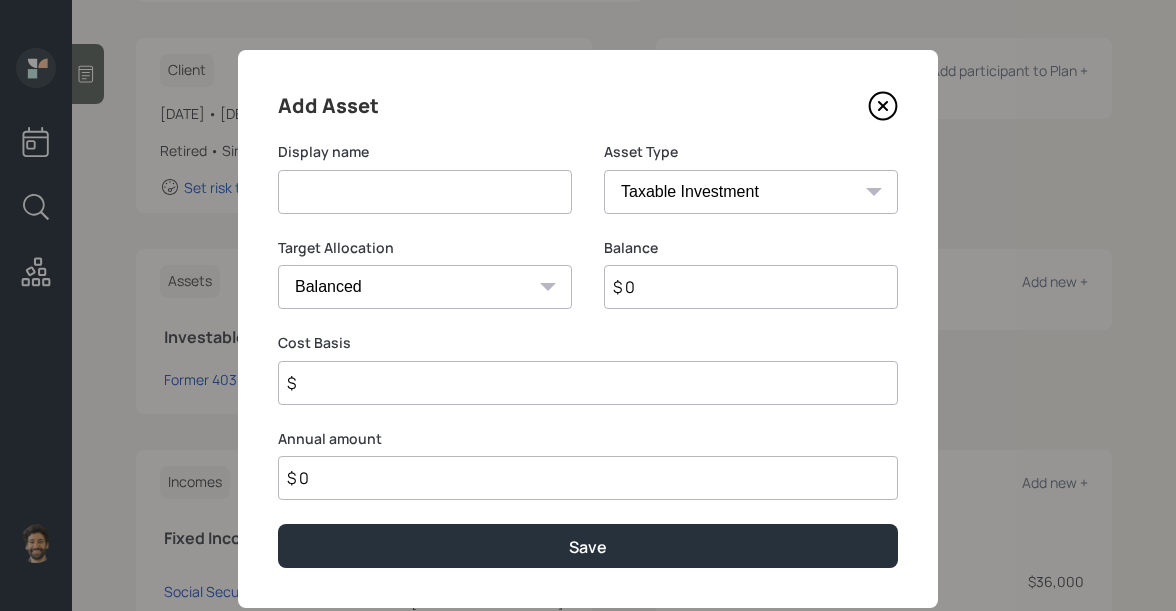 click on "SEP IRA IRA Roth IRA 401(k) Roth 401(k) 403(b) Roth 403(b) 457(b) Roth 457(b) Health Savings Account 529 Taxable Investment Checking / Savings Emergency Fund" at bounding box center (751, 192) 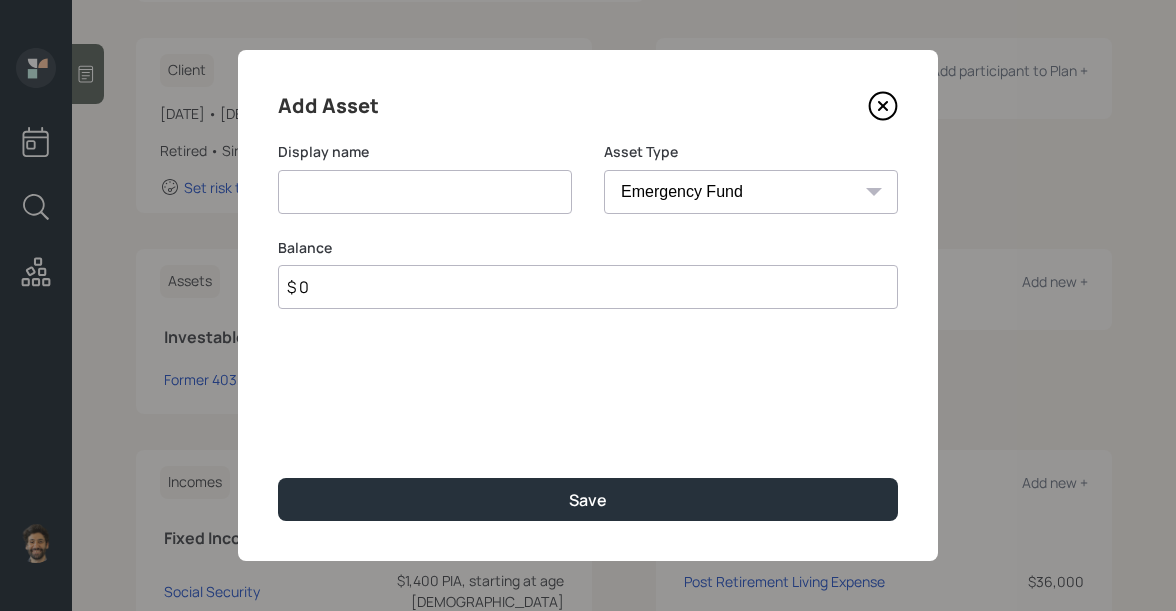 click at bounding box center [425, 192] 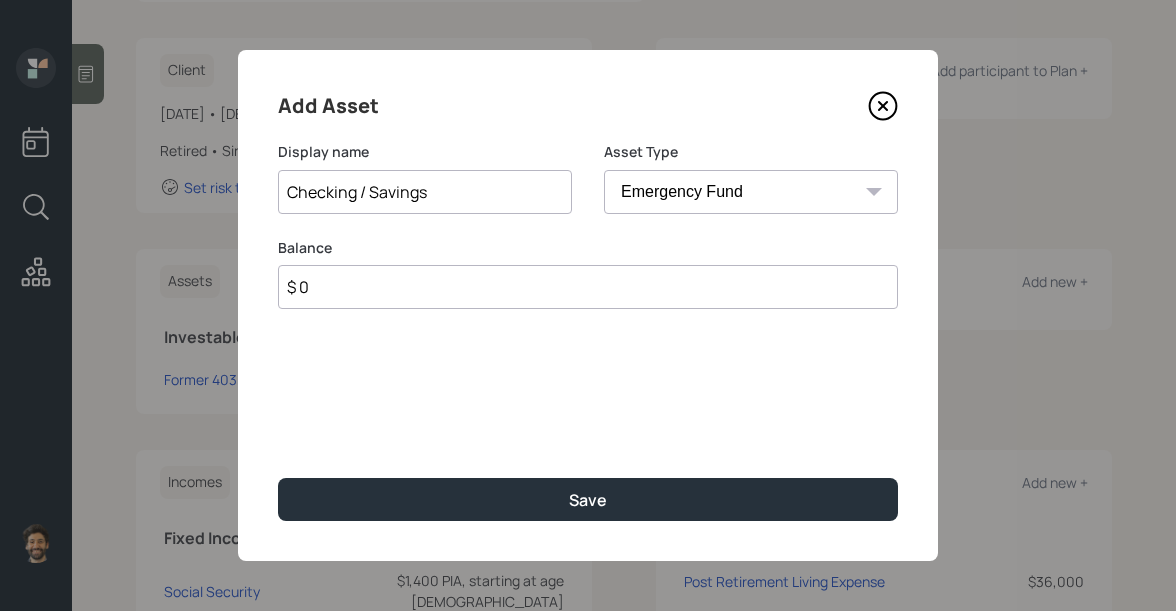 type on "Checking / Savings" 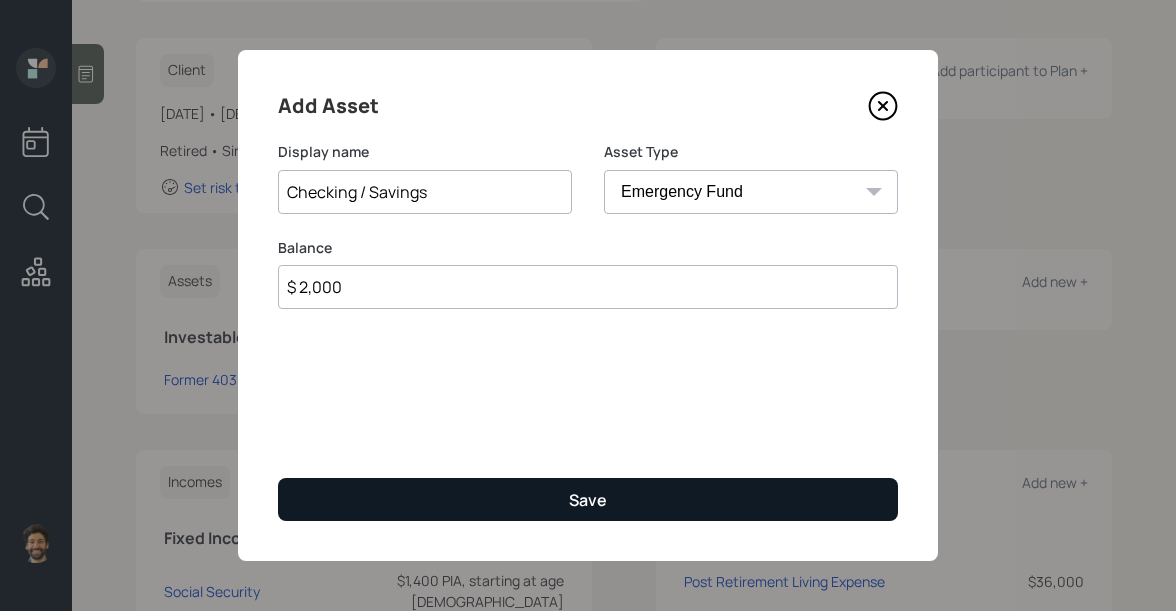type on "$ 2,000" 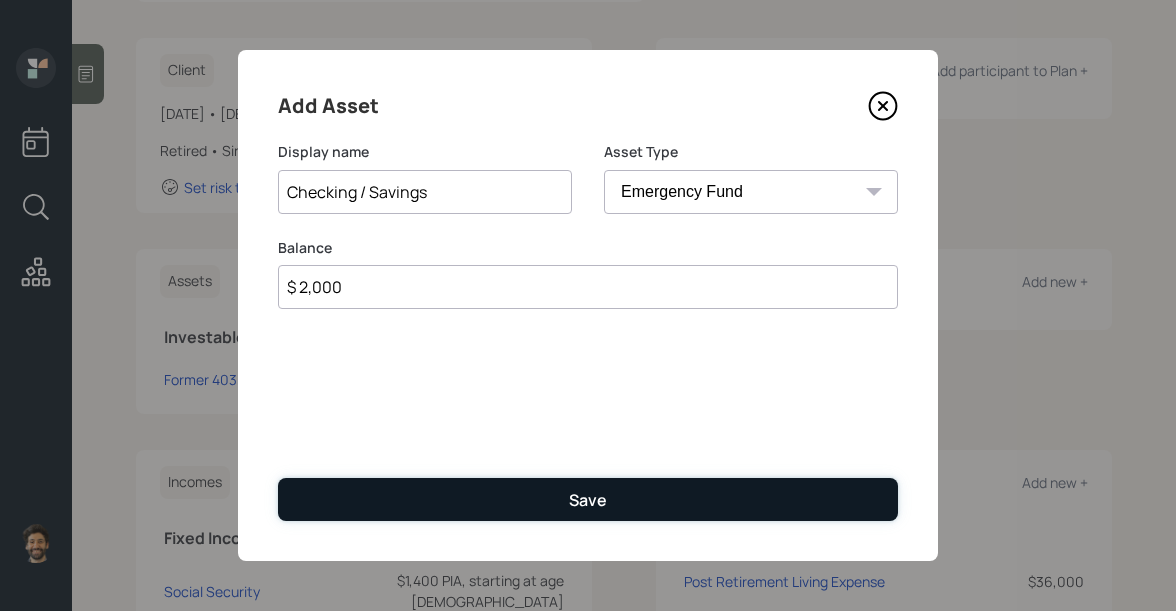 click on "Save" at bounding box center [588, 499] 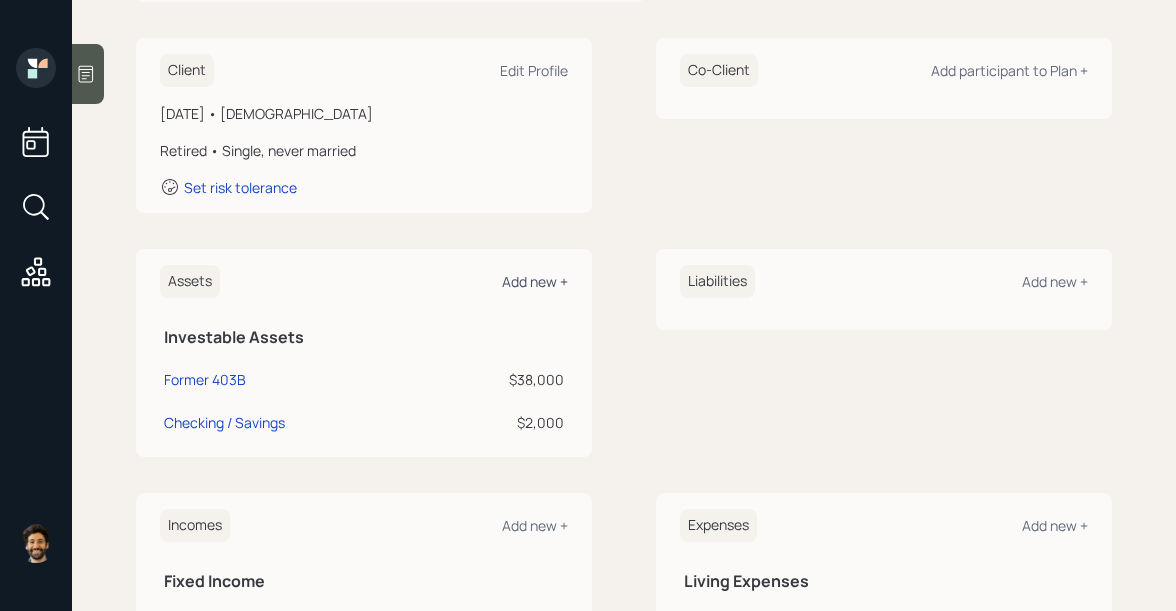 click on "Add new +" at bounding box center [535, 281] 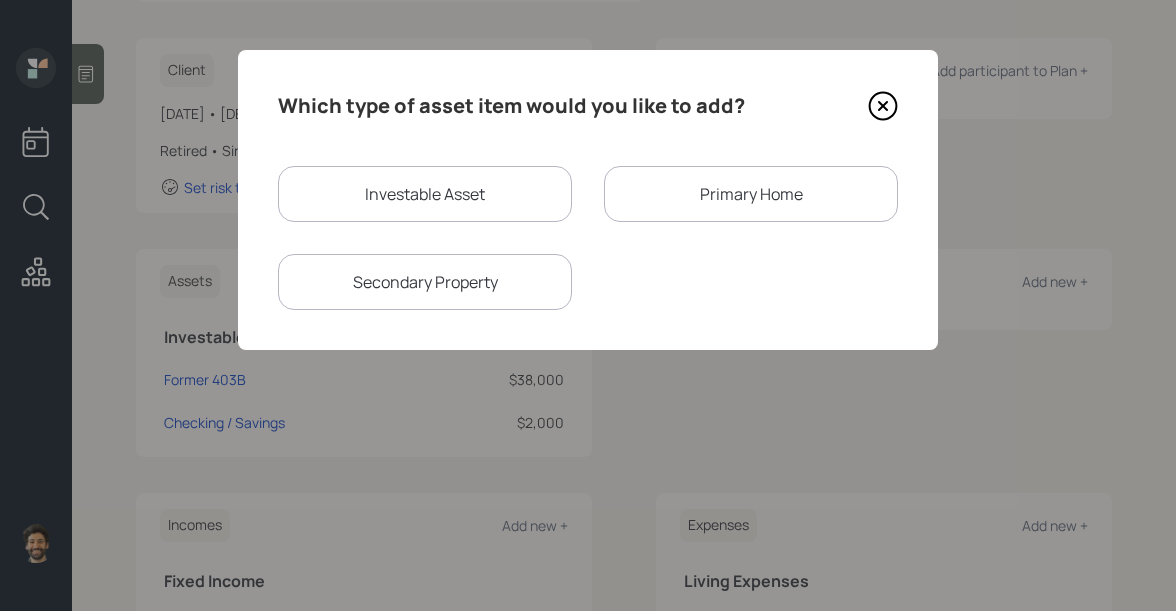 click on "Investable Asset" at bounding box center (425, 194) 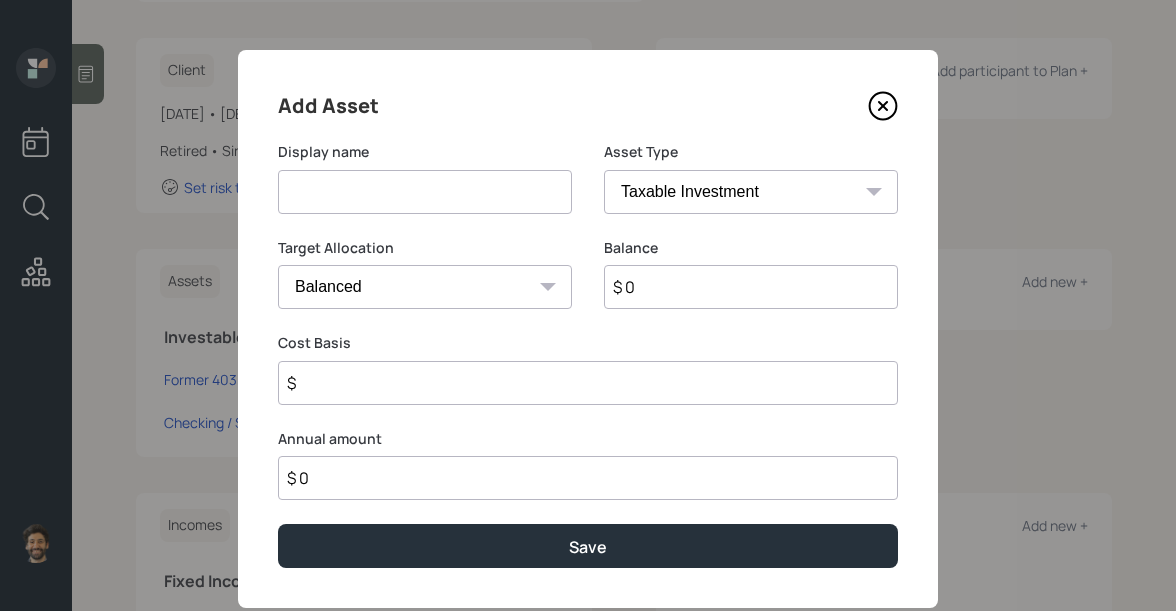 click at bounding box center (425, 192) 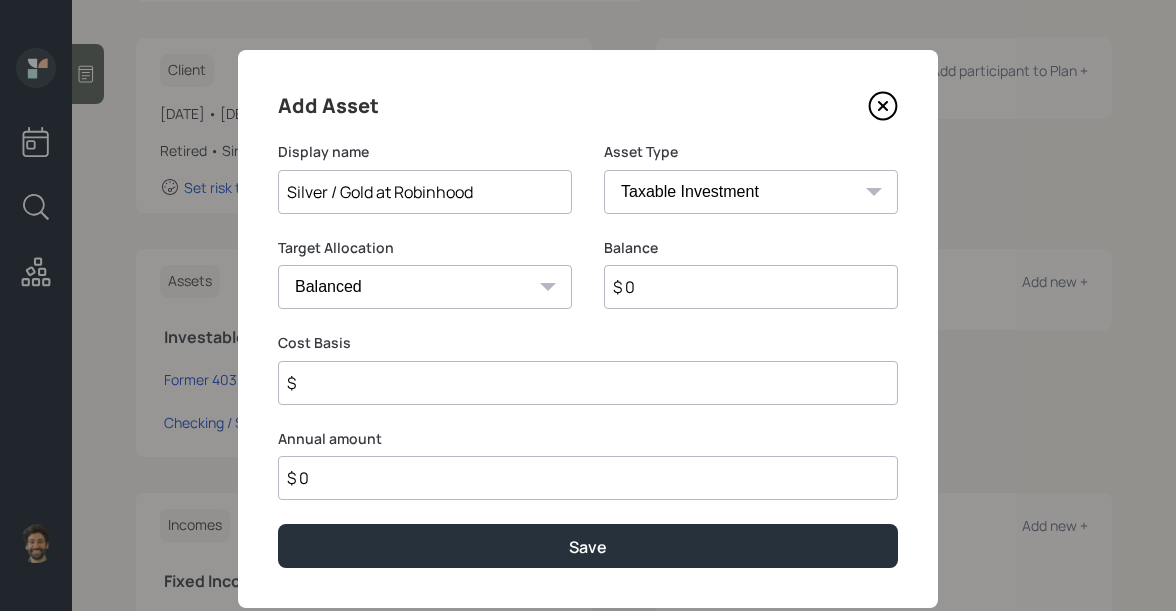 type on "Silver / Gold at Robinhood" 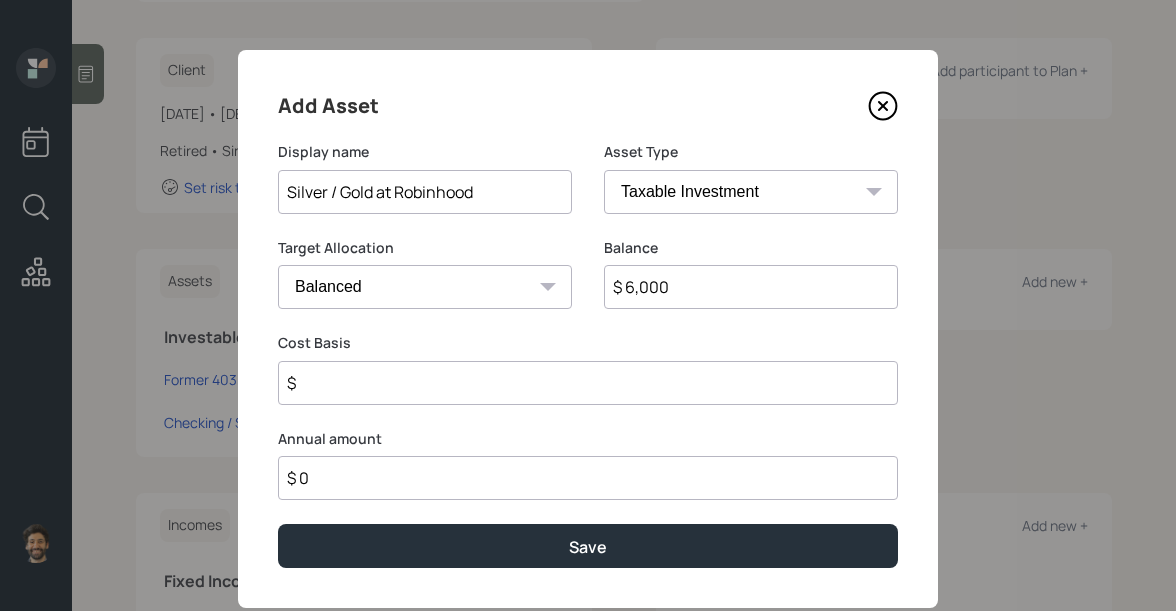type on "$ 6,000" 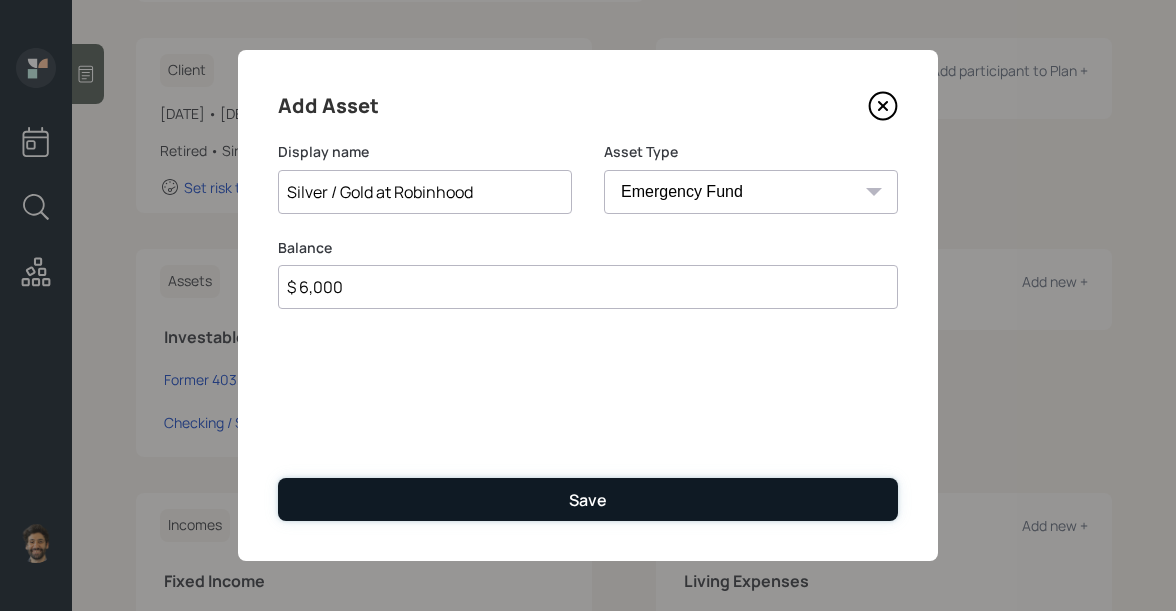 click on "Save" at bounding box center (588, 499) 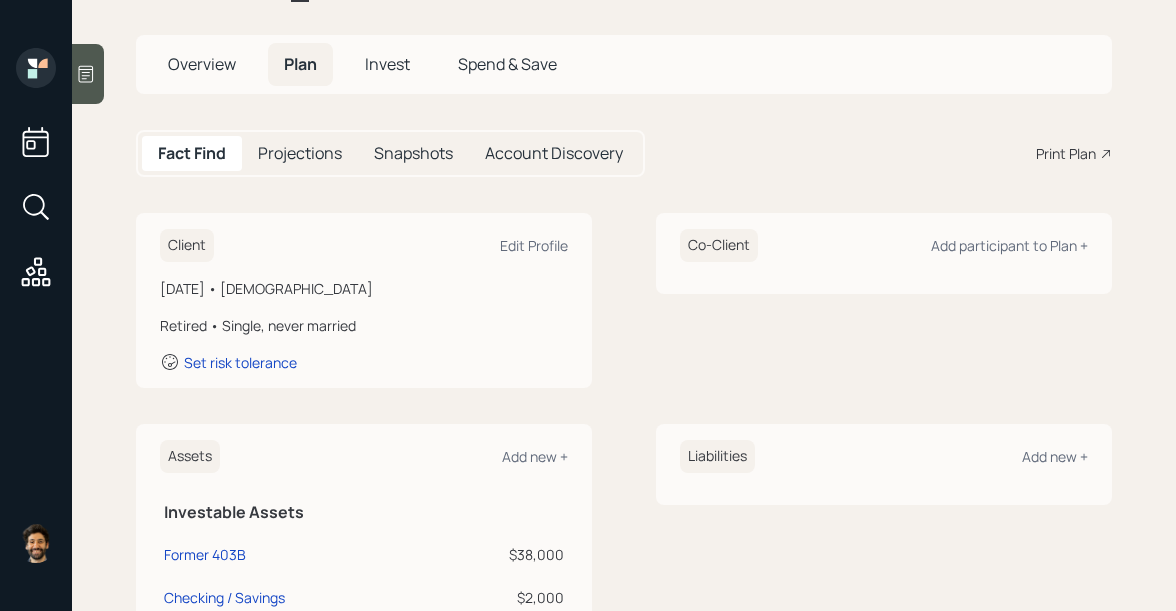 scroll, scrollTop: 28, scrollLeft: 0, axis: vertical 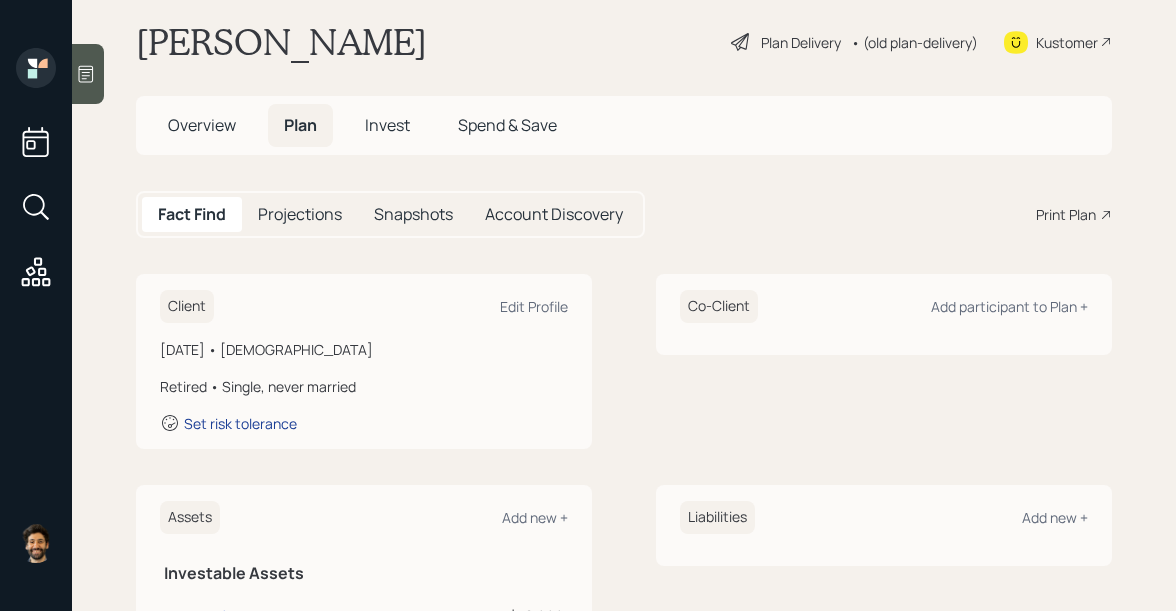 click on "Set risk tolerance" at bounding box center (240, 423) 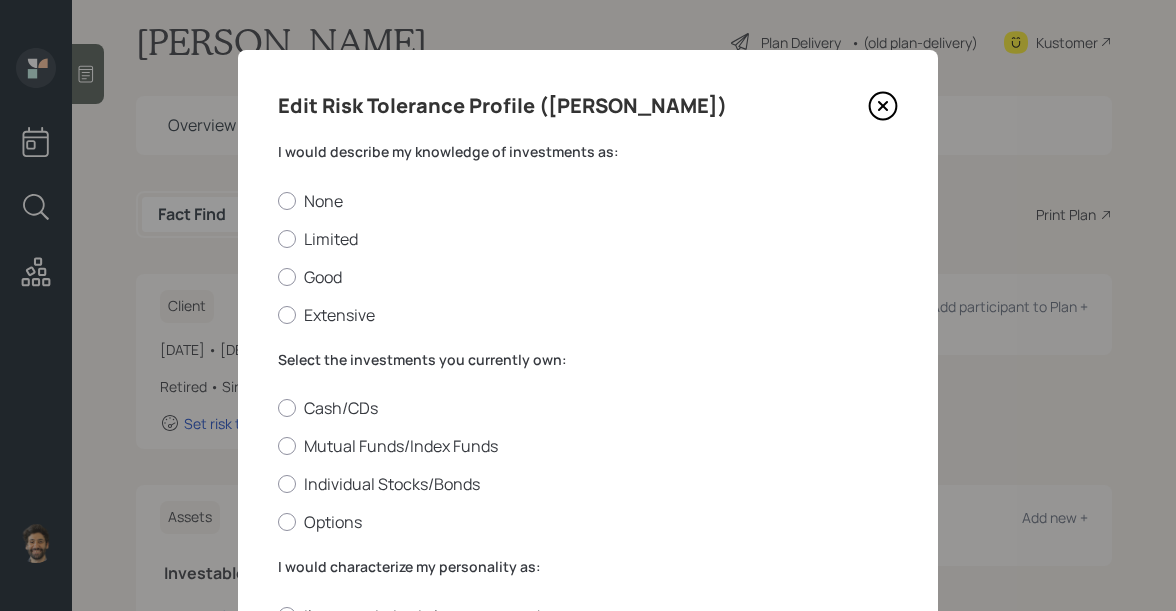 click on "I would describe my knowledge of investments as:" at bounding box center [588, 152] 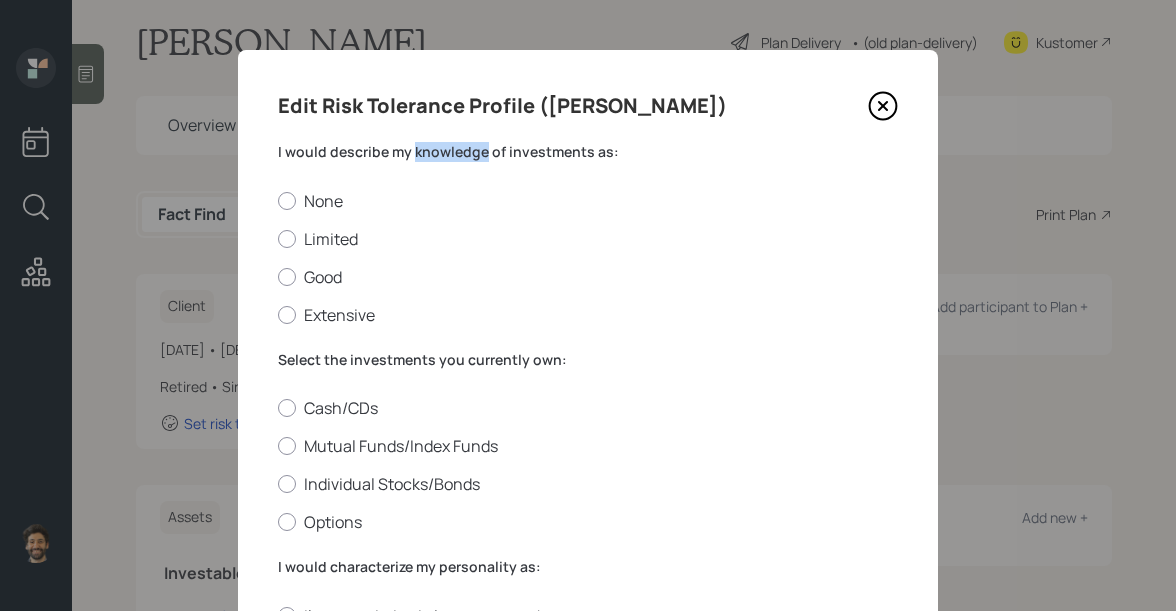 click on "I would describe my knowledge of investments as:" at bounding box center (588, 152) 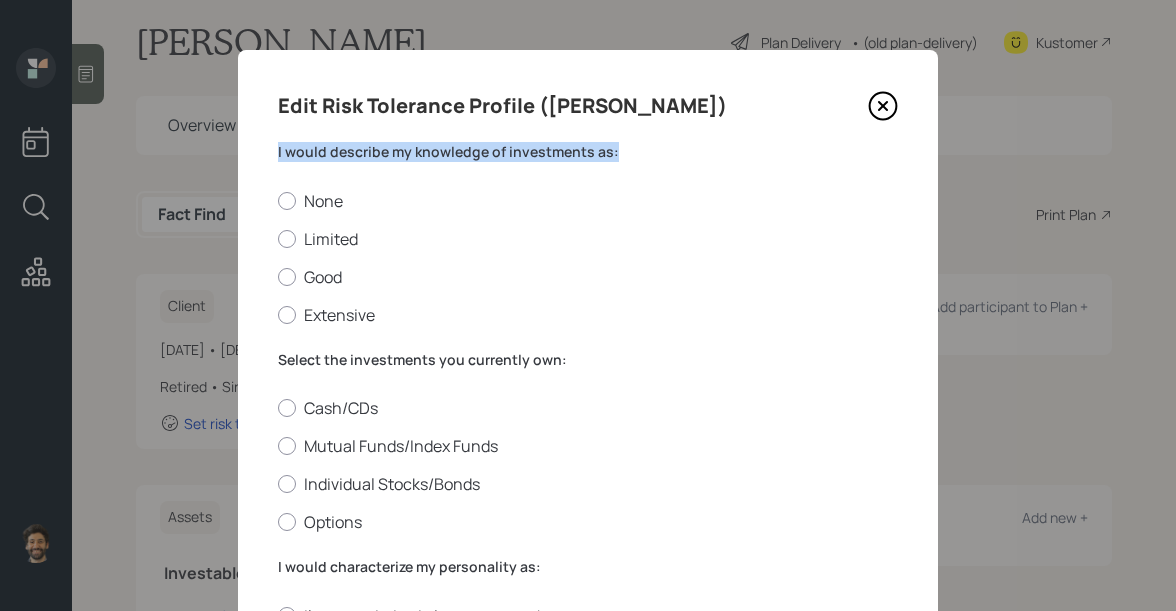 click on "I would describe my knowledge of investments as:" at bounding box center [588, 152] 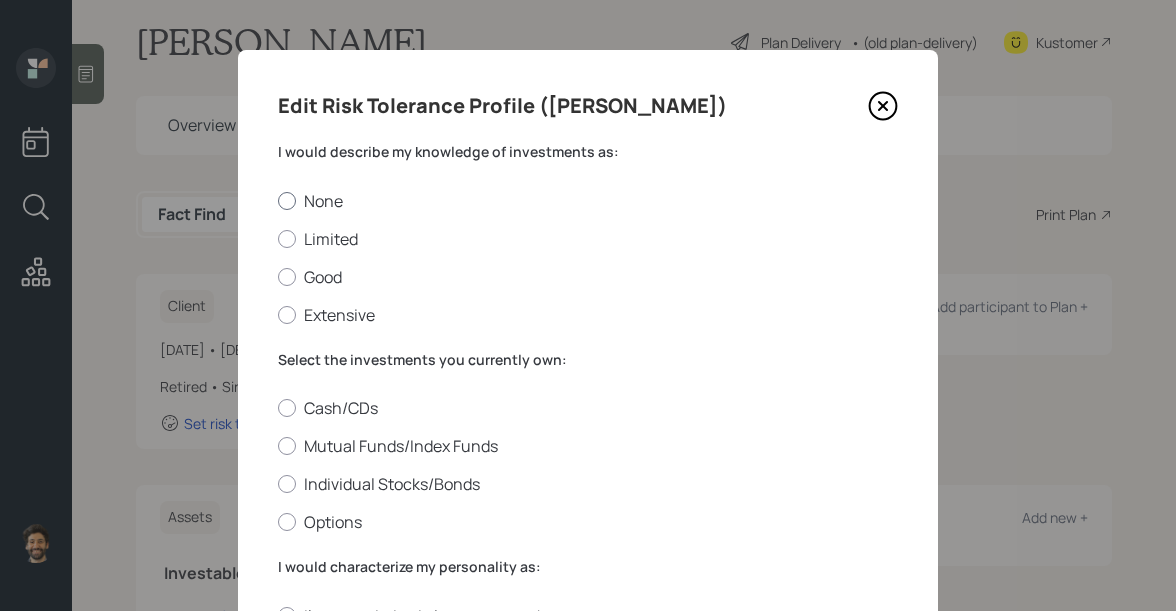click at bounding box center (287, 201) 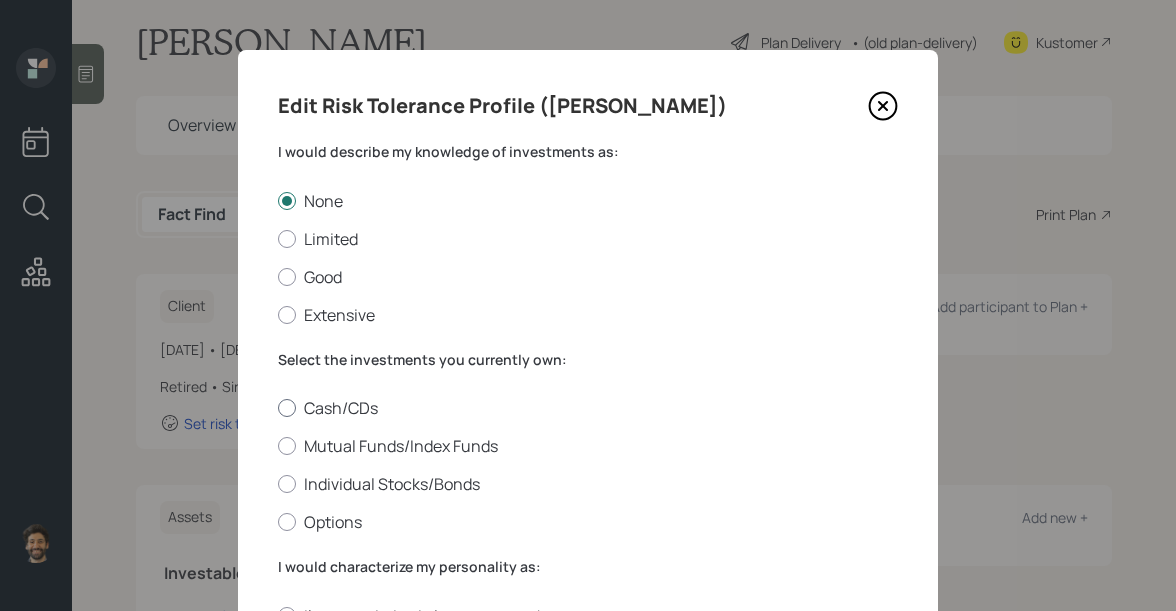 scroll, scrollTop: 170, scrollLeft: 0, axis: vertical 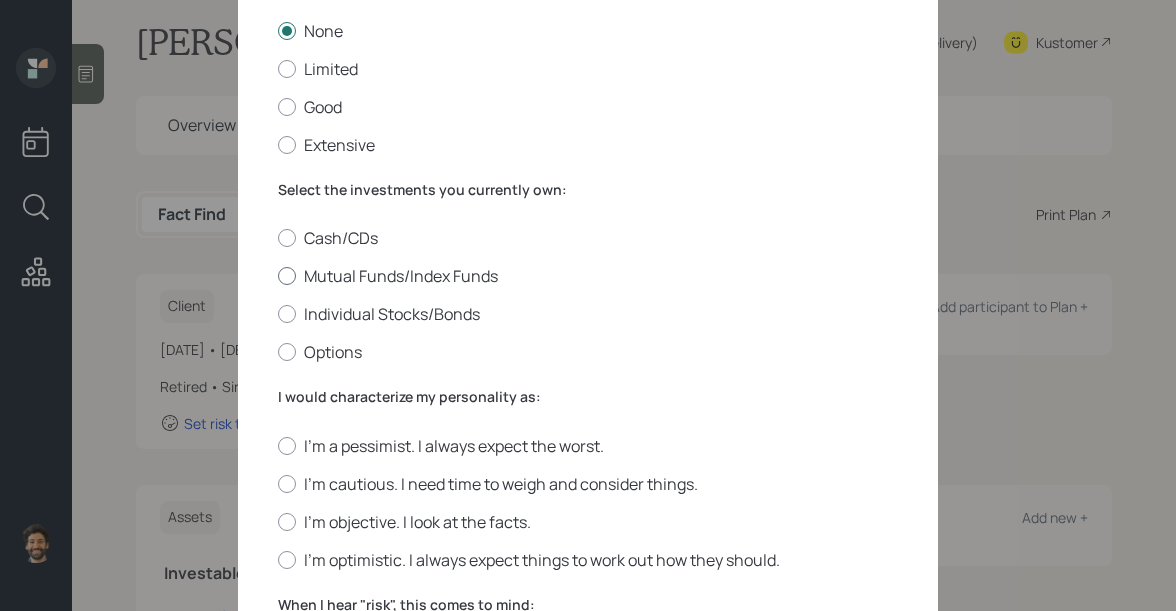 click on "Mutual Funds/Index Funds" at bounding box center [588, 276] 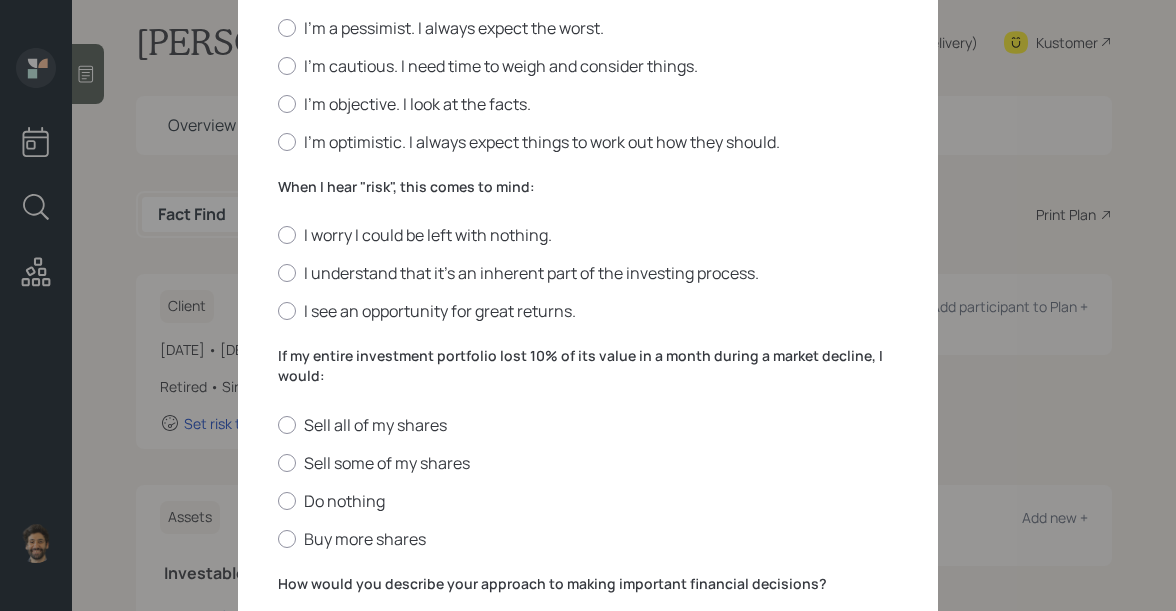 scroll, scrollTop: 560, scrollLeft: 0, axis: vertical 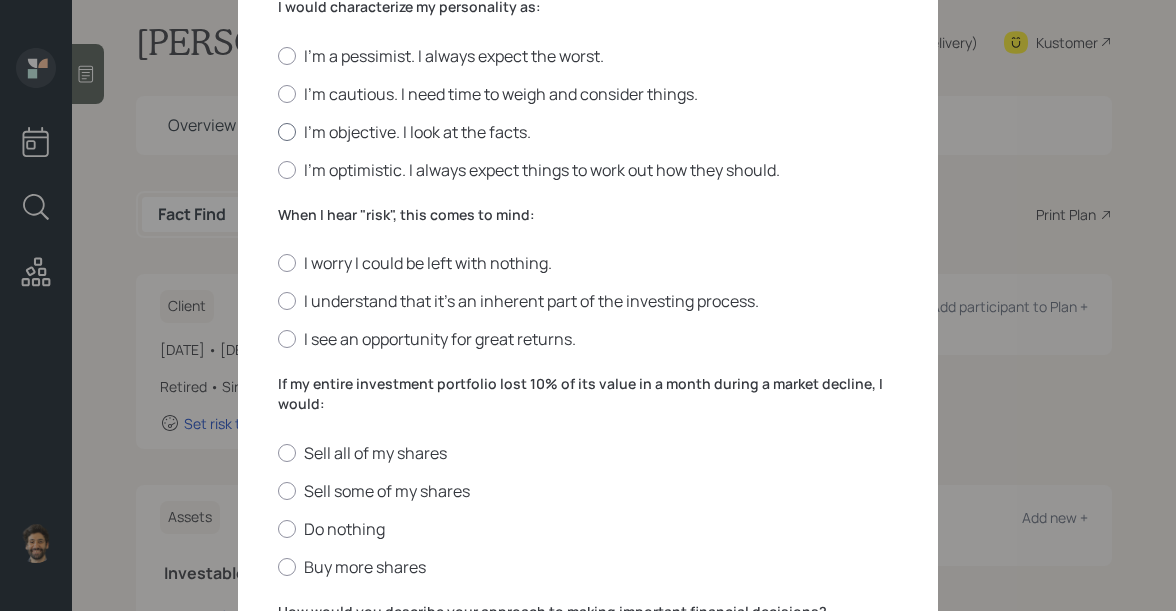 click on "I'm objective. I look at the facts." at bounding box center (588, 132) 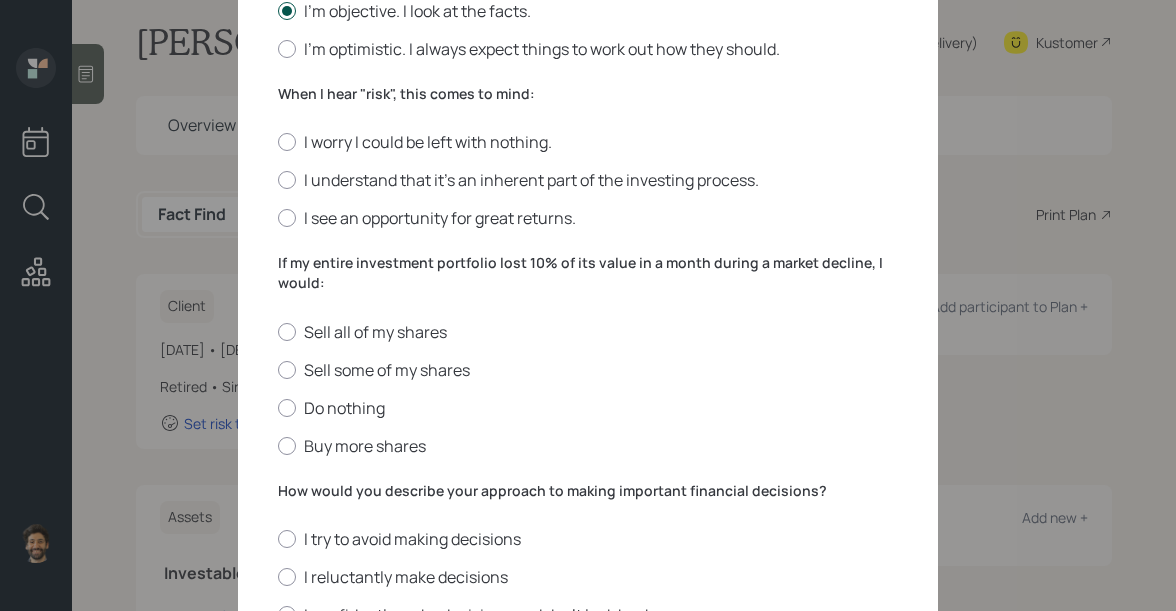 scroll, scrollTop: 689, scrollLeft: 0, axis: vertical 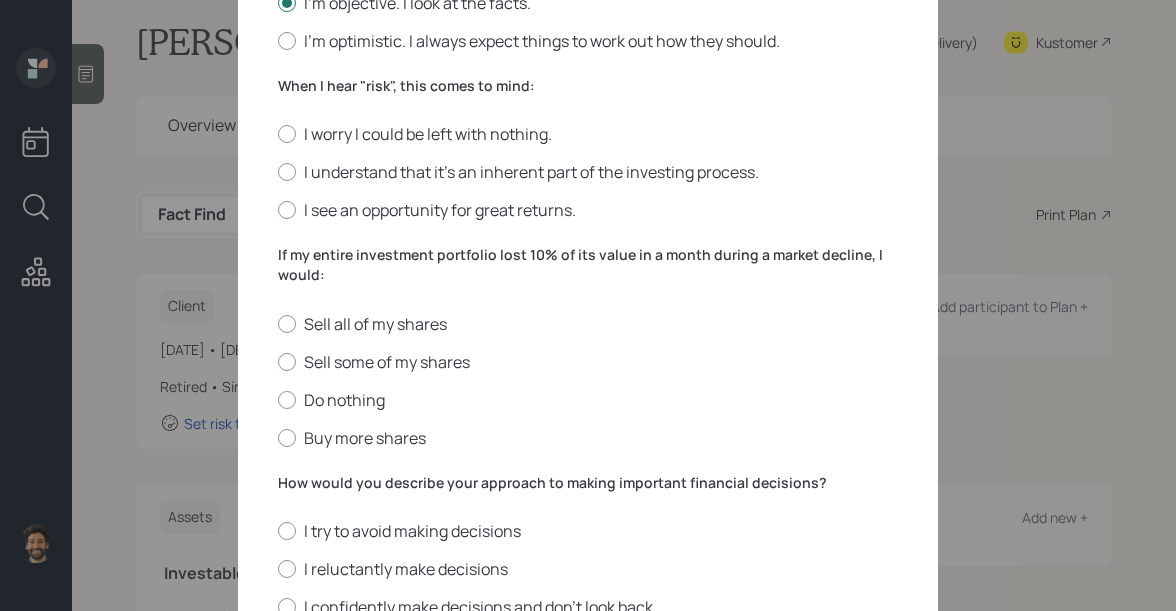click on "When I hear "risk", this comes to mind: I worry I could be left with nothing. I understand that it’s an inherent part of the investing process. I see an opportunity for great returns." at bounding box center [588, 149] 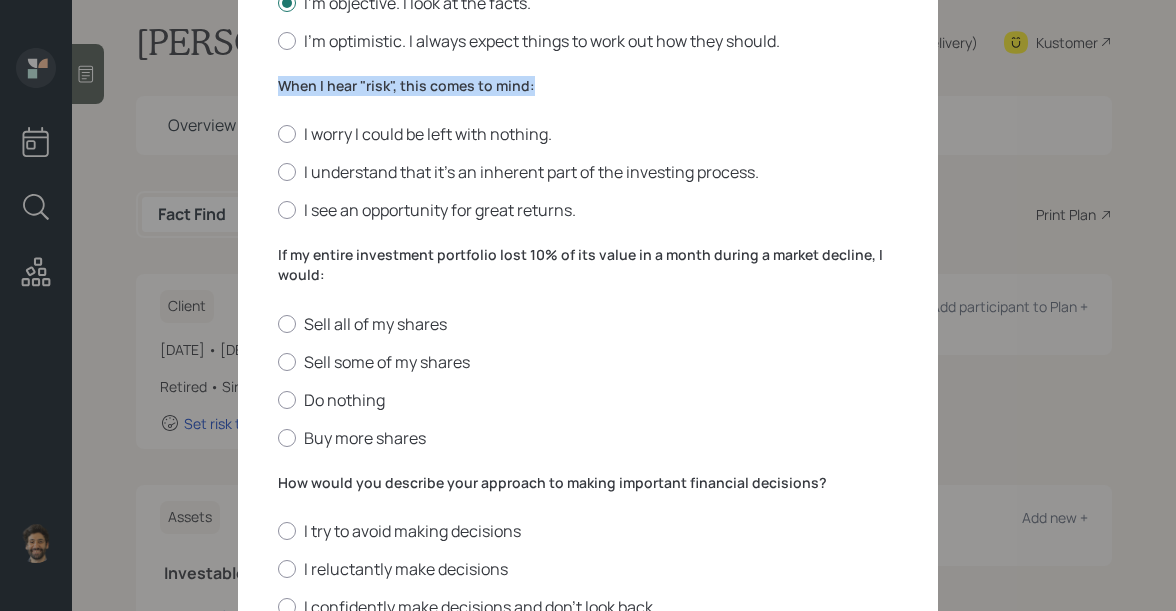 click on "When I hear "risk", this comes to mind: I worry I could be left with nothing. I understand that it’s an inherent part of the investing process. I see an opportunity for great returns." at bounding box center [588, 149] 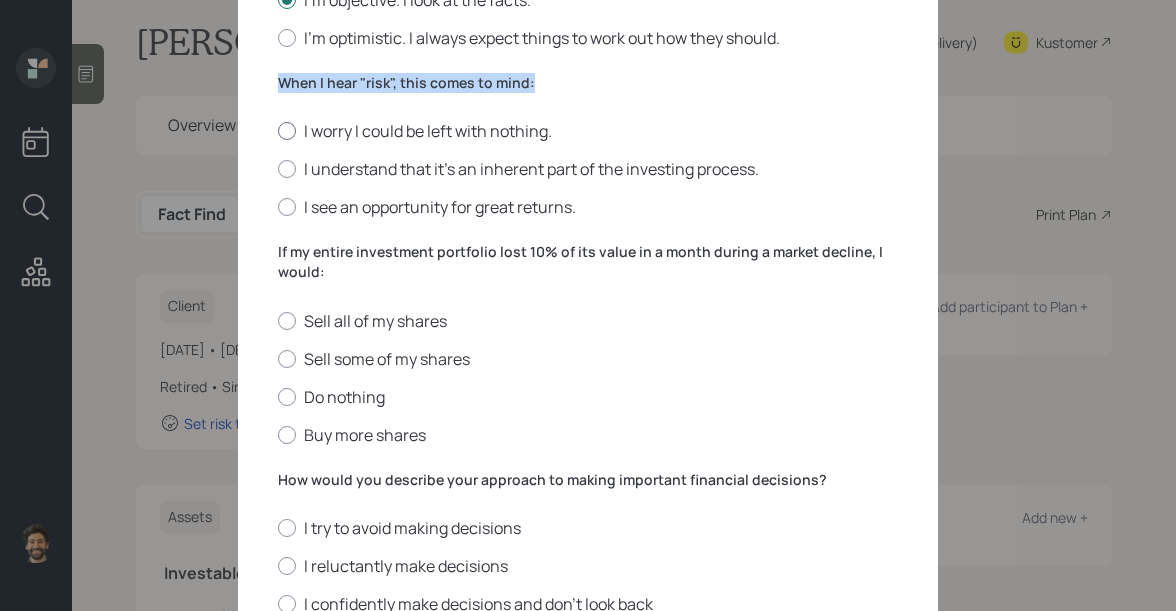 scroll, scrollTop: 685, scrollLeft: 0, axis: vertical 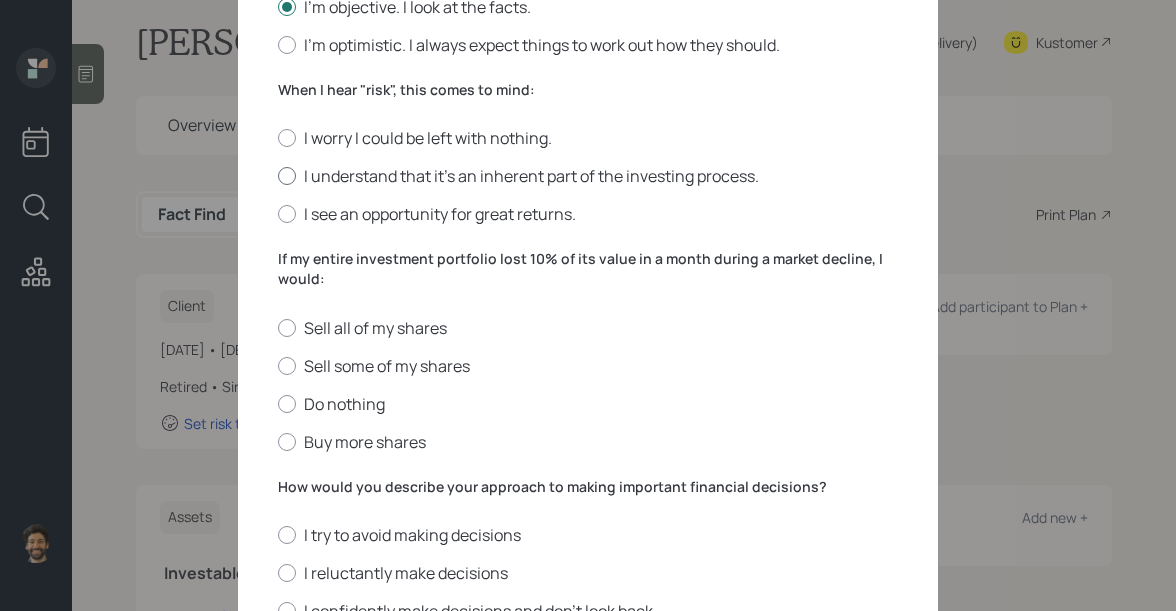 click on "I understand that it’s an inherent part of the investing process." at bounding box center [588, 176] 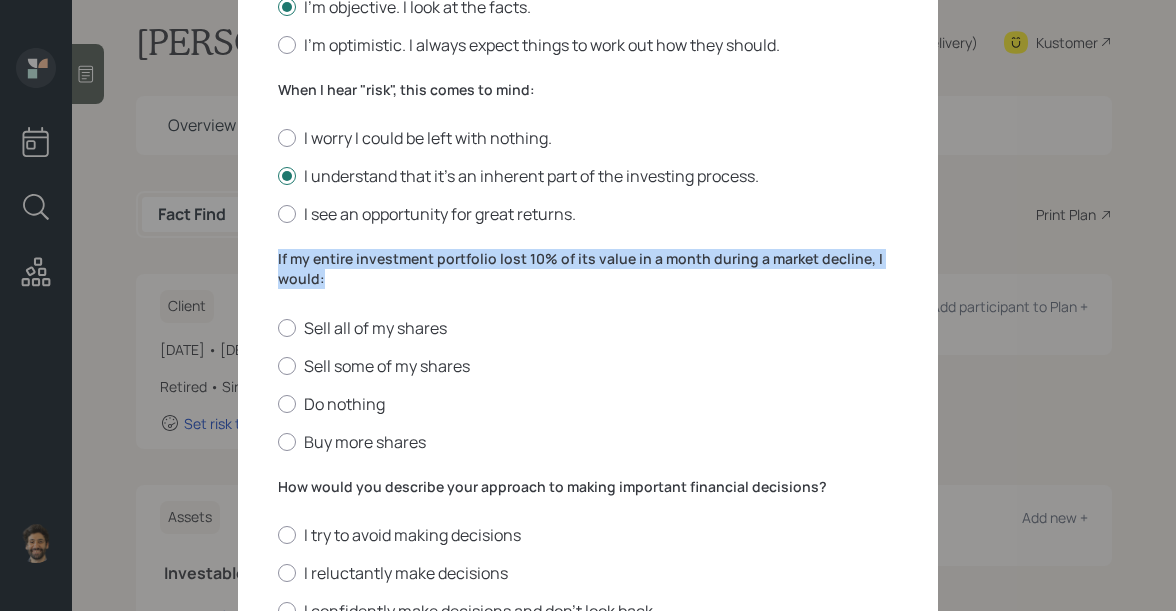 drag, startPoint x: 344, startPoint y: 276, endPoint x: 253, endPoint y: 257, distance: 92.96236 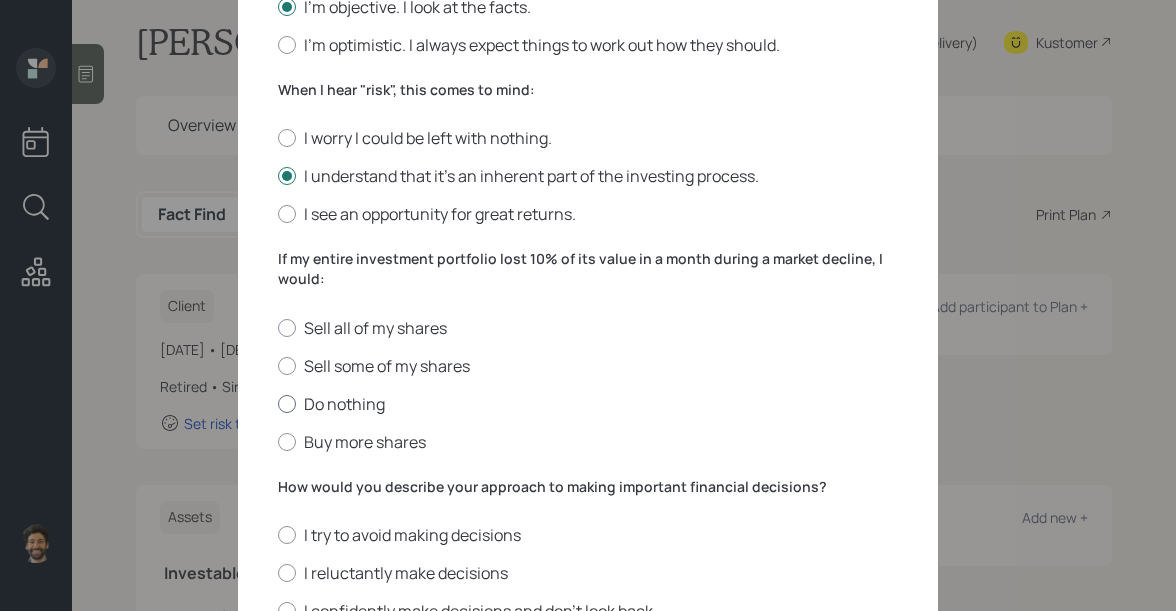 click on "Do nothing" at bounding box center [588, 404] 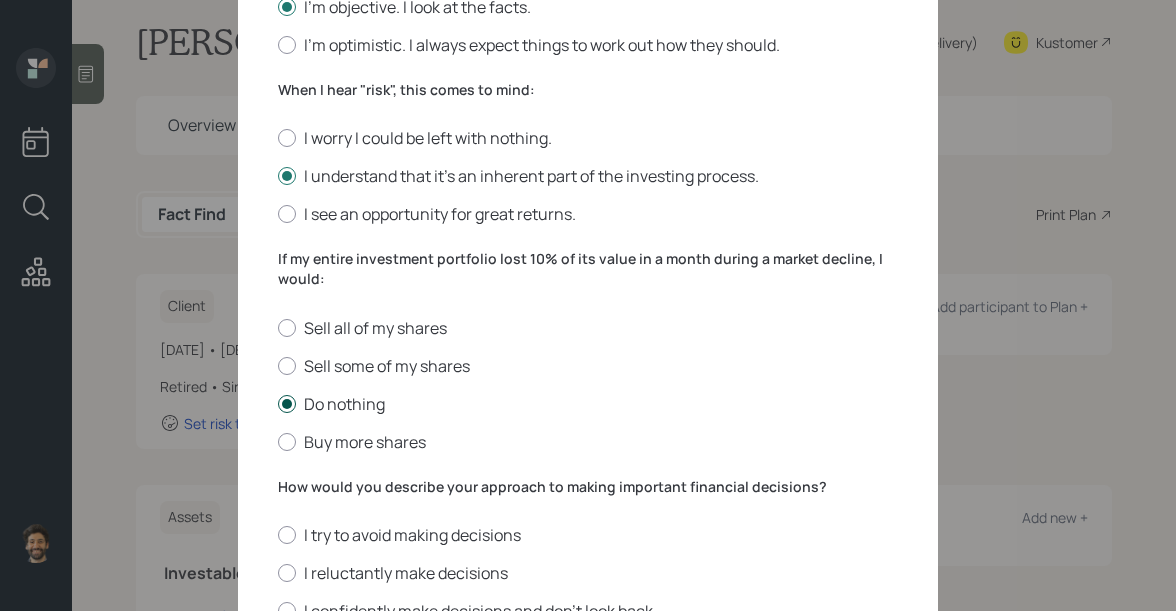 scroll, scrollTop: 854, scrollLeft: 0, axis: vertical 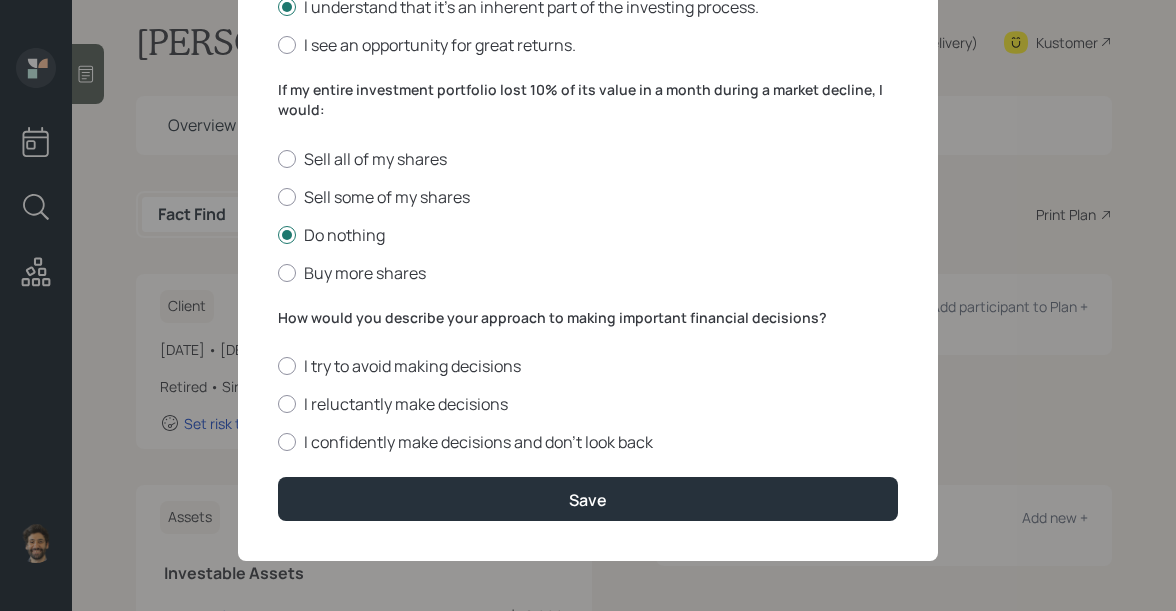 click on "How would you describe your approach to making important financial decisions?" at bounding box center [588, 318] 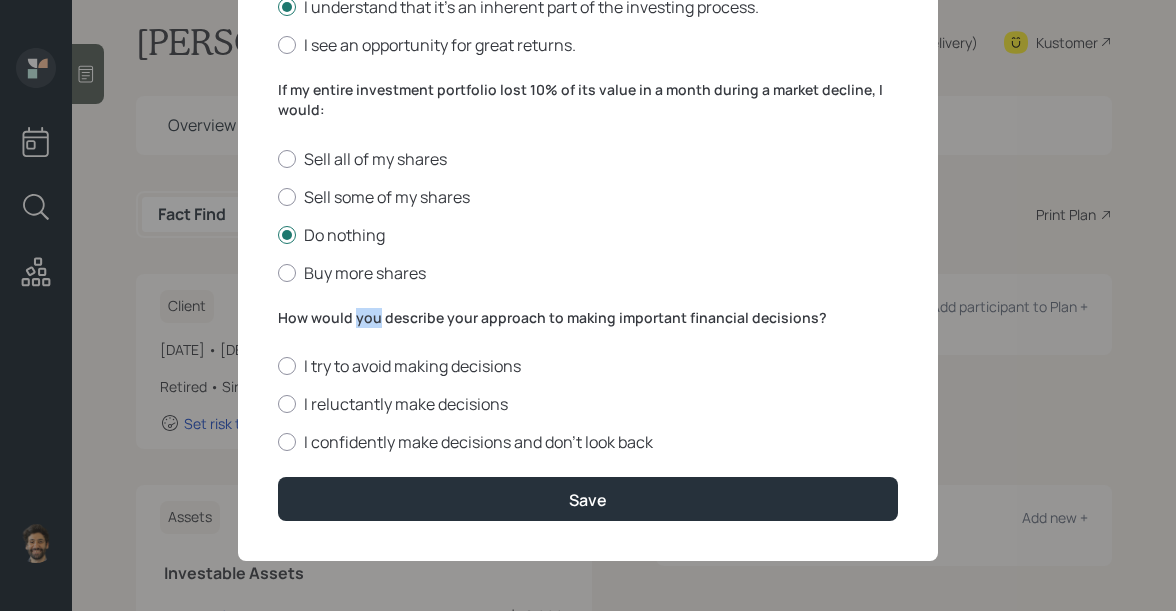 click on "How would you describe your approach to making important financial decisions?" at bounding box center (588, 318) 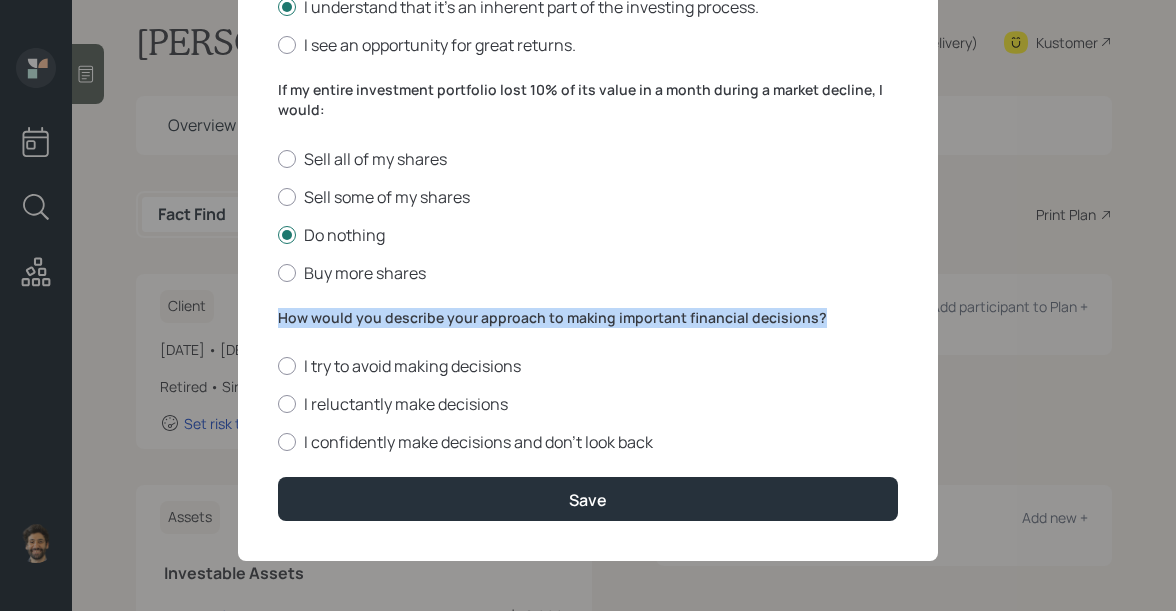 click on "How would you describe your approach to making important financial decisions?" at bounding box center (588, 318) 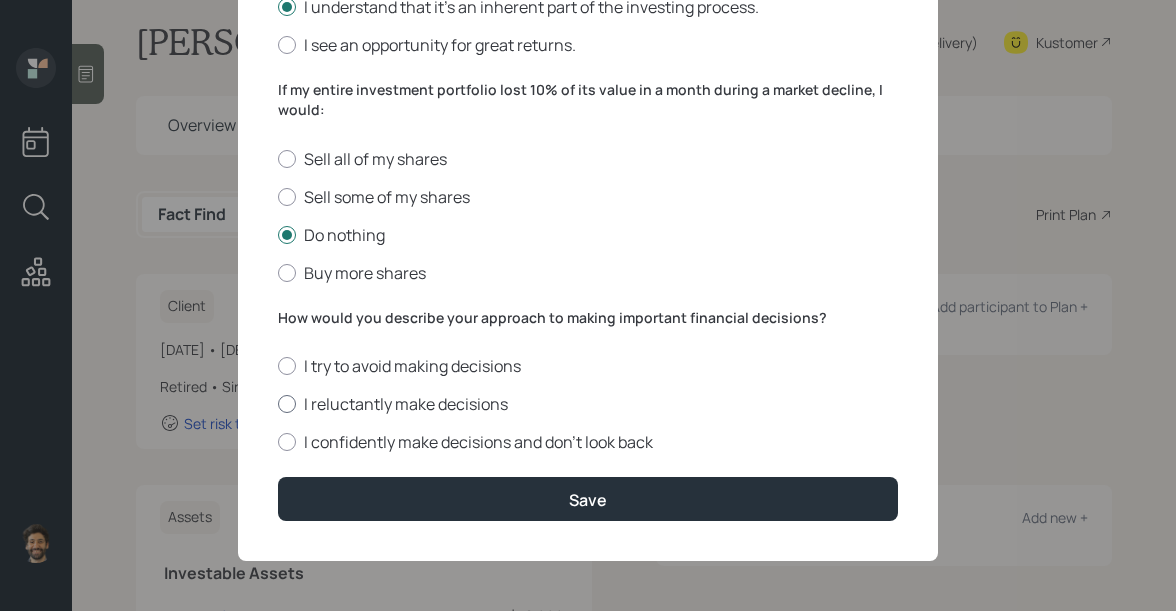 click on "I reluctantly make decisions" at bounding box center [588, 404] 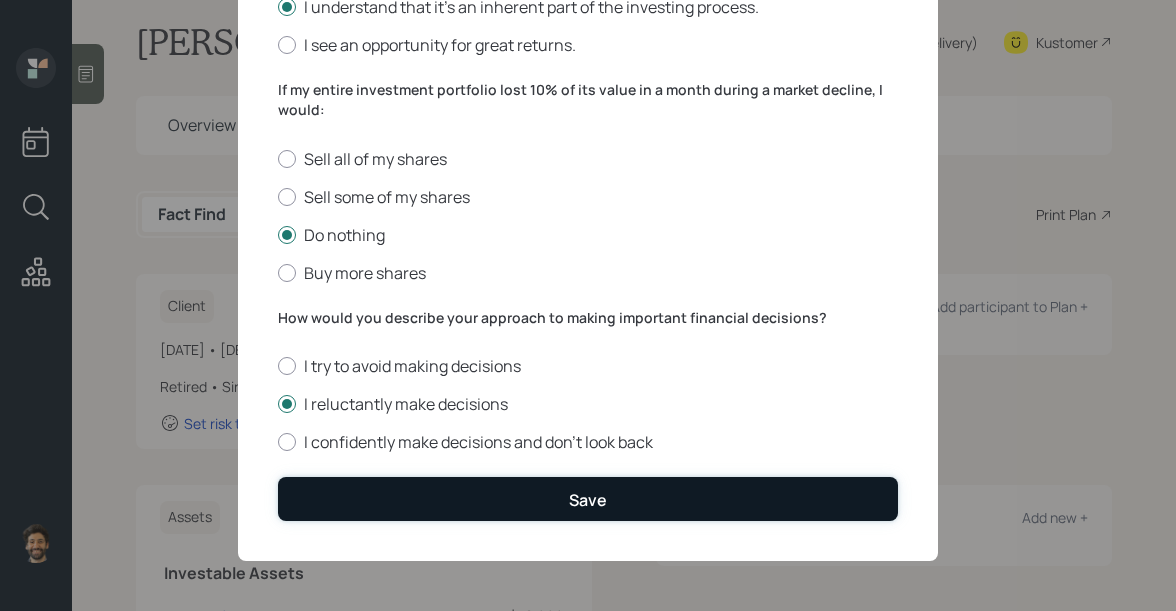 click on "Save" at bounding box center [588, 498] 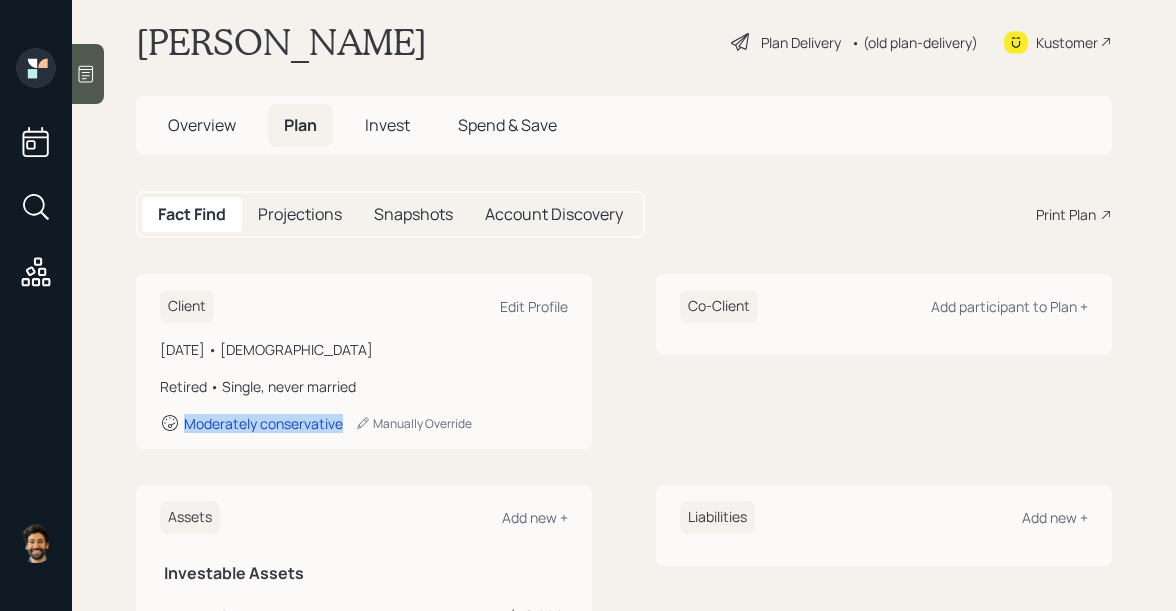 drag, startPoint x: 346, startPoint y: 421, endPoint x: 179, endPoint y: 418, distance: 167.02695 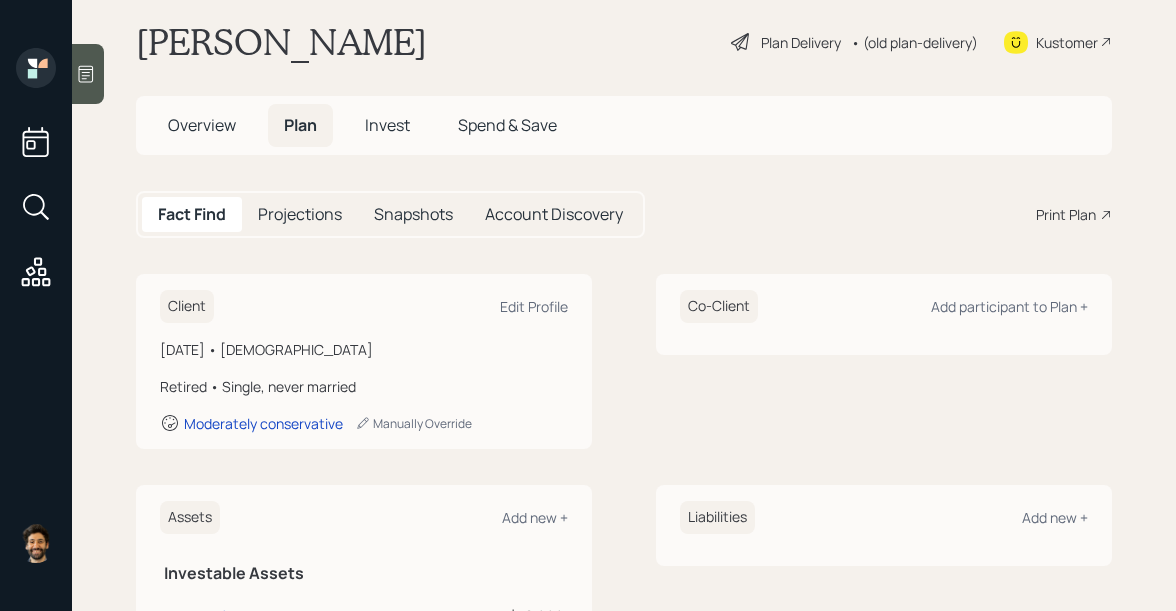 click on "Invest" at bounding box center (387, 125) 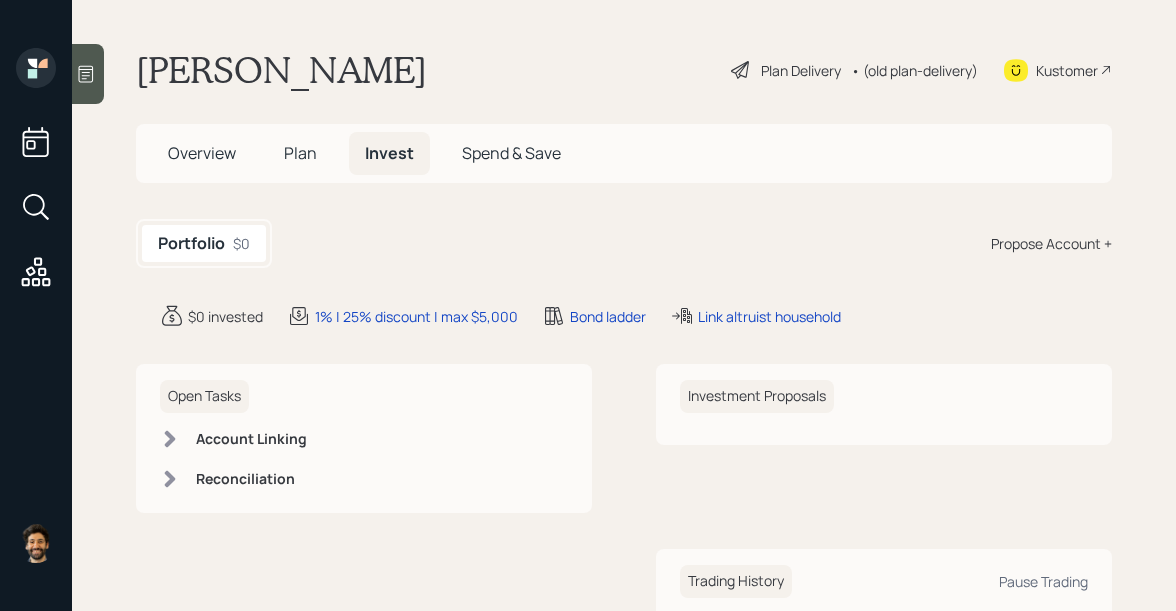 click on "Propose Account +" at bounding box center (1051, 243) 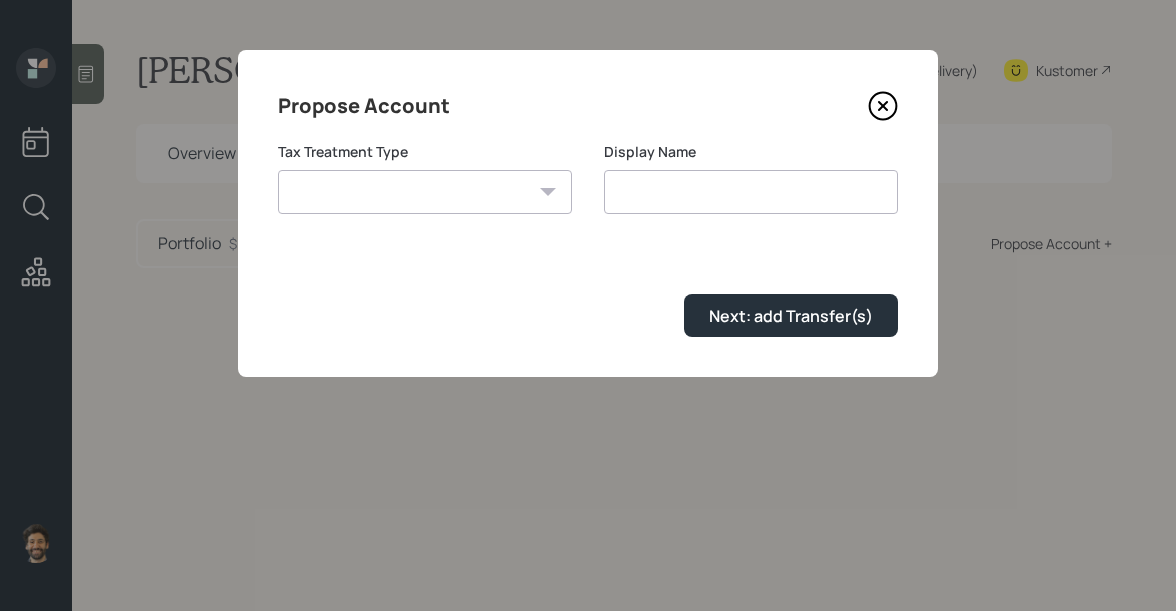 click on "Roth Taxable Traditional" at bounding box center (425, 192) 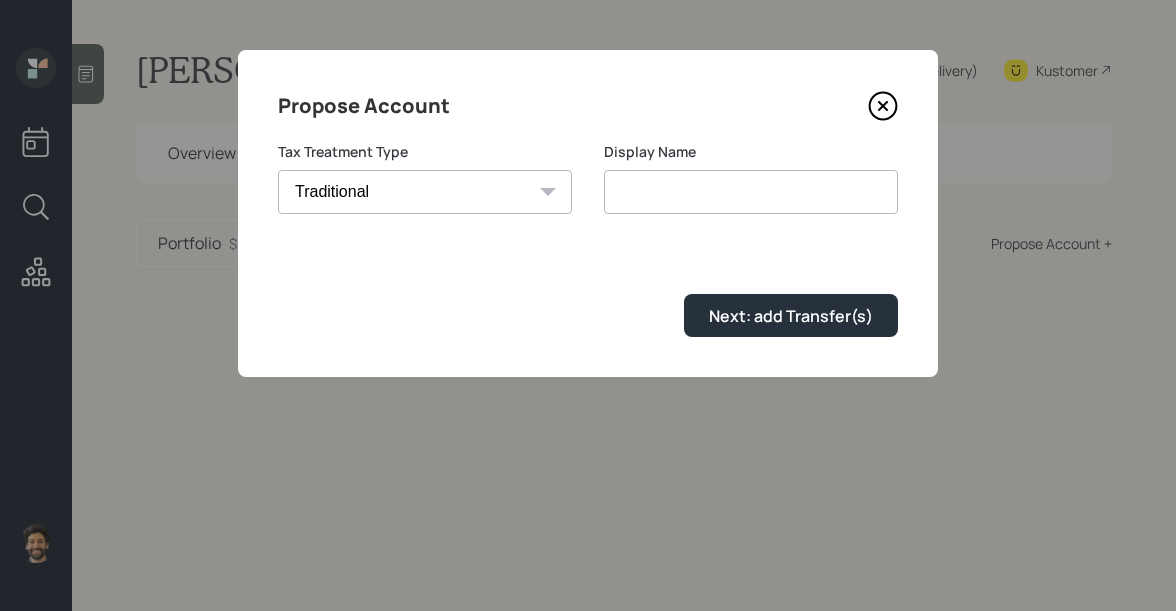 type on "Traditional" 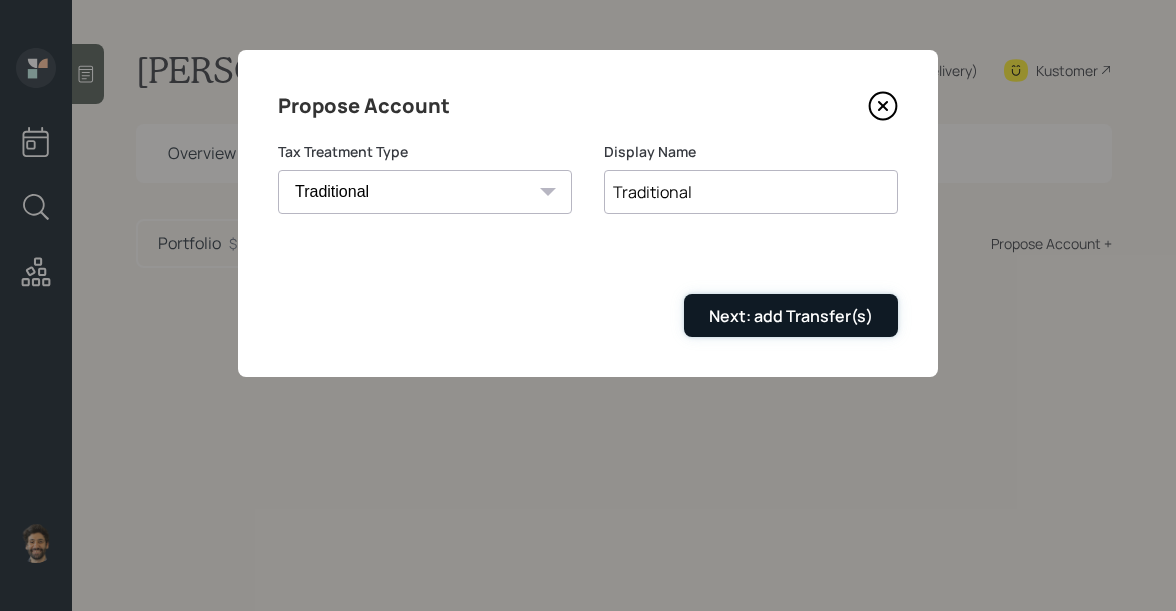 click on "Next: add Transfer(s)" at bounding box center [791, 316] 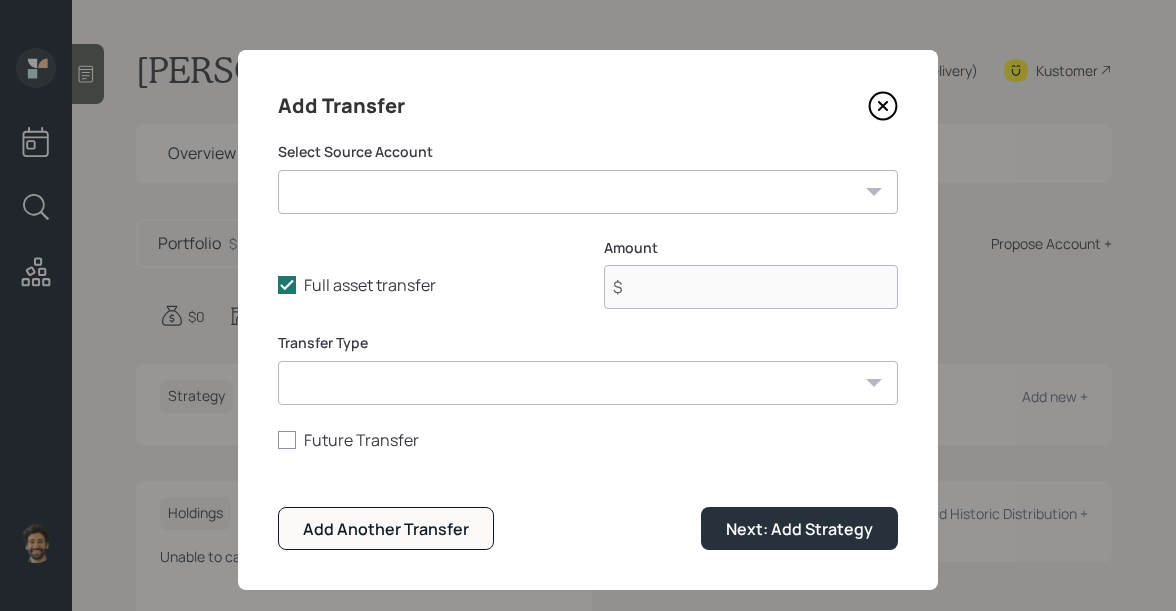 click on "Former 403B ($38,000 | 403(b)) Checking / Savings ($2,000 | Emergency Fund) Silver / Gold at Robinhood ($6,000 | Emergency Fund)" at bounding box center (588, 192) 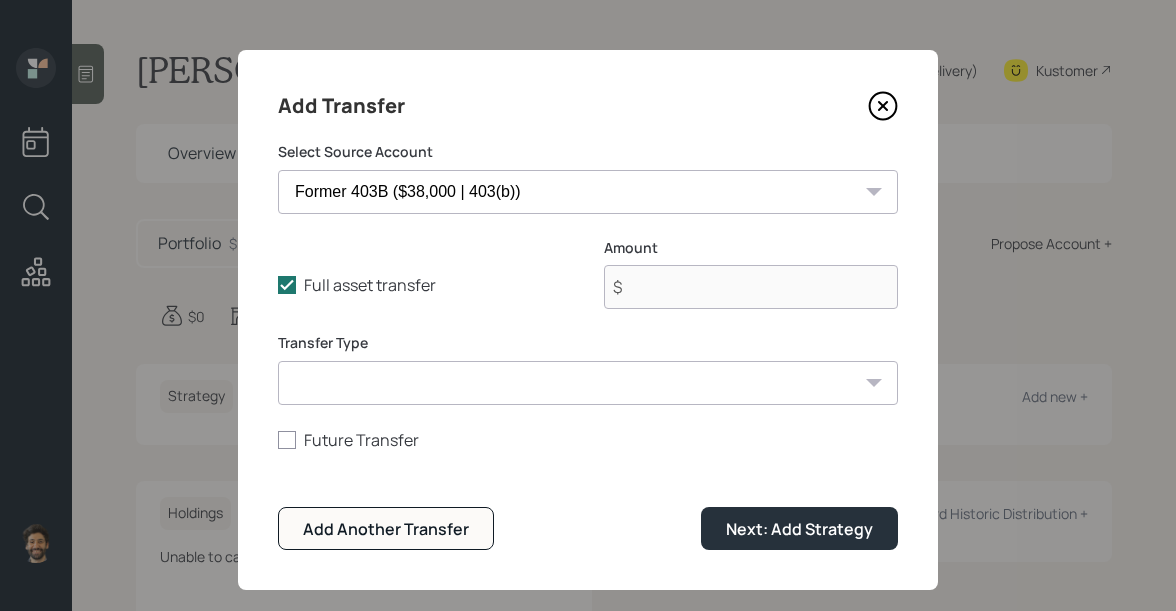 type on "$ 38,000" 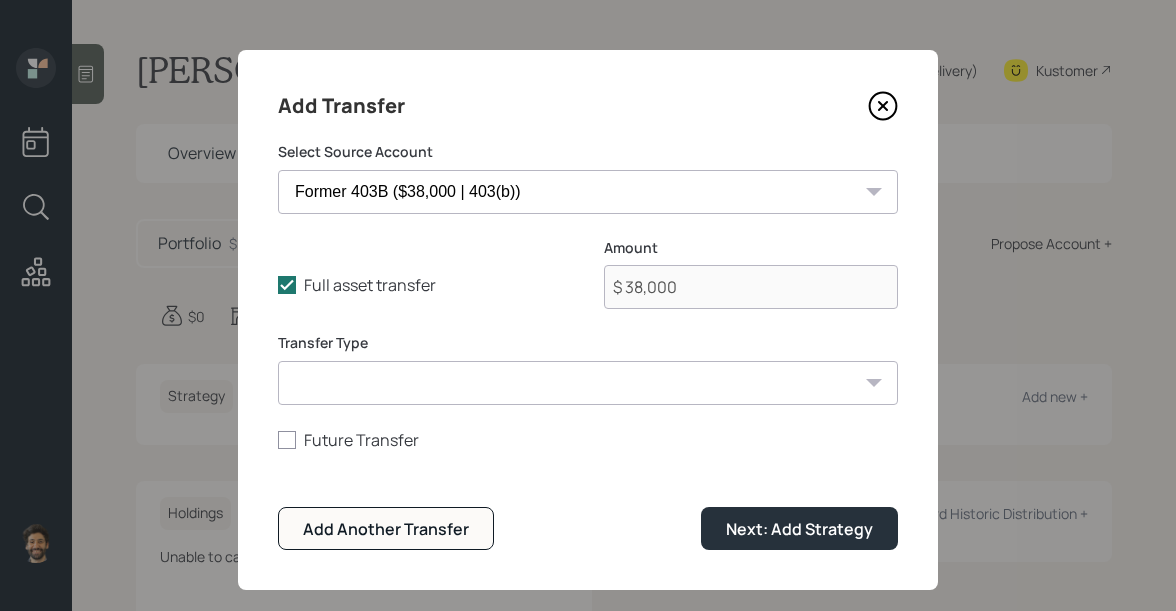 click on "ACAT Transfer Non ACAT Transfer Capitalize Rollover Rollover Deposit" at bounding box center (588, 383) 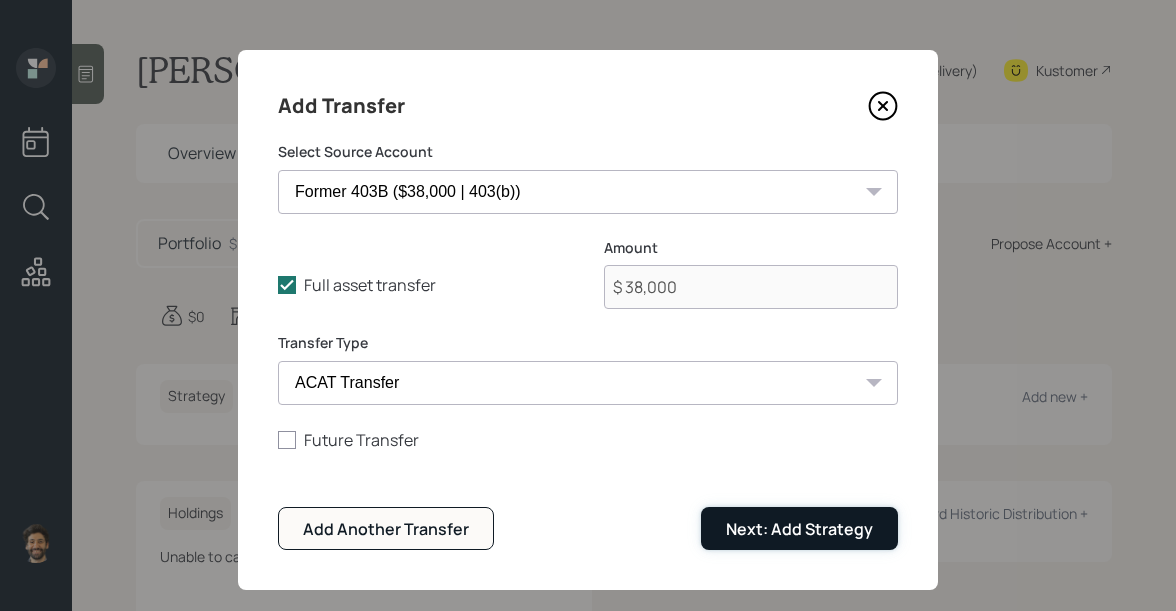 click on "Next: Add Strategy" at bounding box center (799, 528) 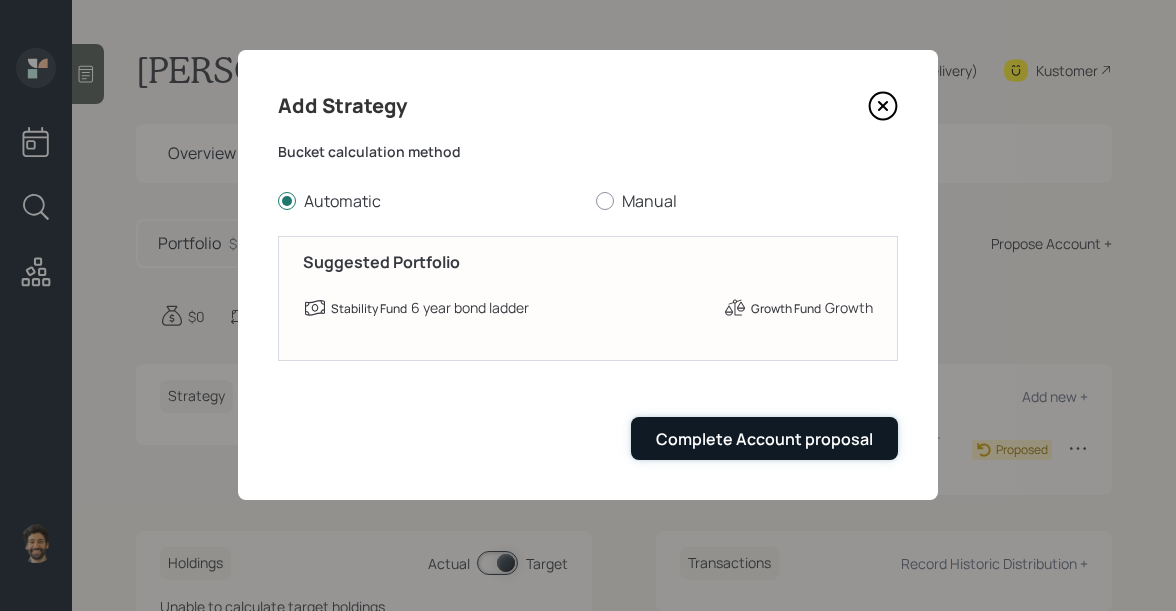click on "Complete Account proposal" at bounding box center [764, 439] 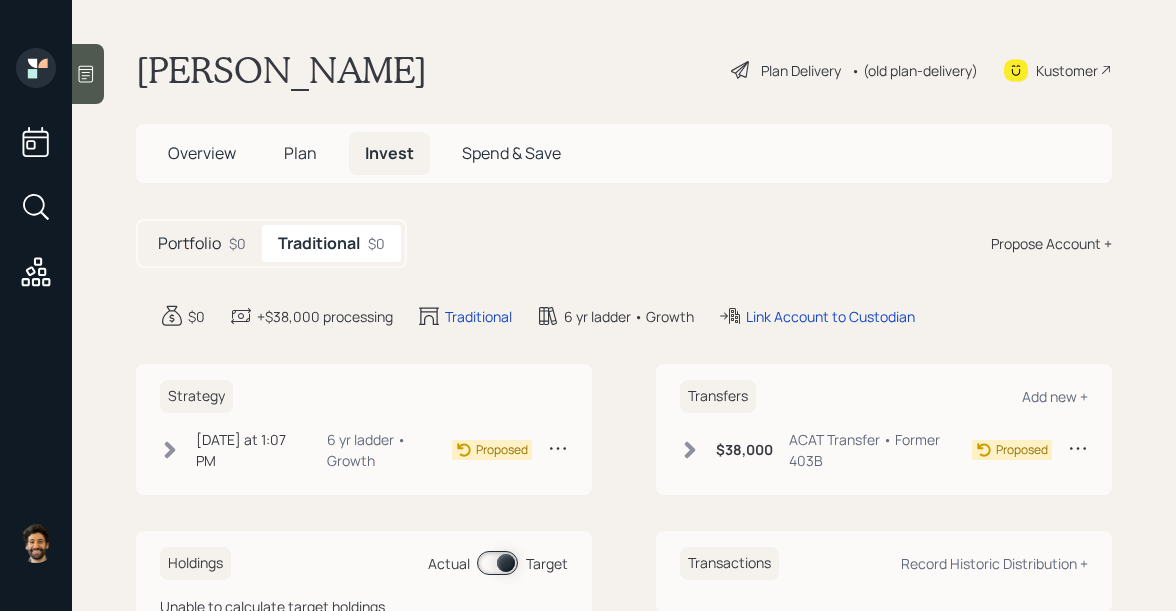 click on "Plan Delivery • (old plan-delivery)" at bounding box center [854, 70] 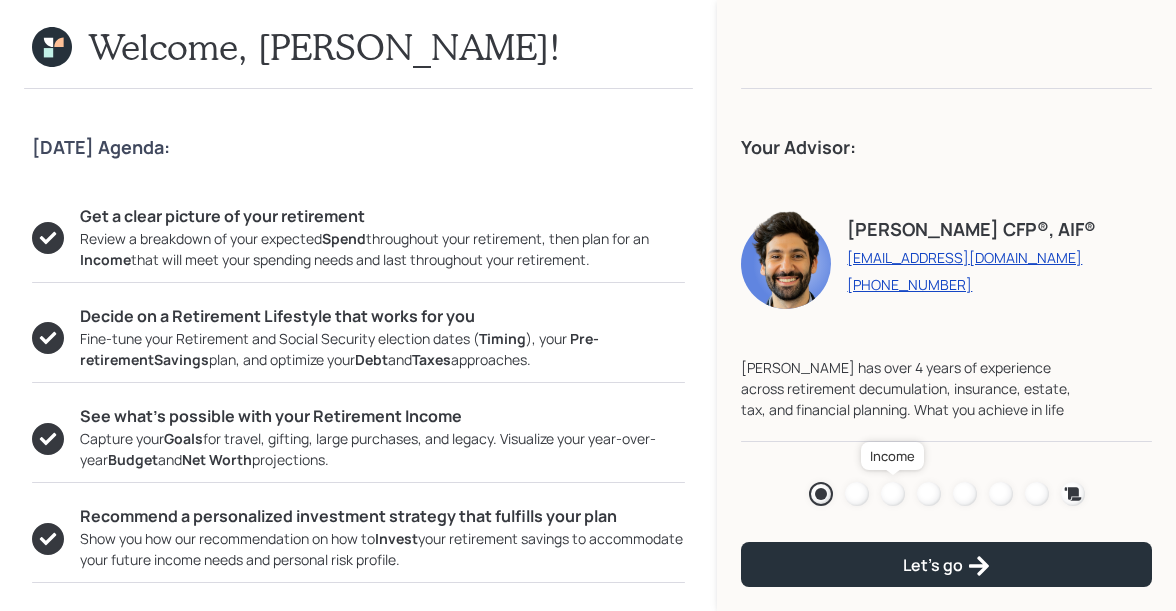 click at bounding box center (893, 494) 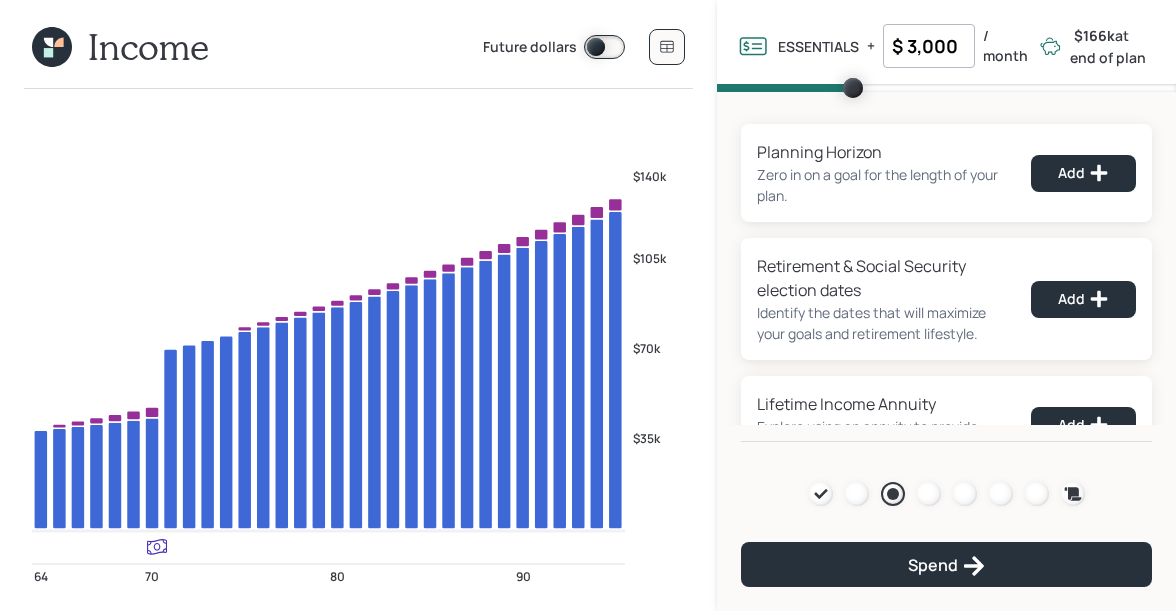 click 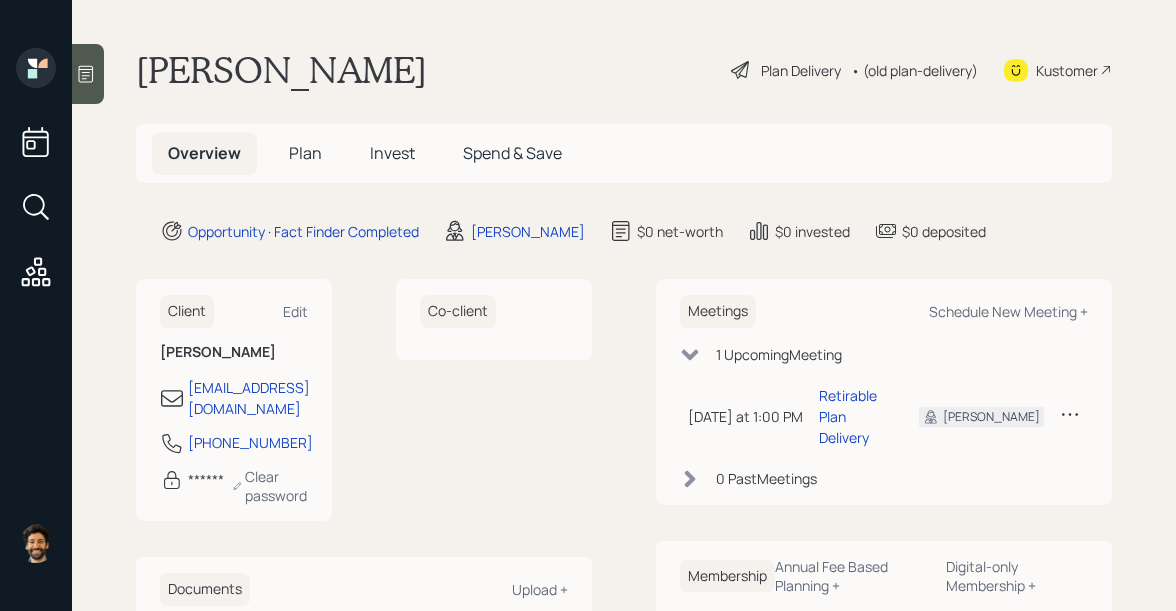 click on "Plan" at bounding box center [305, 153] 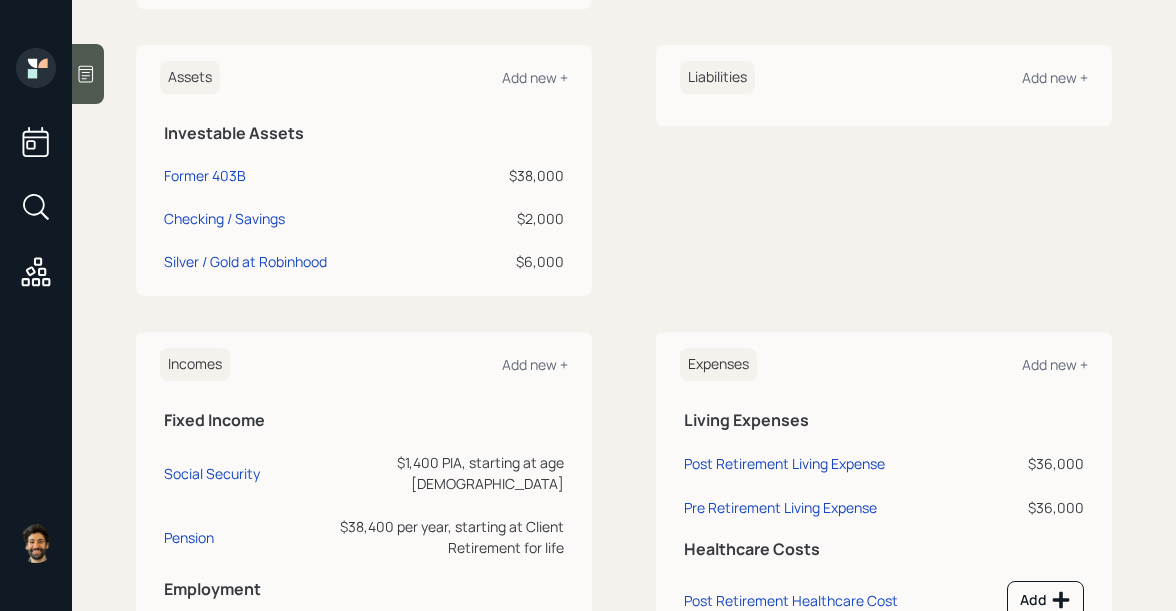 scroll, scrollTop: 590, scrollLeft: 0, axis: vertical 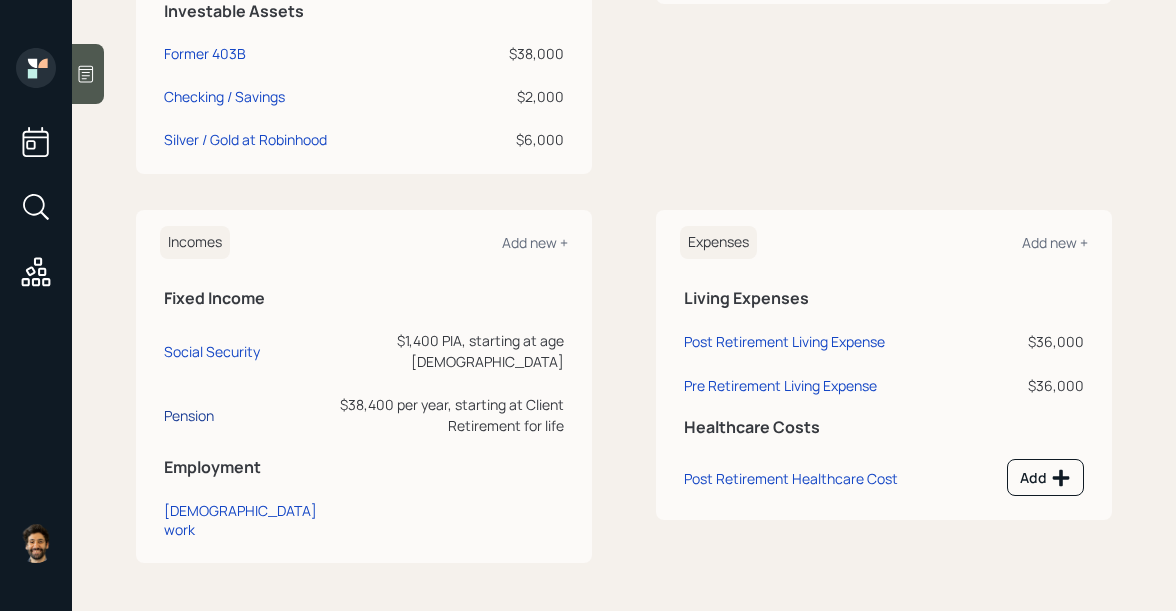 click on "Pension" at bounding box center (189, 415) 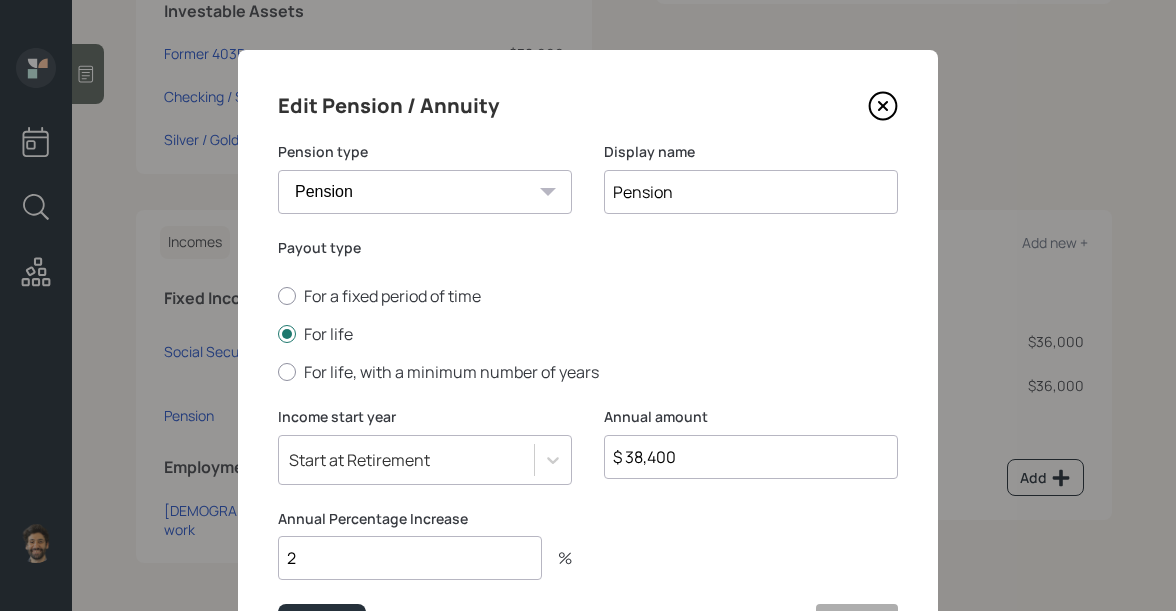 click on "2" at bounding box center [410, 558] 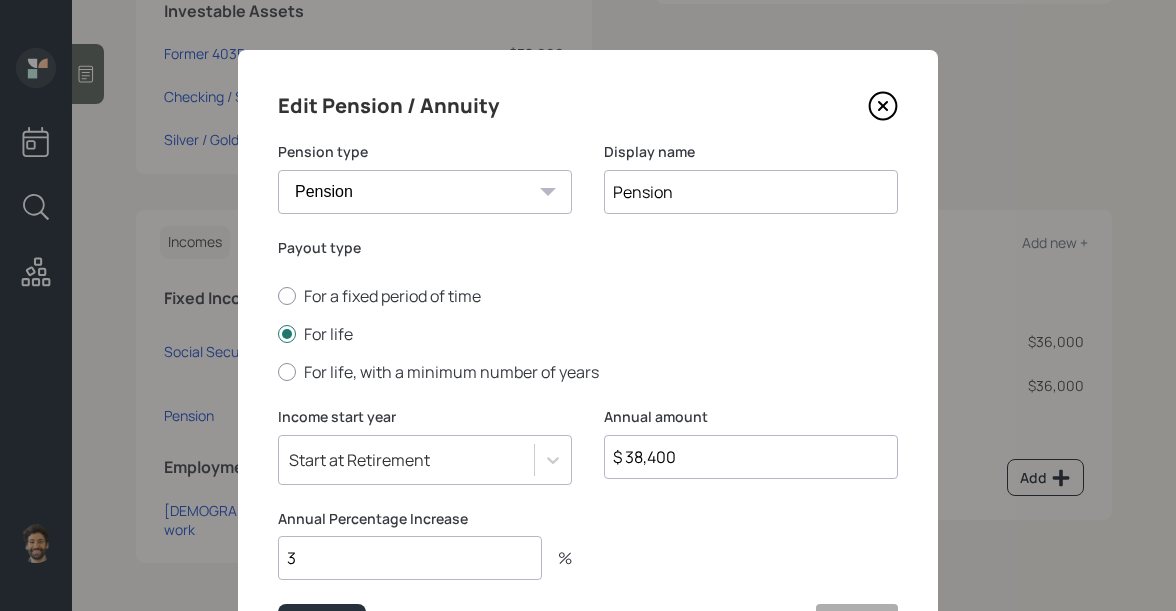scroll, scrollTop: 62, scrollLeft: 0, axis: vertical 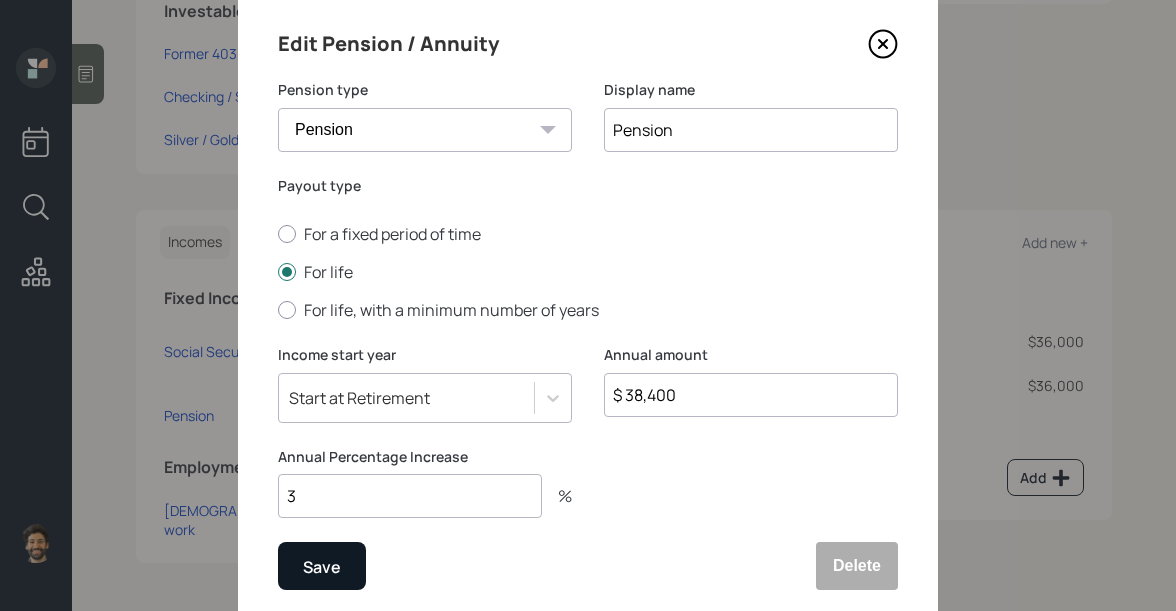 type on "3" 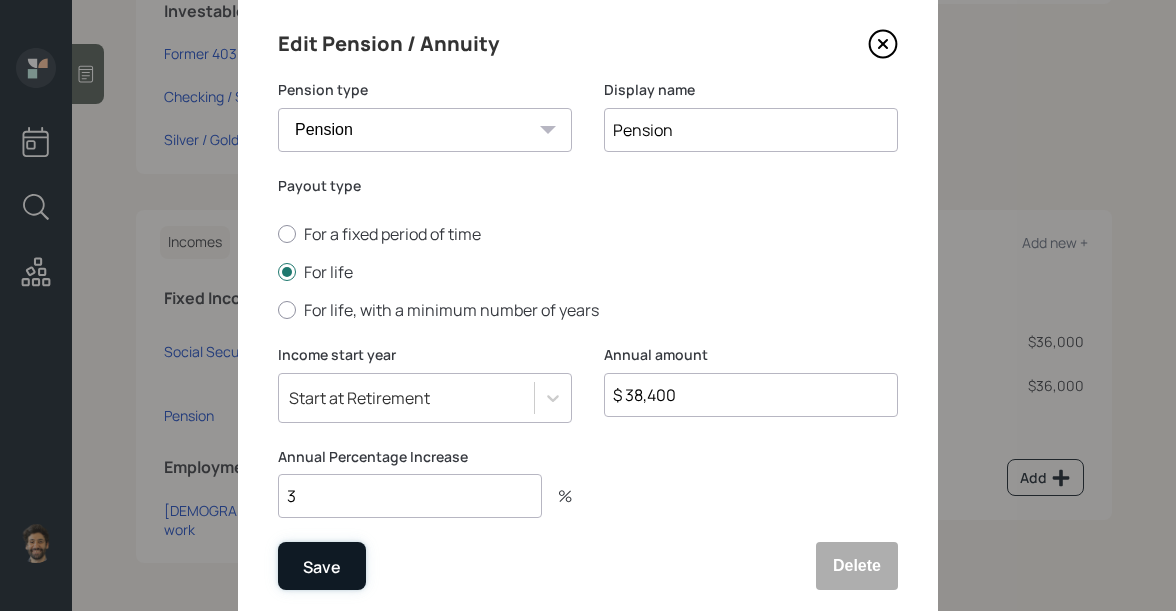 click on "Save" at bounding box center [322, 567] 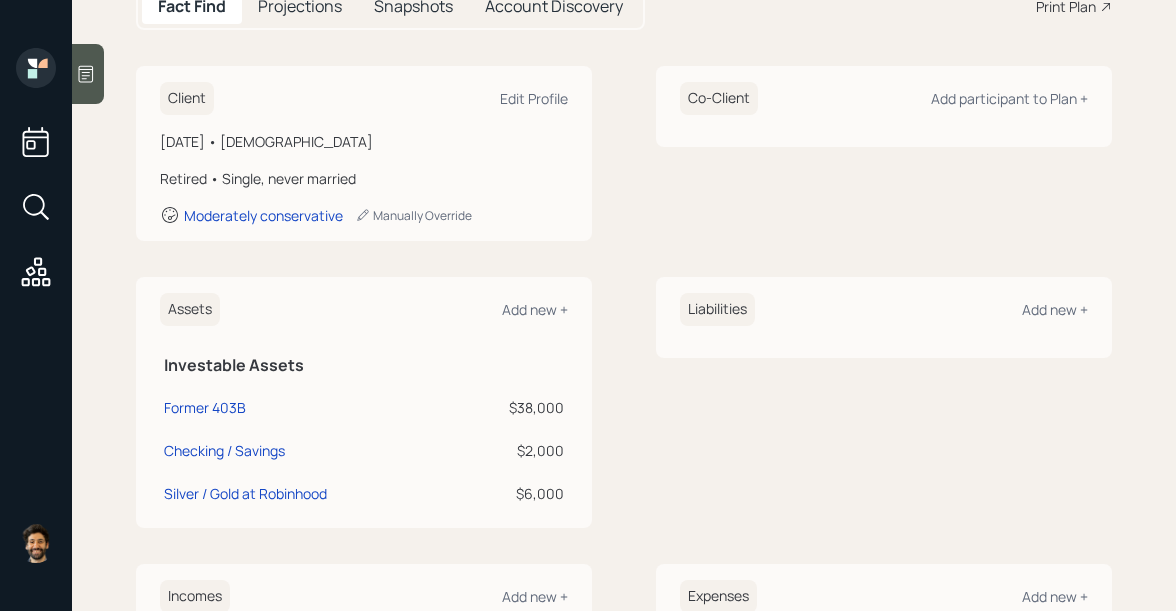 scroll, scrollTop: 0, scrollLeft: 0, axis: both 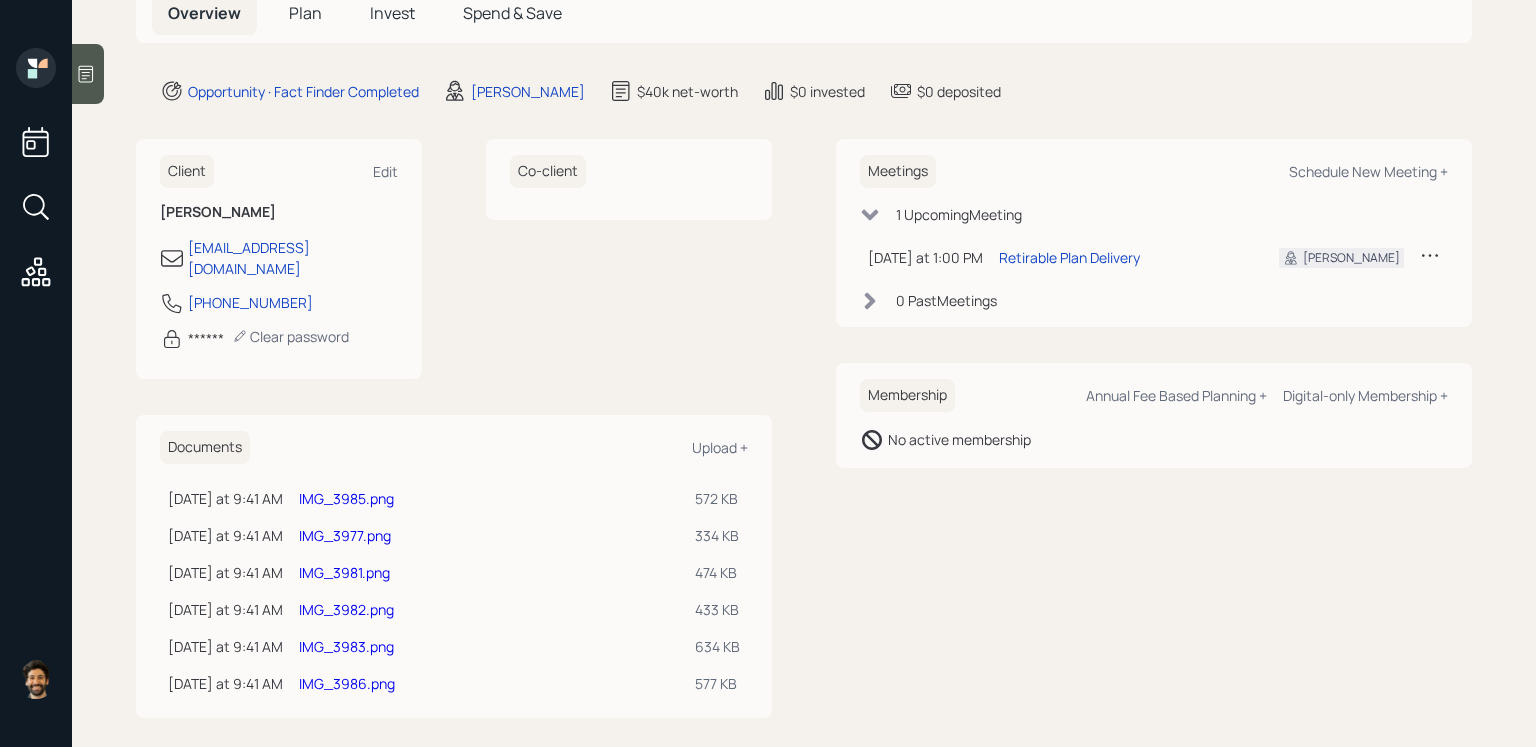 click on "IMG_3986.png" at bounding box center (489, 683) 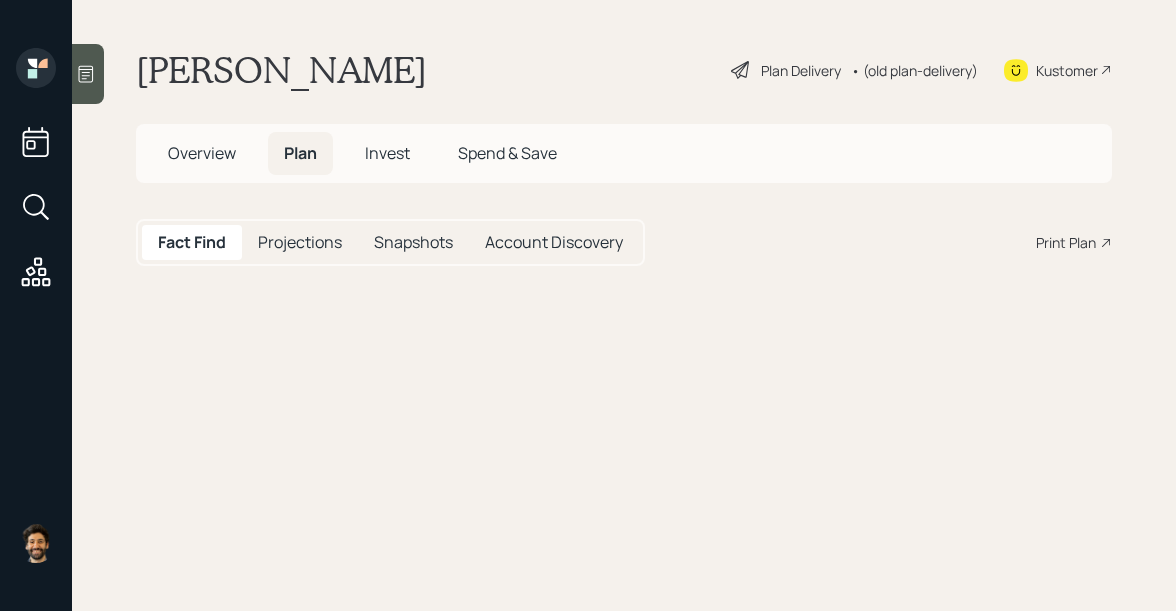 scroll, scrollTop: 0, scrollLeft: 0, axis: both 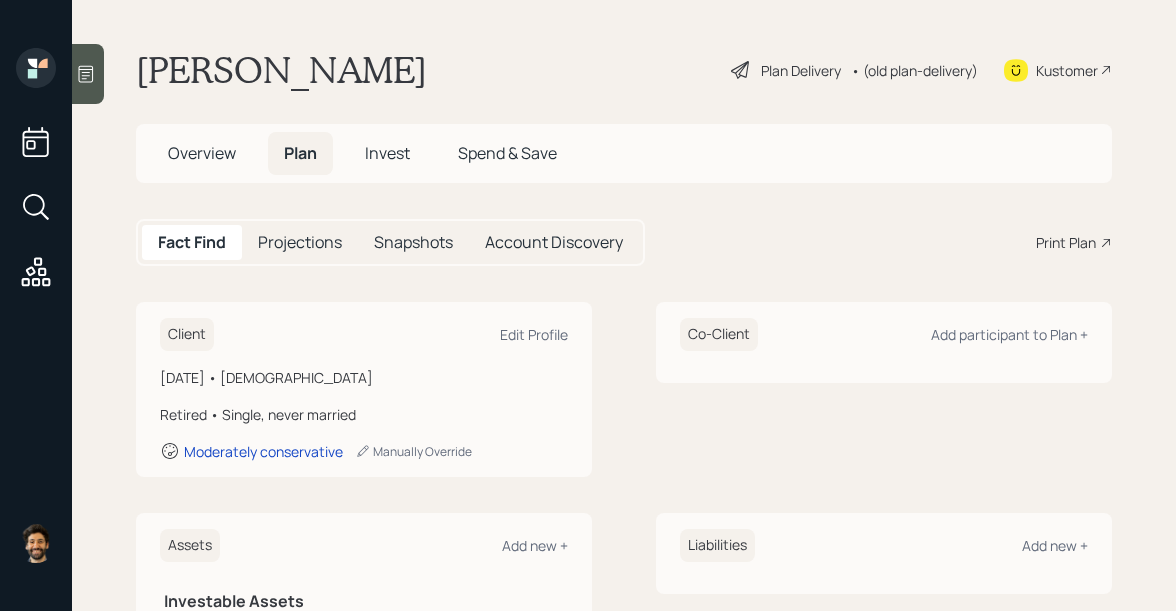 click on "• (old plan-delivery)" at bounding box center [914, 70] 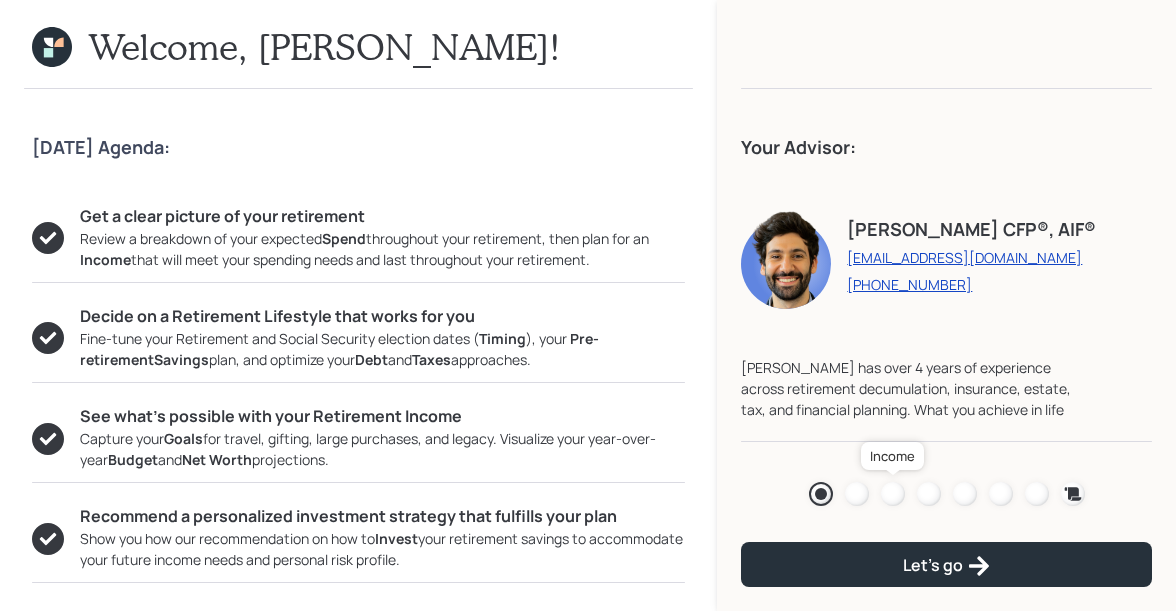 click at bounding box center [893, 494] 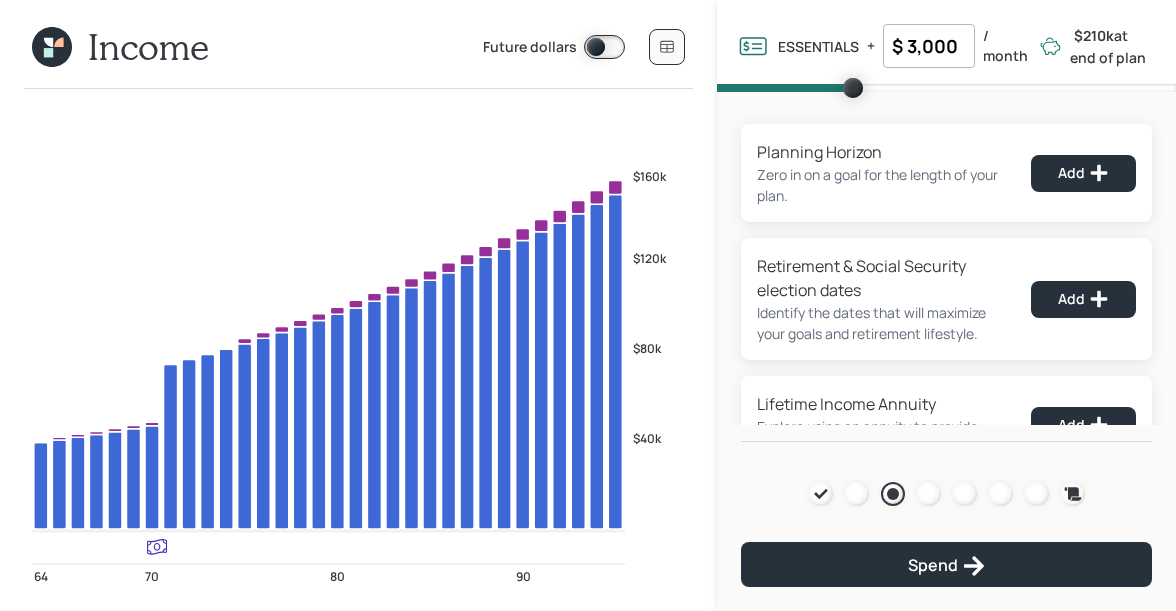 click on "Income Future dollars" at bounding box center [358, 52] 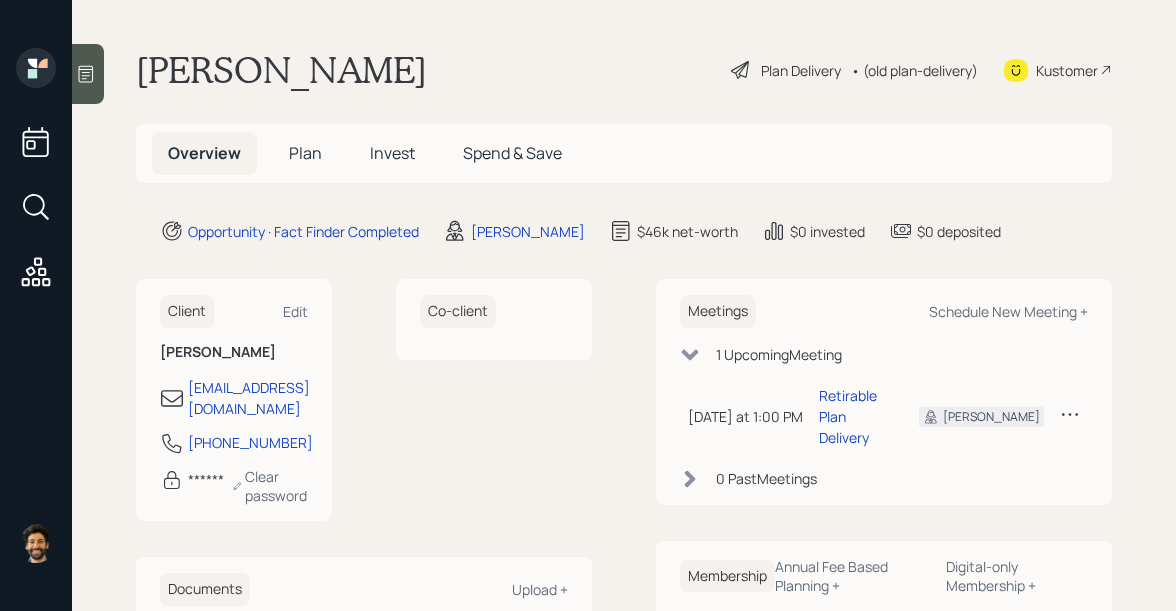 click on "Plan" at bounding box center [305, 153] 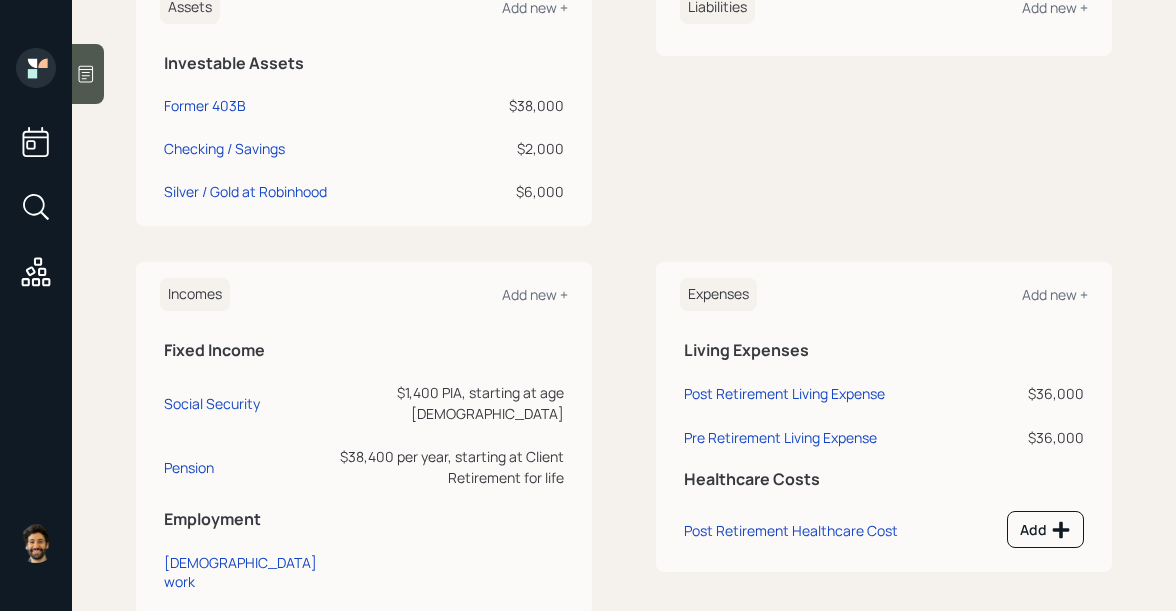 scroll, scrollTop: 590, scrollLeft: 0, axis: vertical 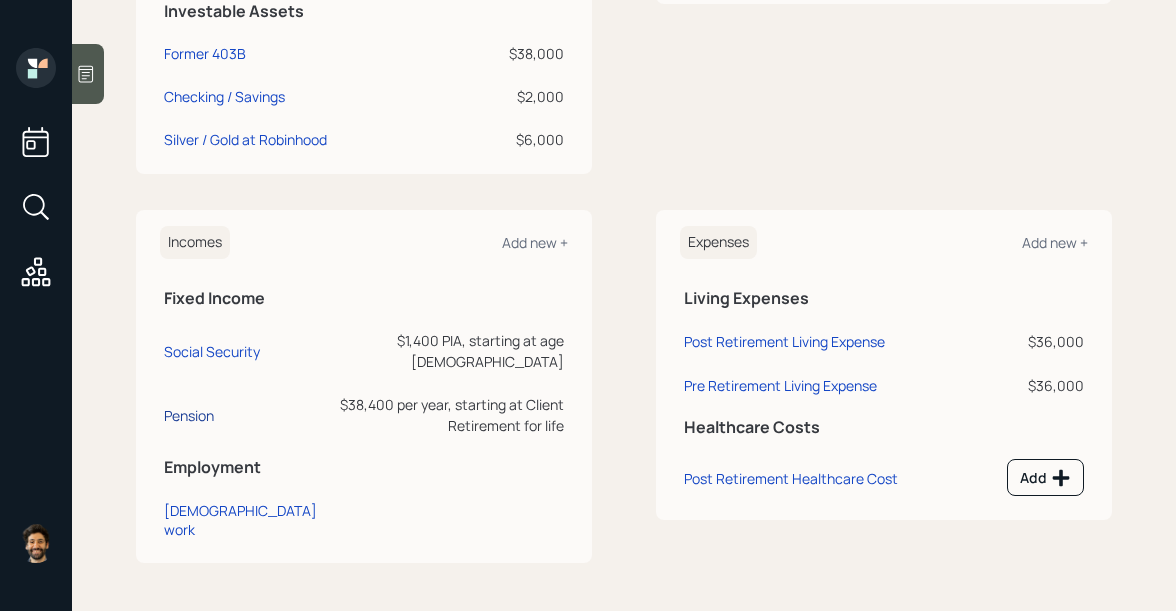 click on "Pension" at bounding box center (189, 415) 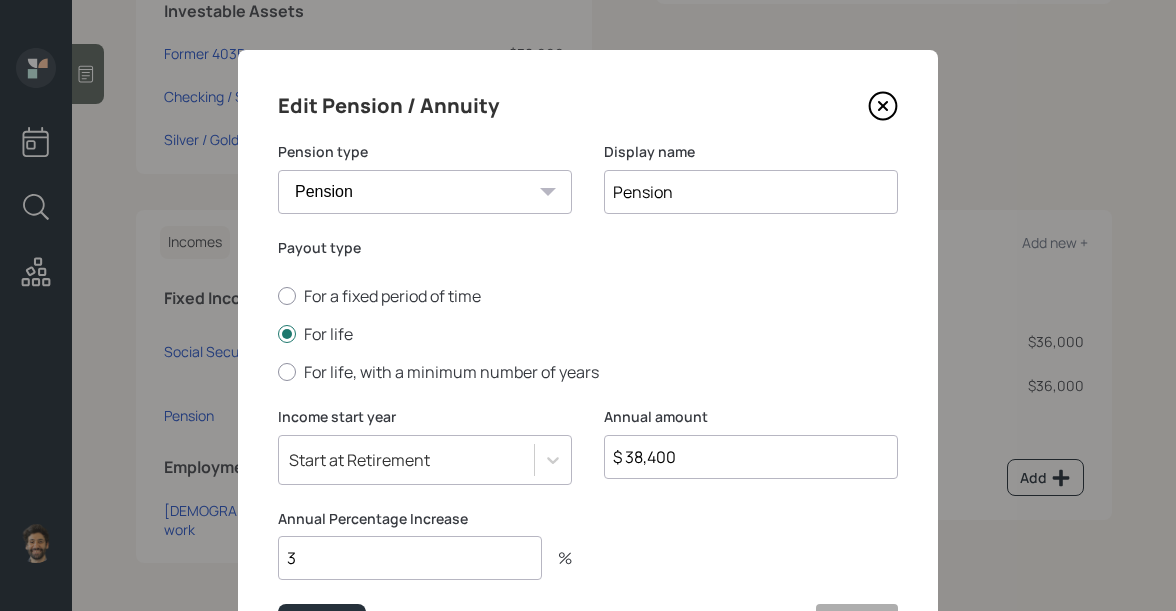 click on "3" at bounding box center [410, 558] 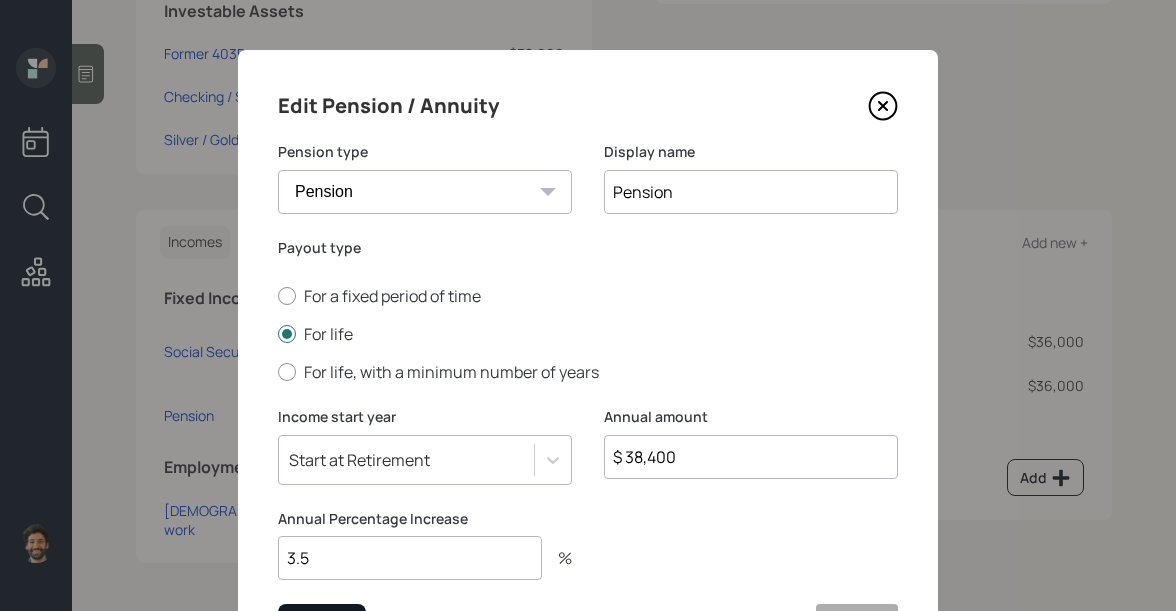 type on "3.5" 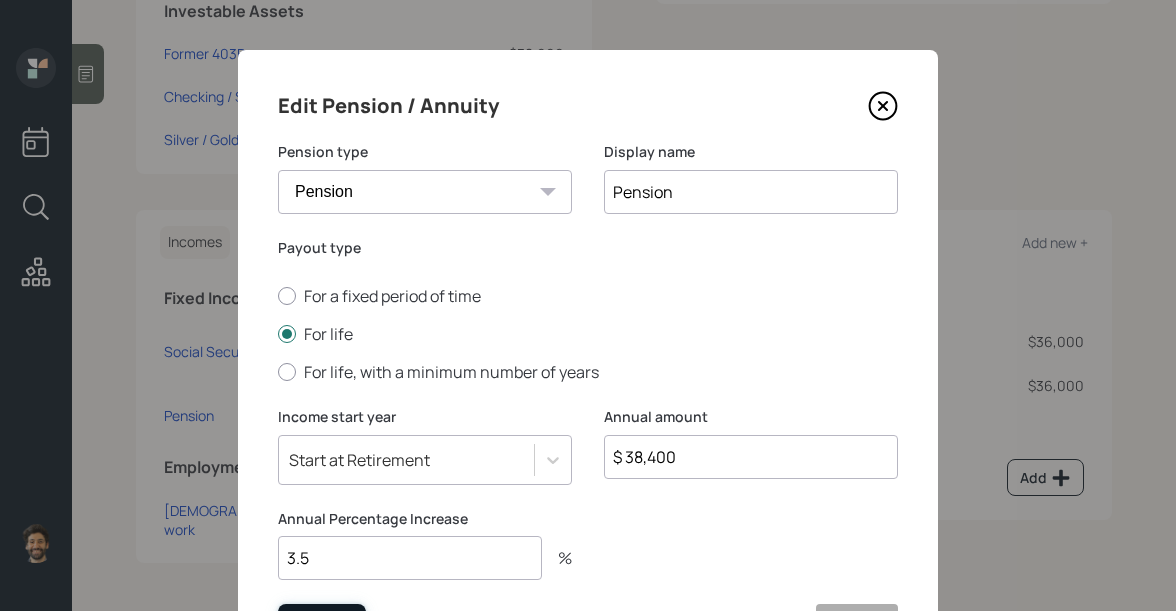 click on "Save" at bounding box center (322, 628) 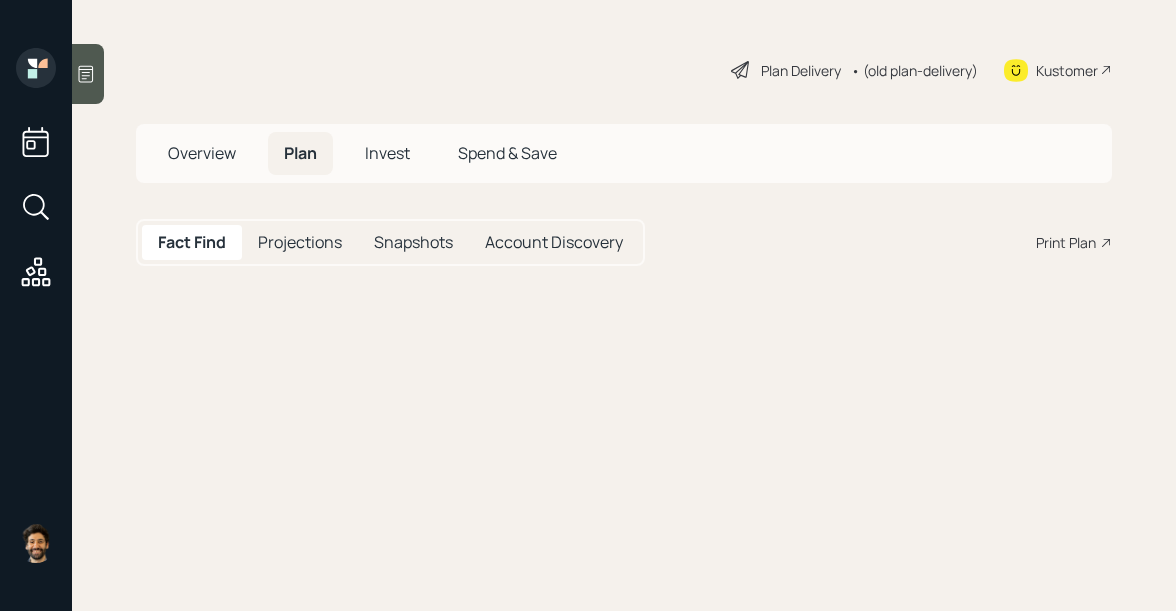 scroll, scrollTop: 0, scrollLeft: 0, axis: both 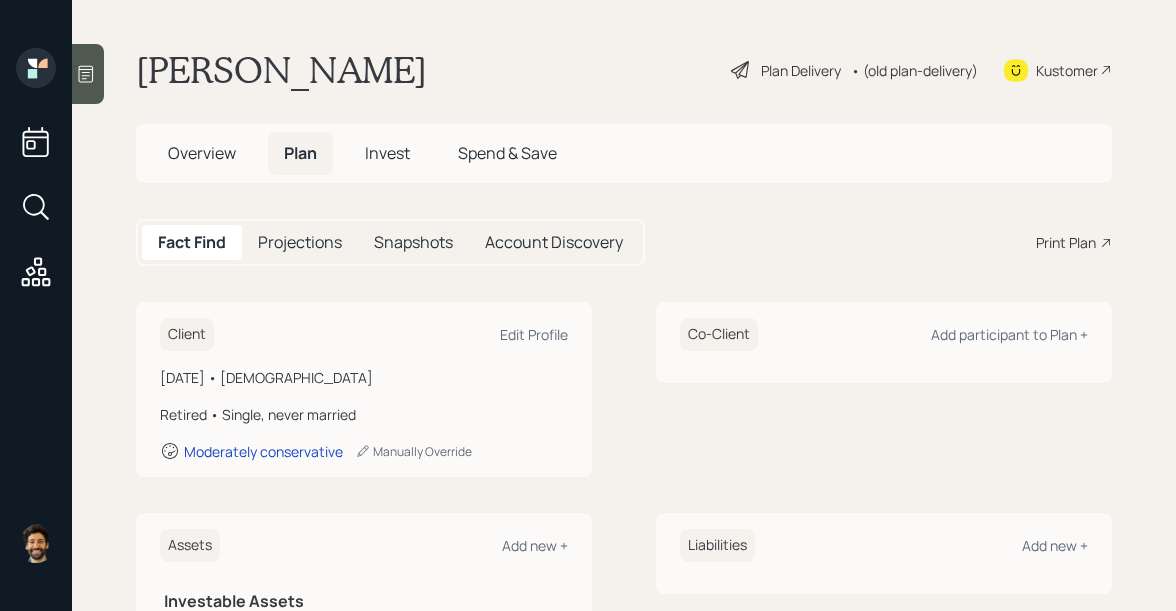 click on "• (old plan-delivery)" at bounding box center (914, 70) 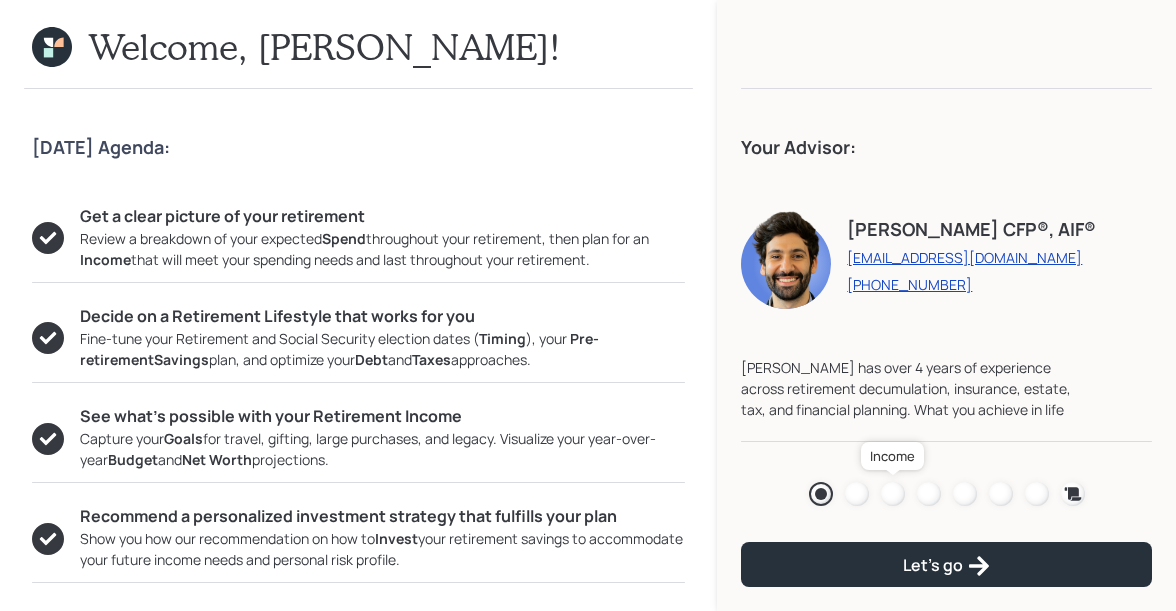 click at bounding box center [893, 494] 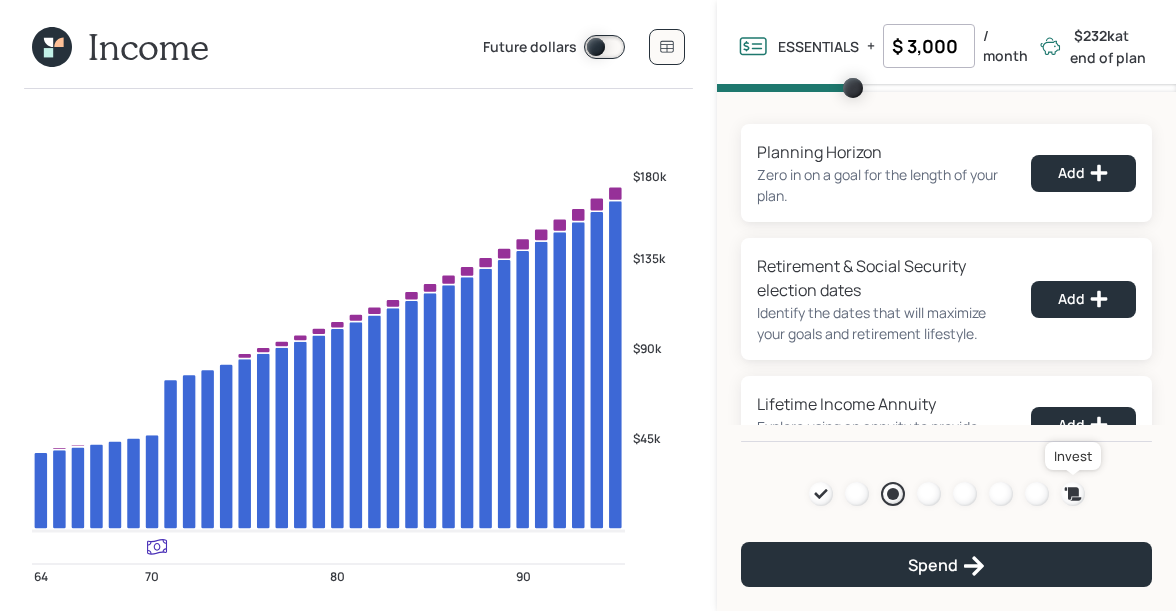 click 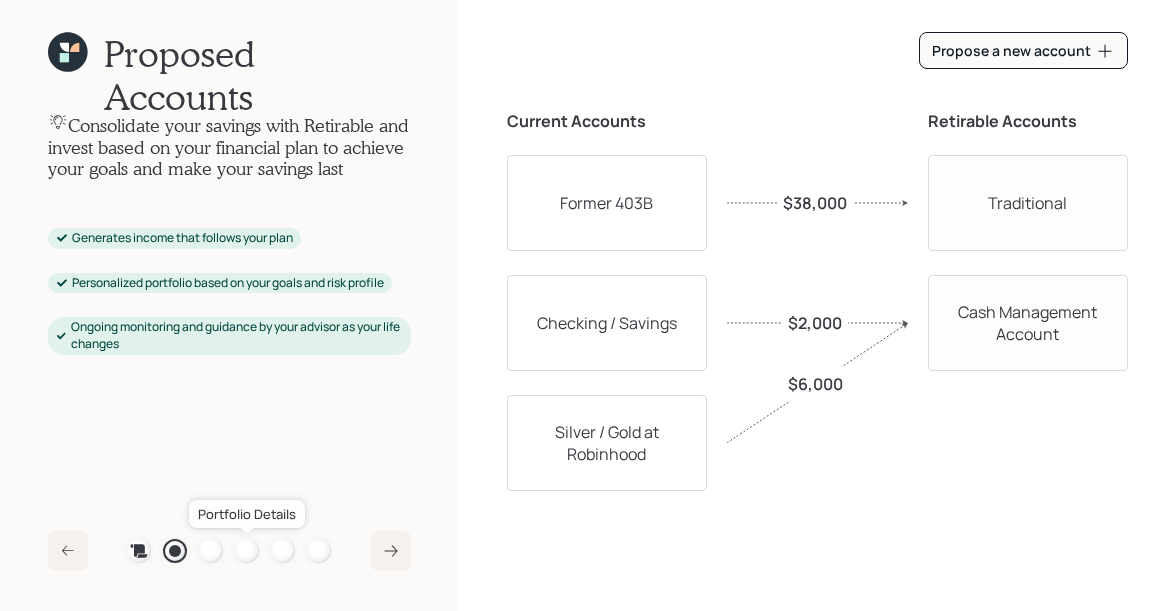 click at bounding box center [247, 551] 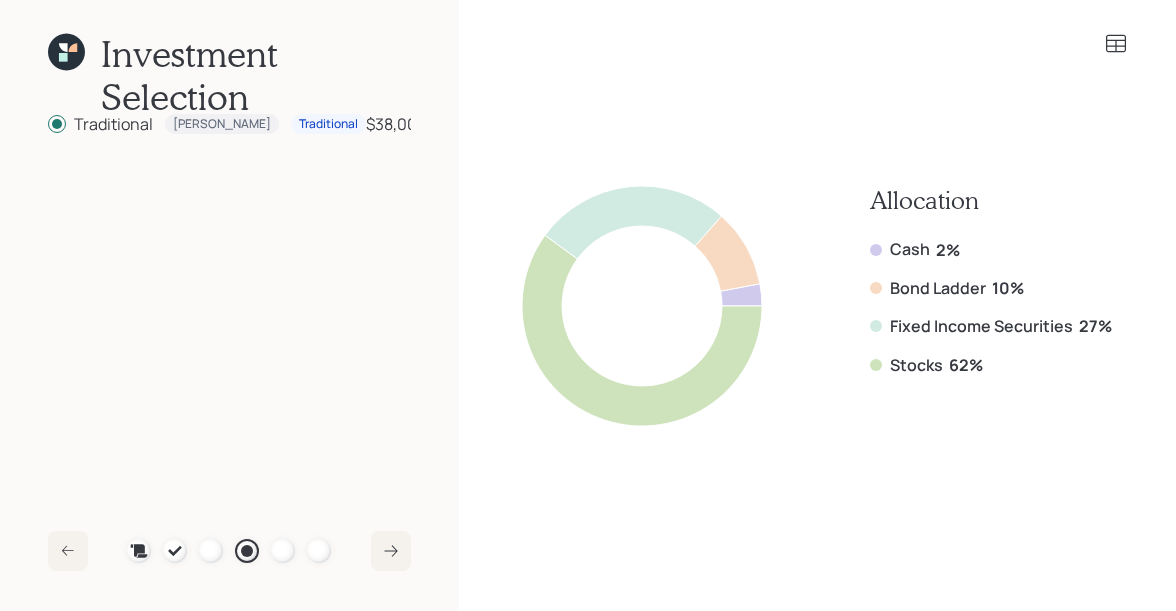 click 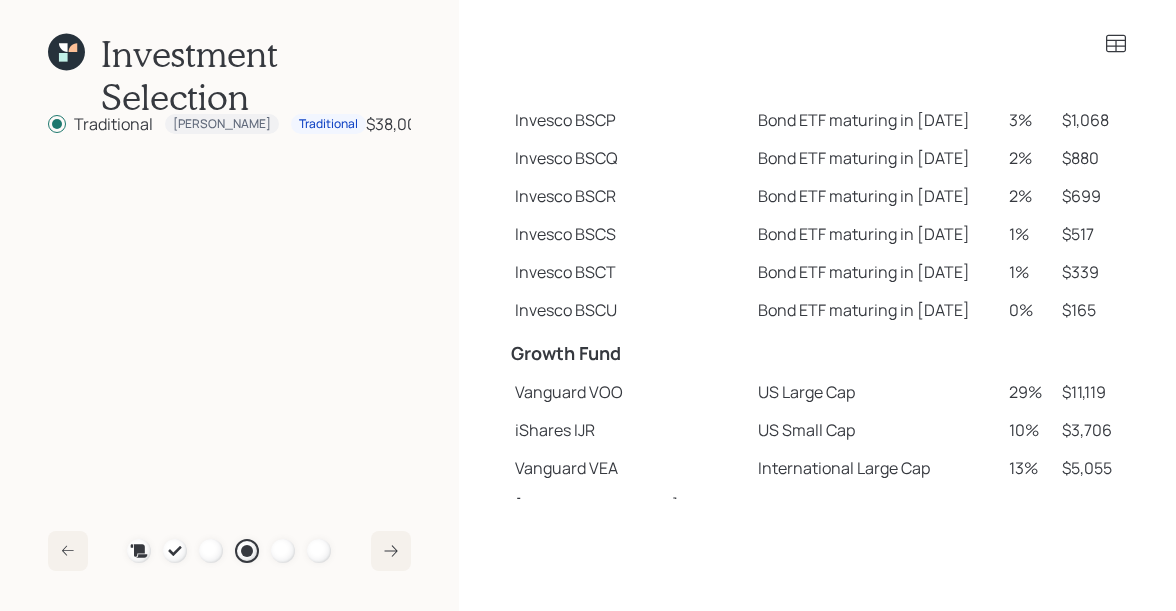 scroll, scrollTop: 0, scrollLeft: 0, axis: both 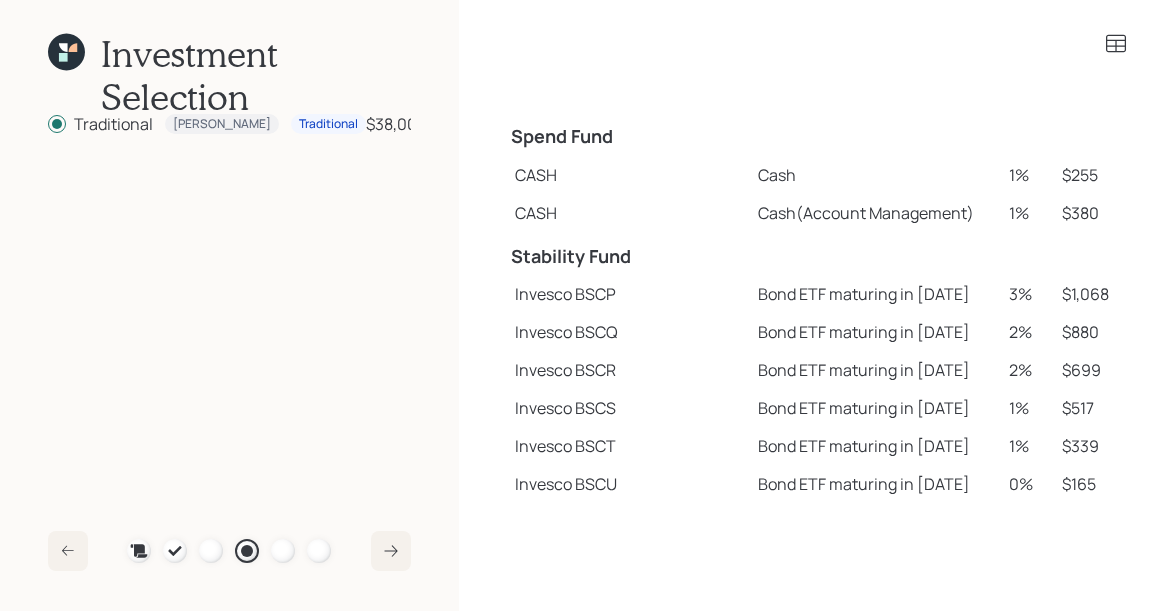 click 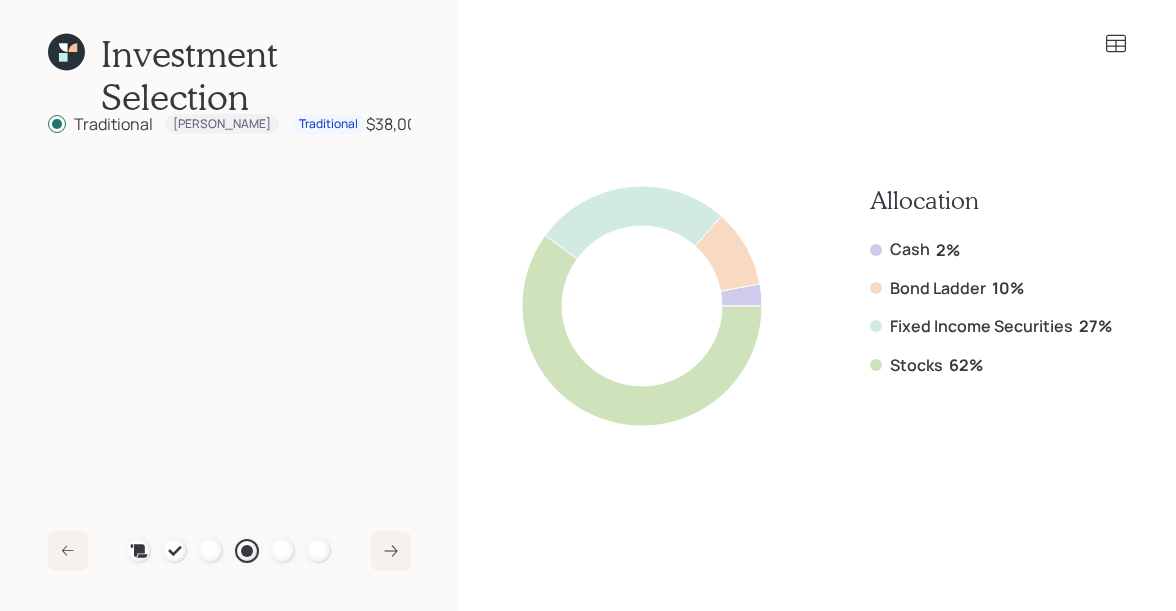 click 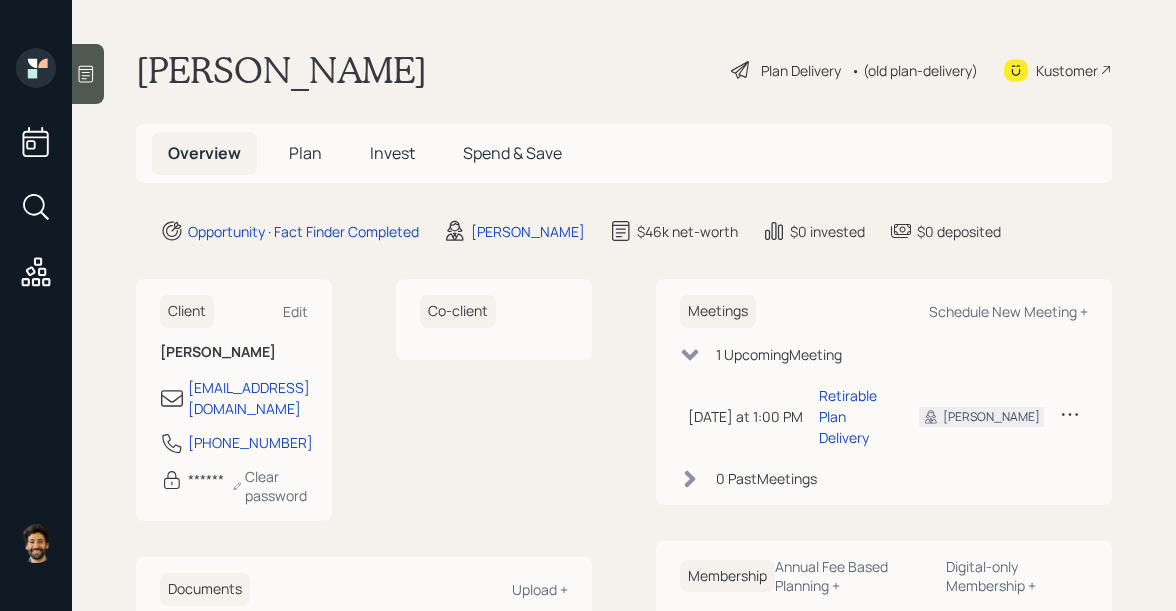 click on "Plan" at bounding box center [305, 153] 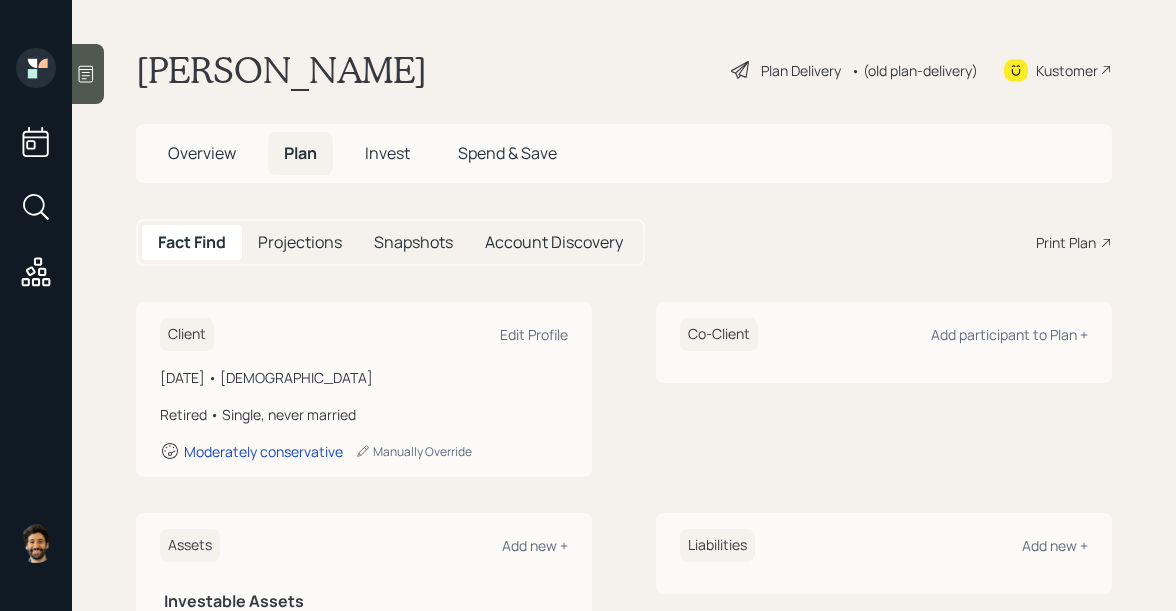 click on "Invest" at bounding box center [387, 153] 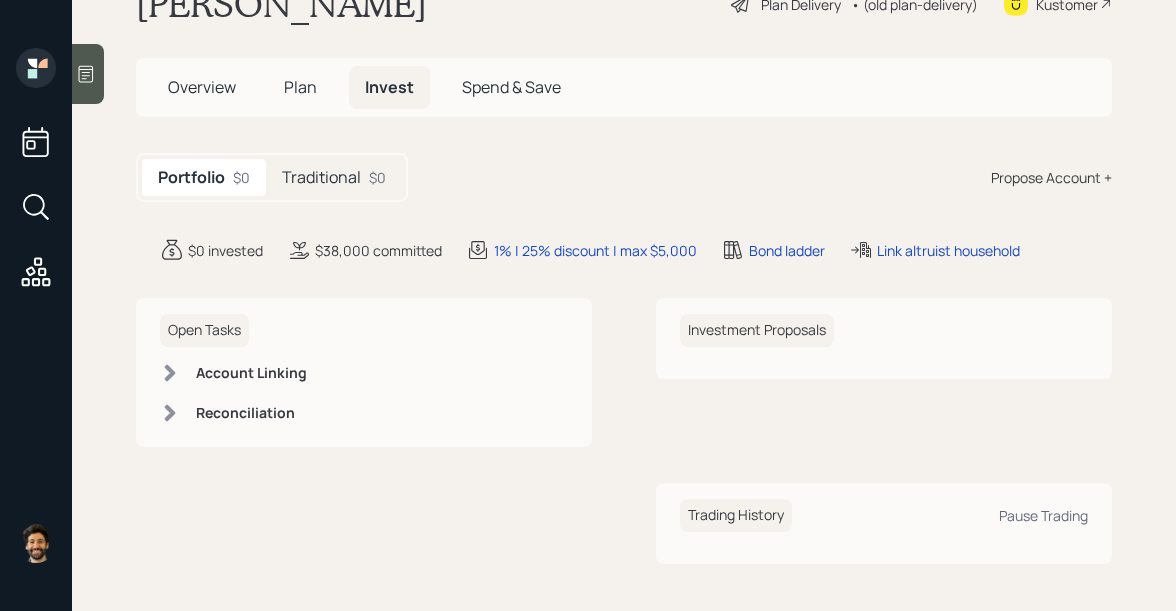 scroll, scrollTop: 61, scrollLeft: 0, axis: vertical 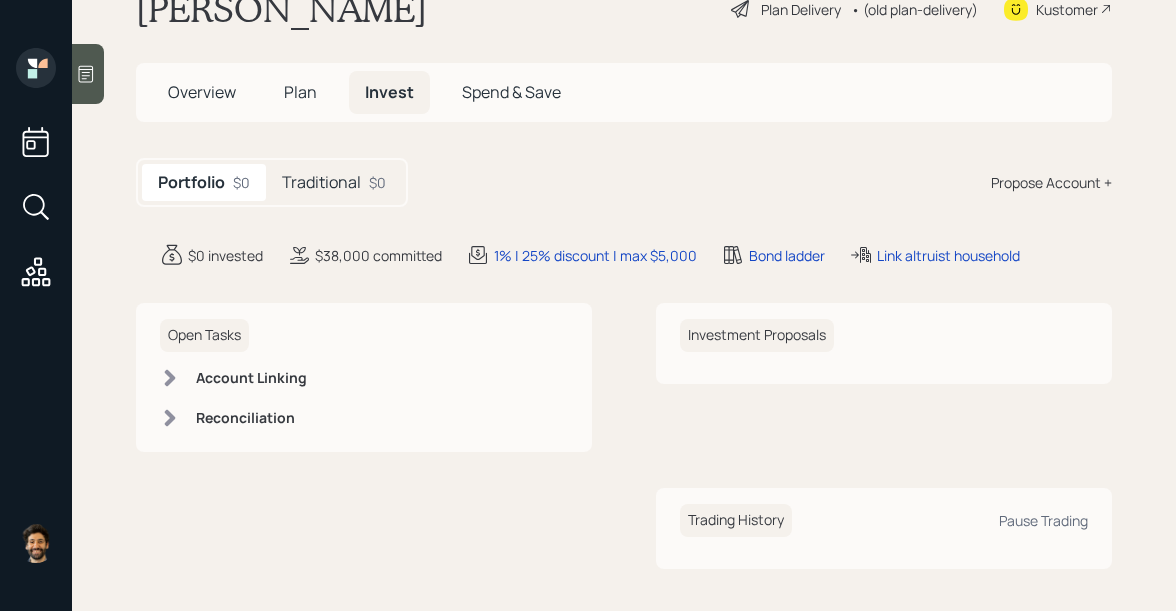 click on "Plan" at bounding box center (300, 92) 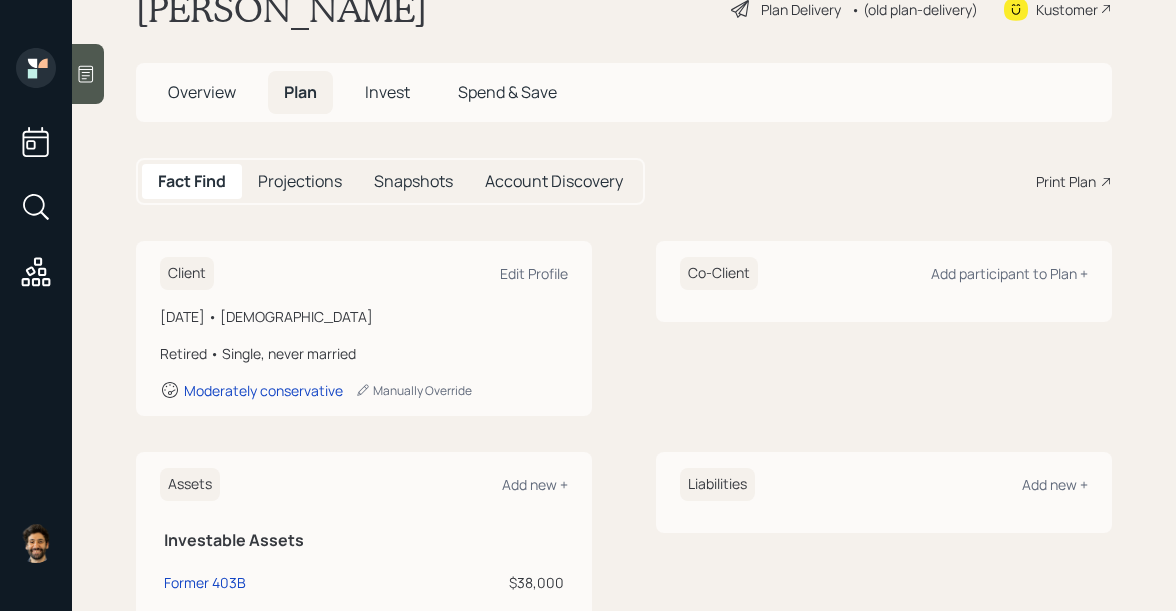 click on "Overview" at bounding box center [202, 92] 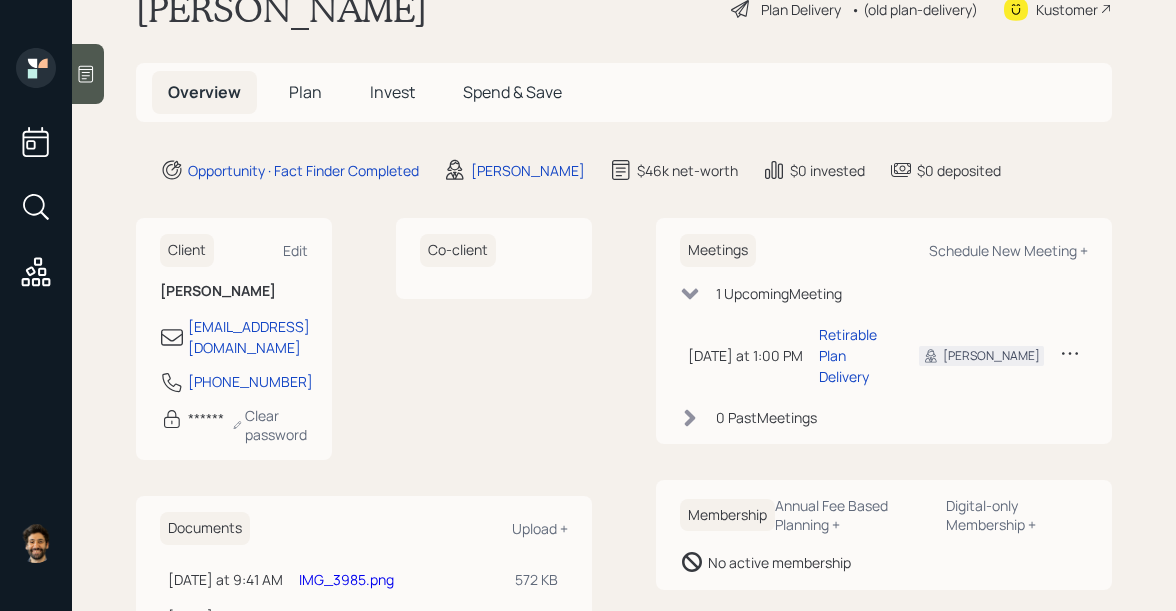 click on "Plan" at bounding box center (305, 92) 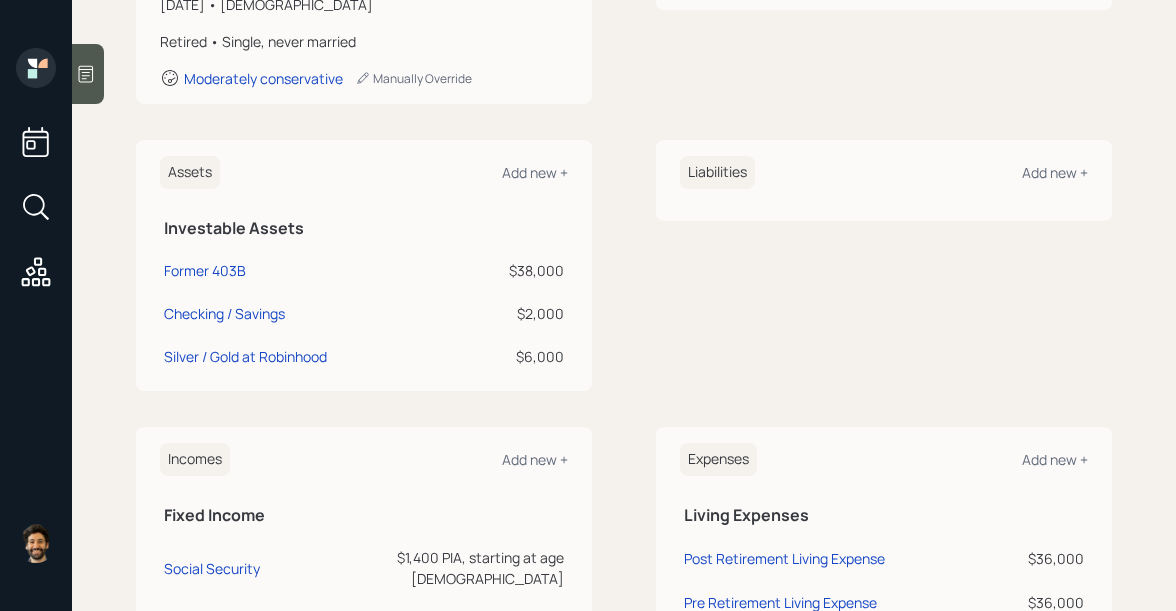 scroll, scrollTop: 405, scrollLeft: 0, axis: vertical 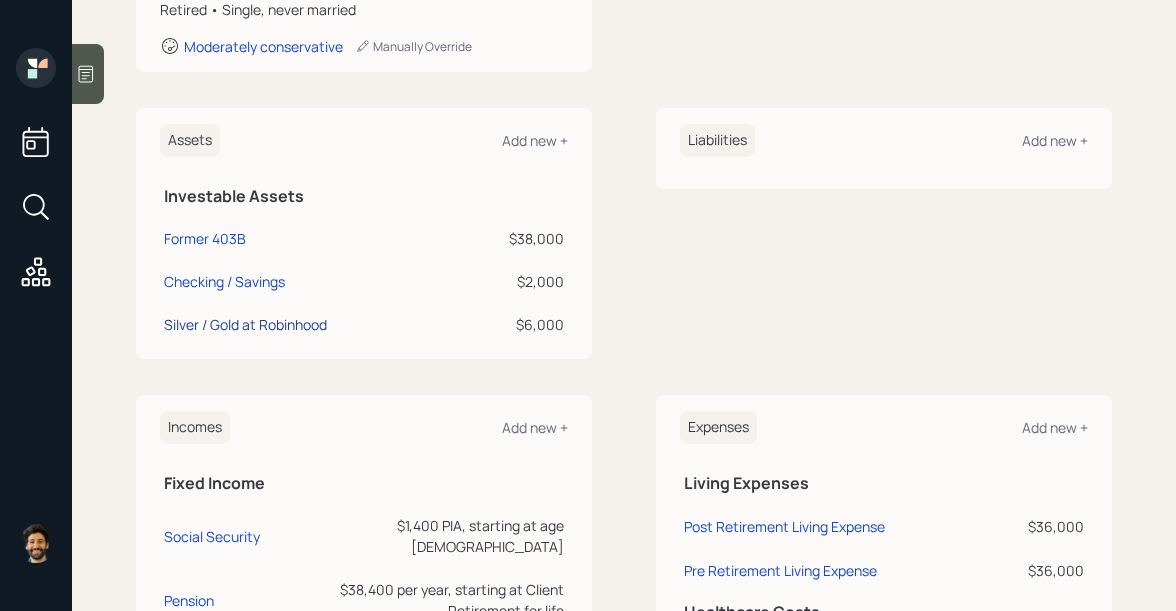 click on "Silver / Gold at Robinhood" at bounding box center [245, 324] 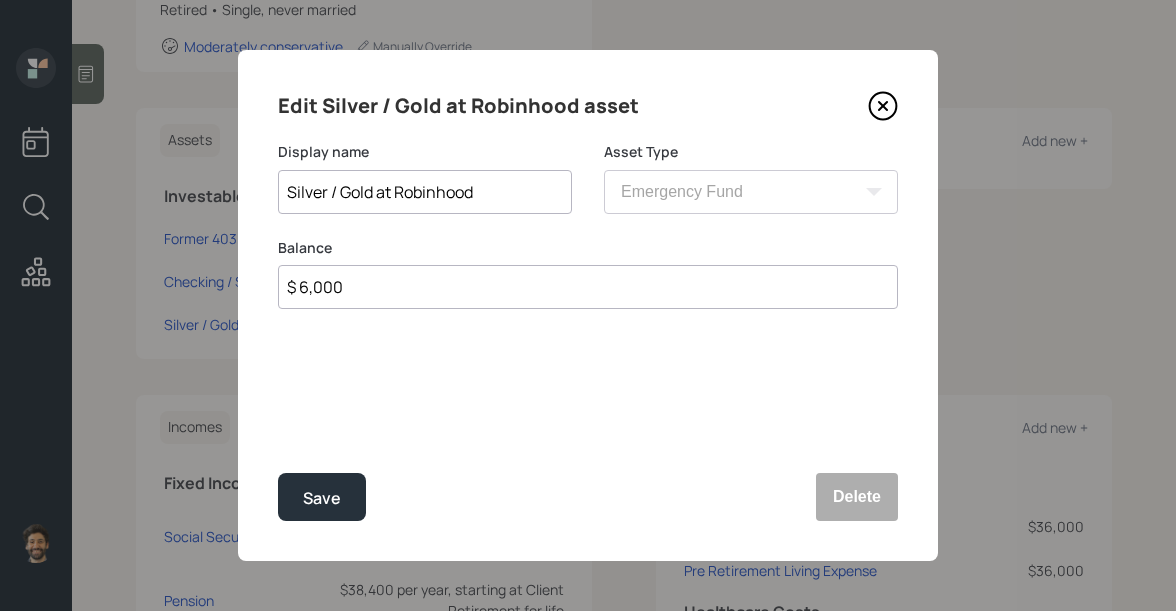 click on "Silver / Gold at Robinhood" at bounding box center [425, 192] 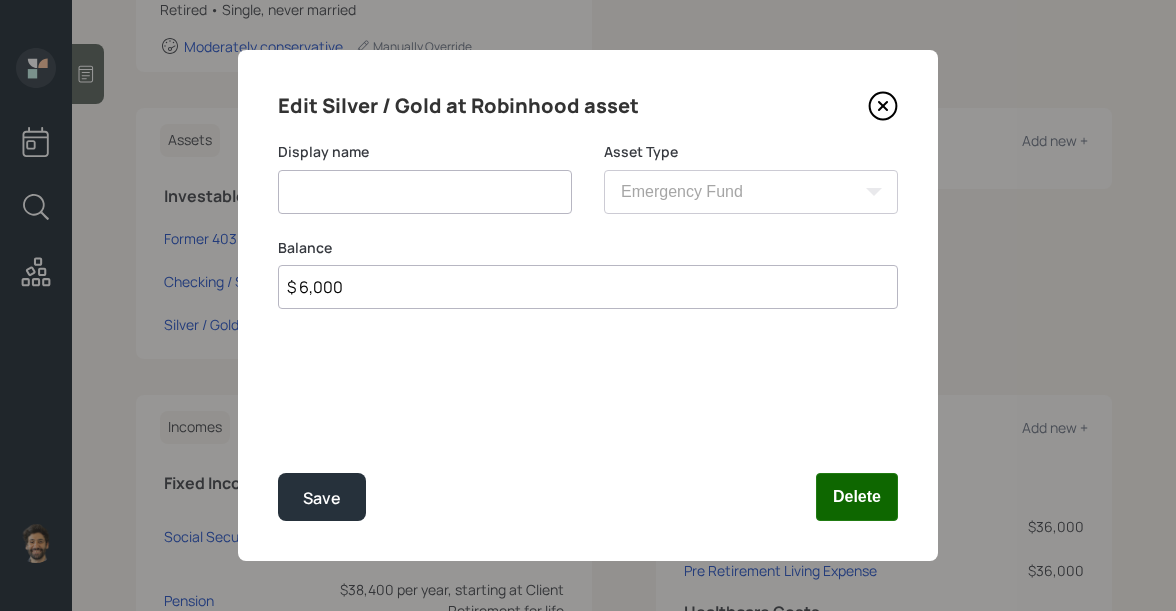 type 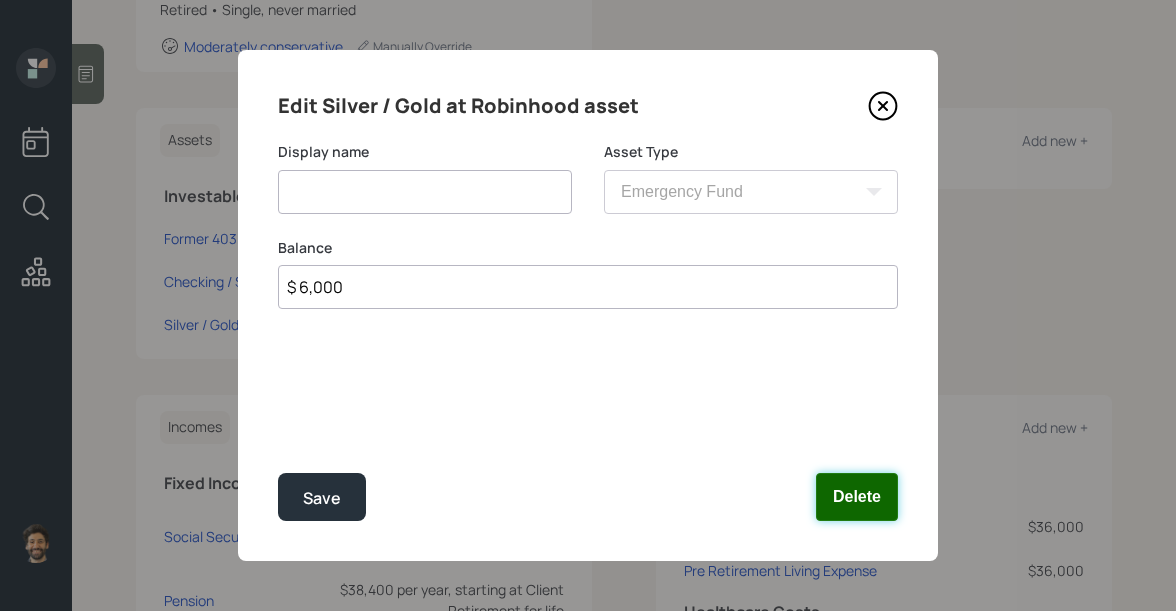 click on "Delete" at bounding box center [857, 497] 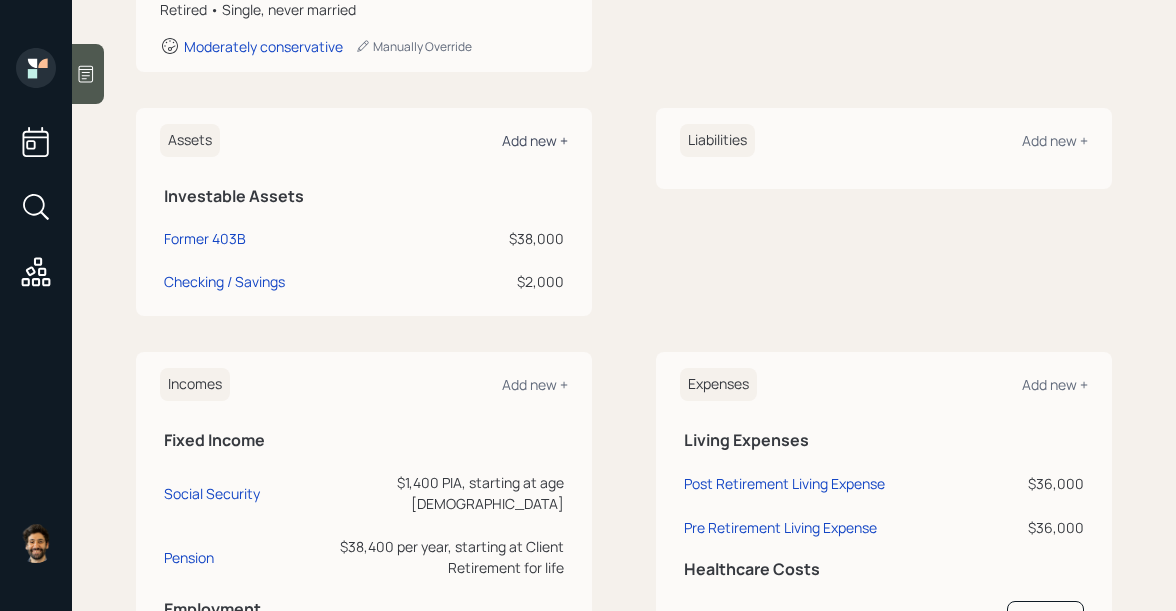 click on "Add new +" at bounding box center [535, 140] 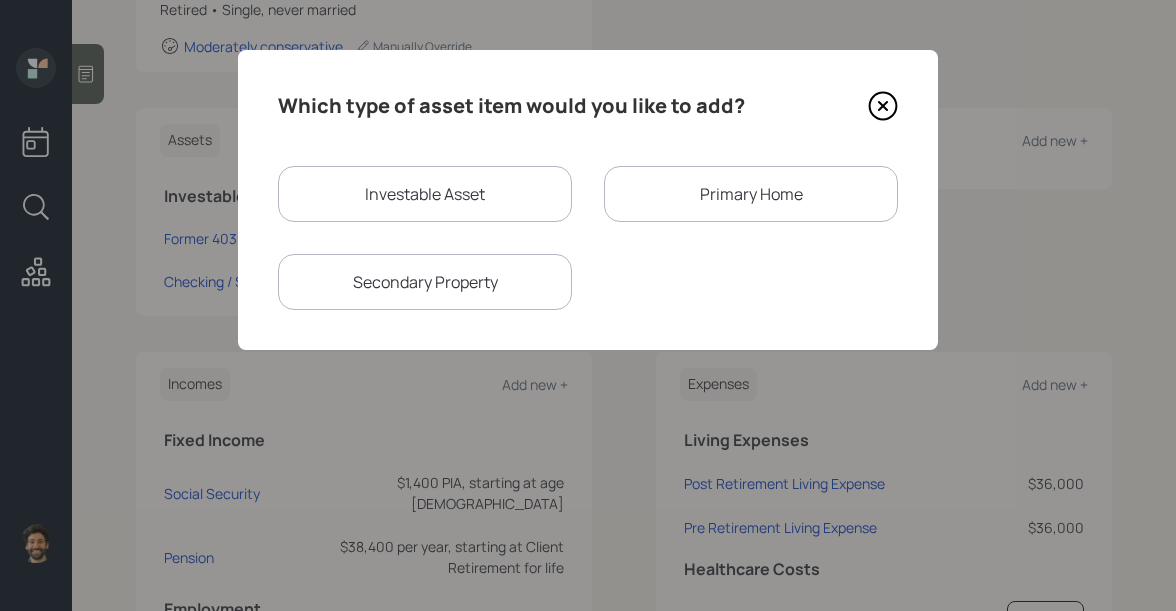 click on "Investable Asset" at bounding box center [425, 194] 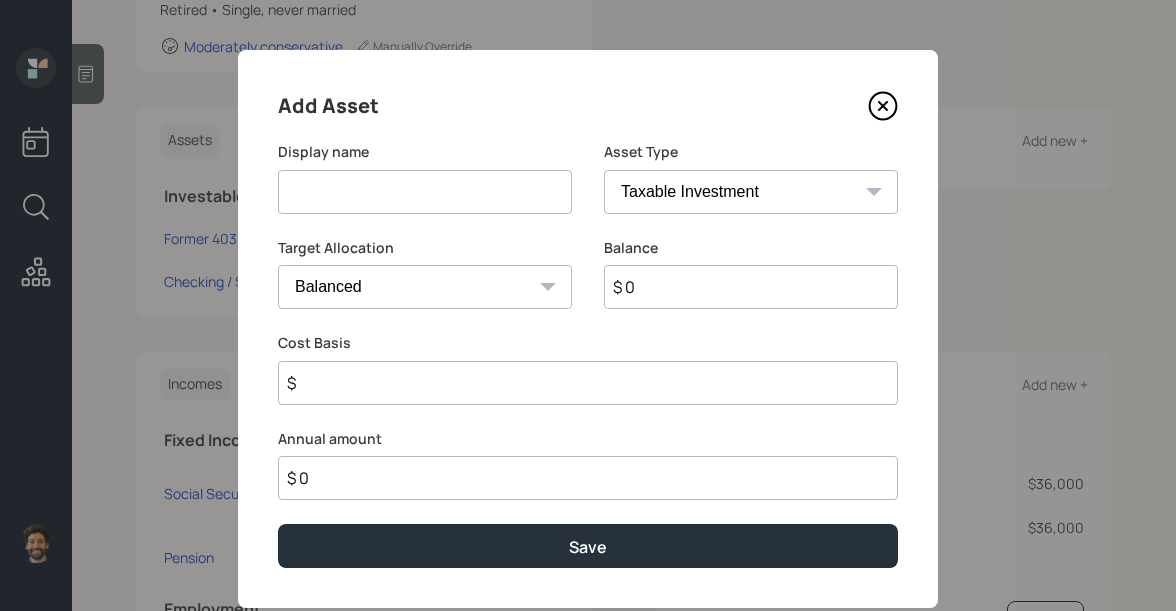 click at bounding box center (425, 192) 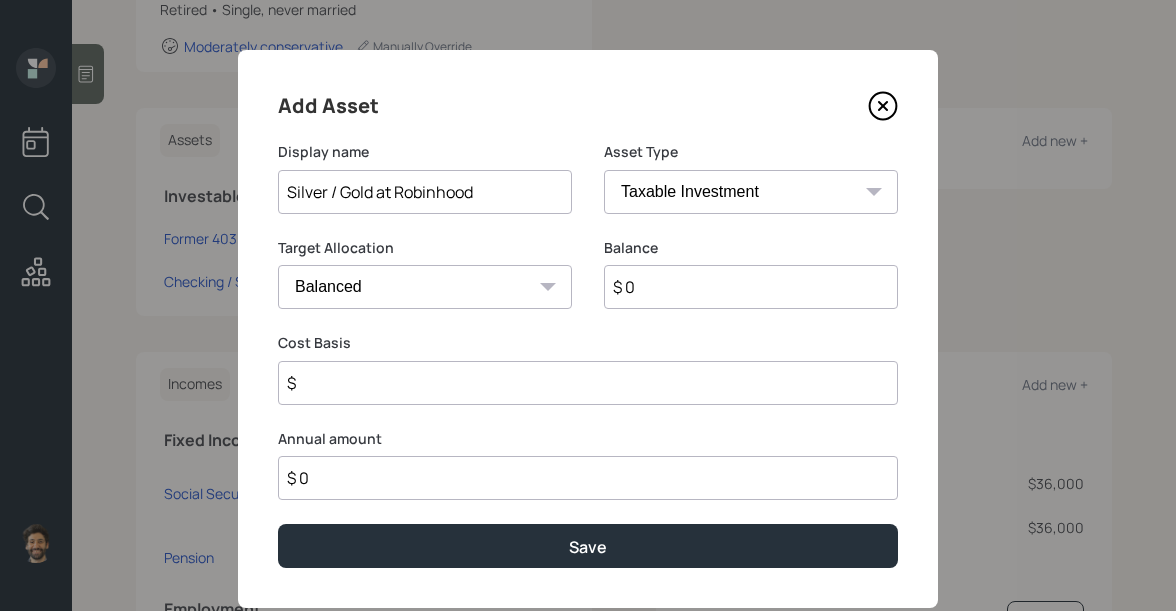 type on "Silver / Gold at Robinhood" 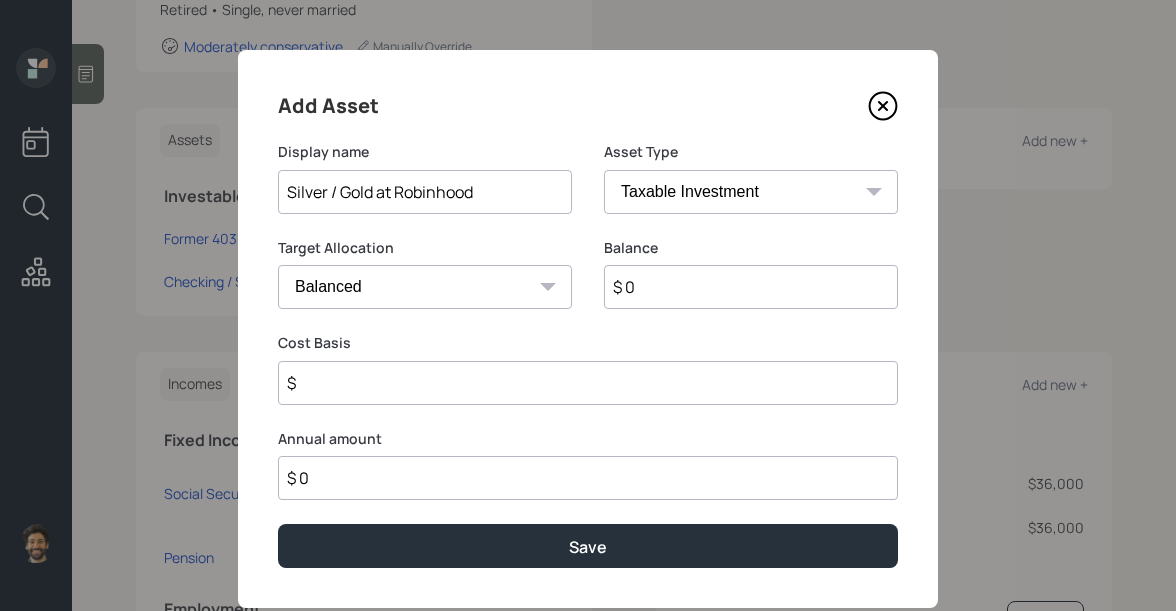 click on "SEP IRA IRA Roth IRA 401(k) Roth 401(k) 403(b) Roth 403(b) 457(b) Roth 457(b) Health Savings Account 529 Taxable Investment Checking / Savings Emergency Fund" at bounding box center [751, 192] 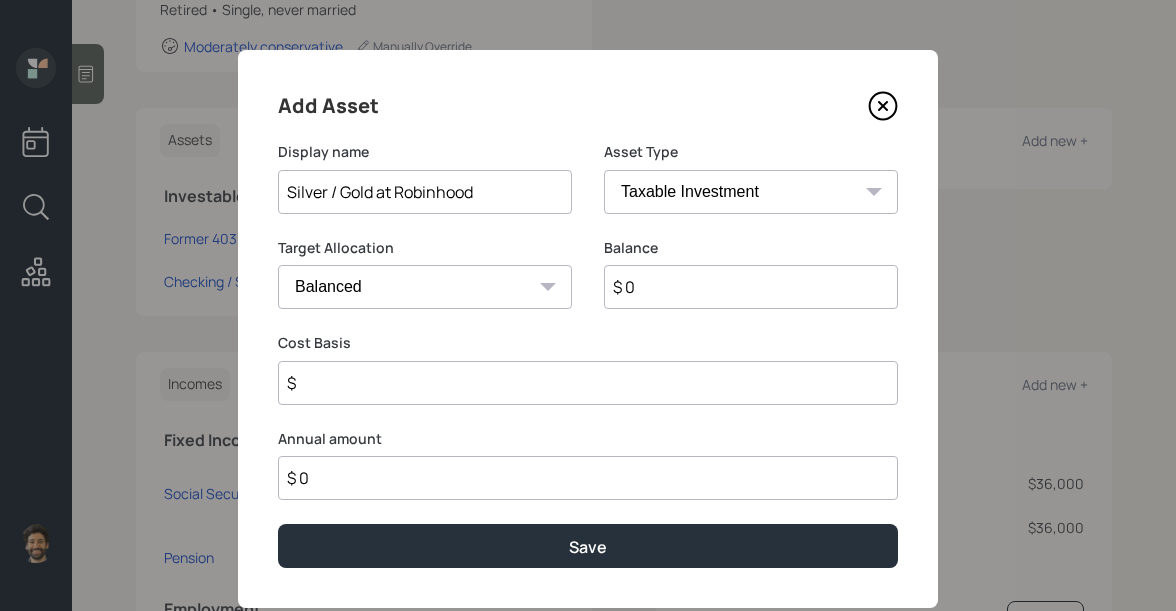 click on "$ 0" at bounding box center [751, 287] 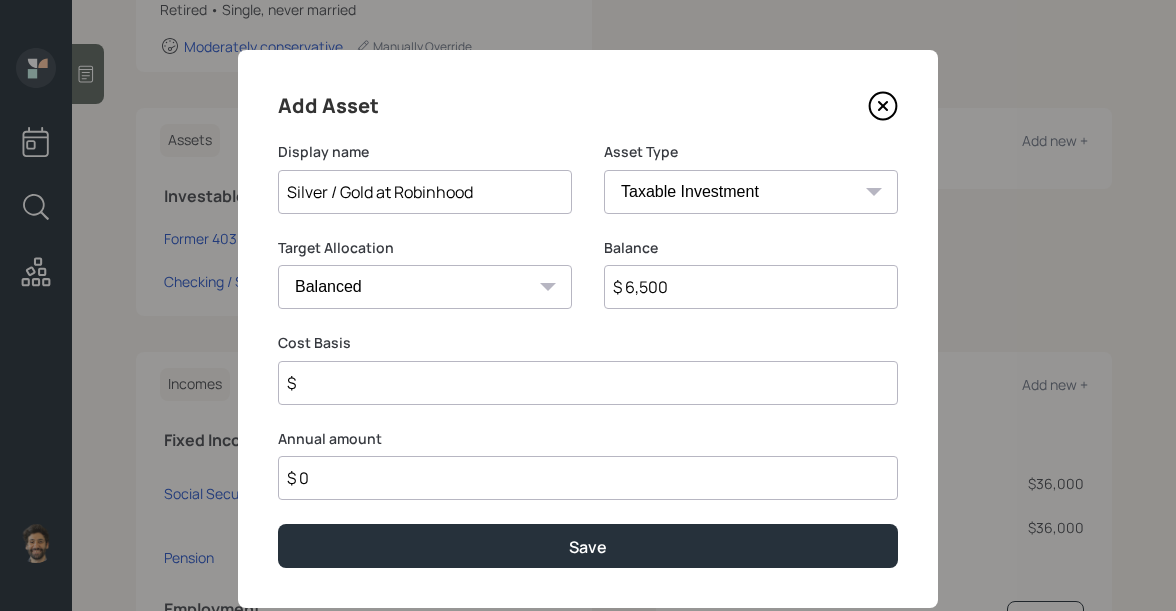 type on "$ 6,500" 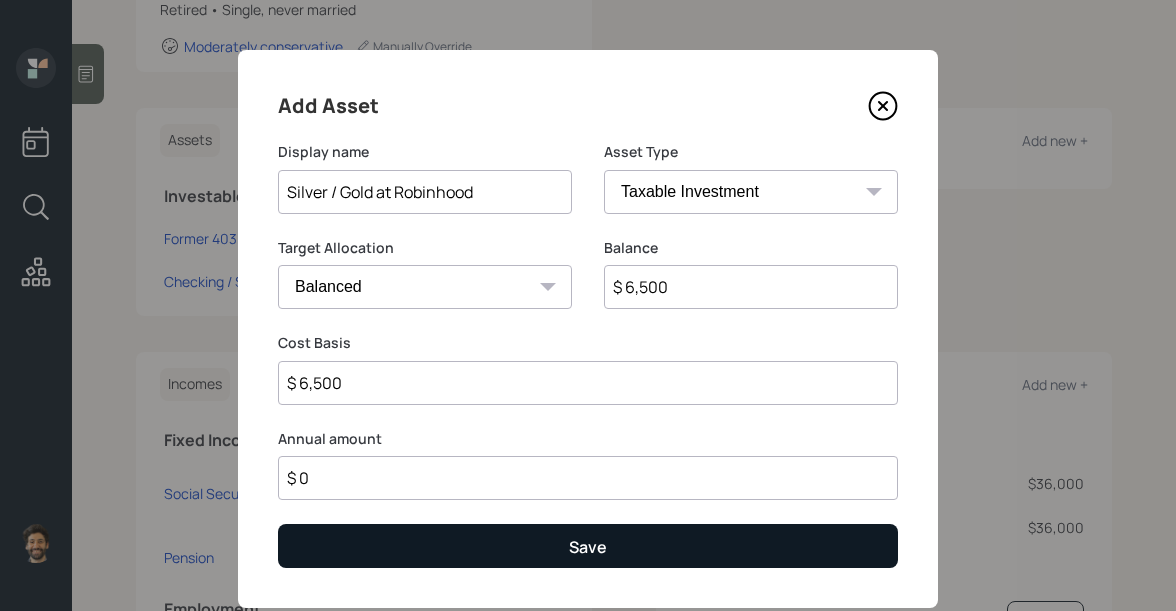 type on "$ 6,500" 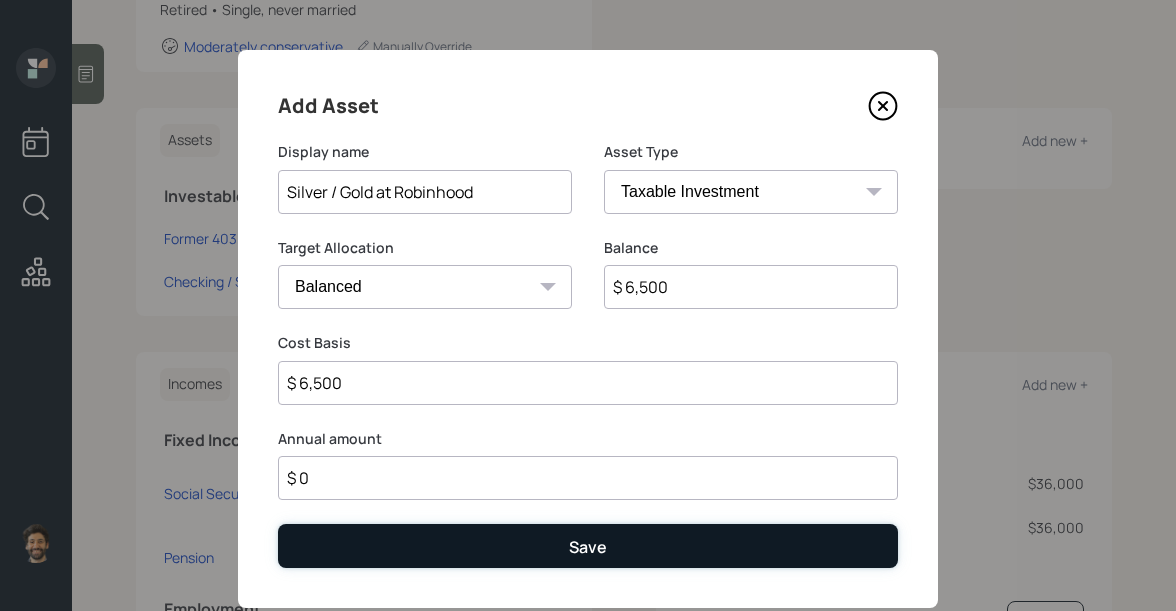click on "Save" at bounding box center (588, 545) 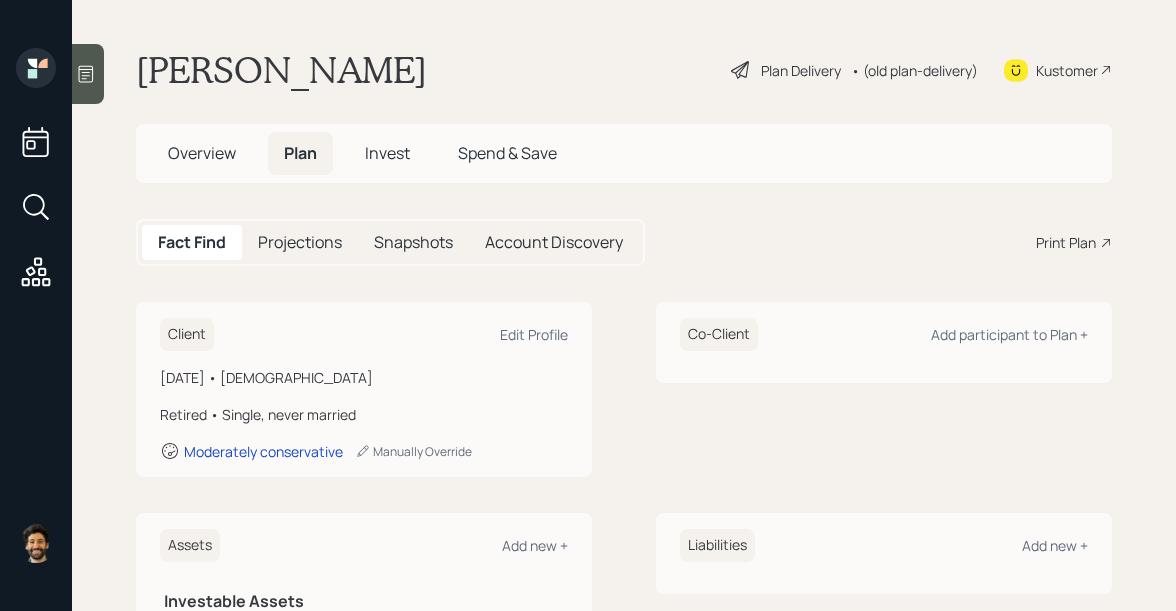 scroll, scrollTop: 0, scrollLeft: 0, axis: both 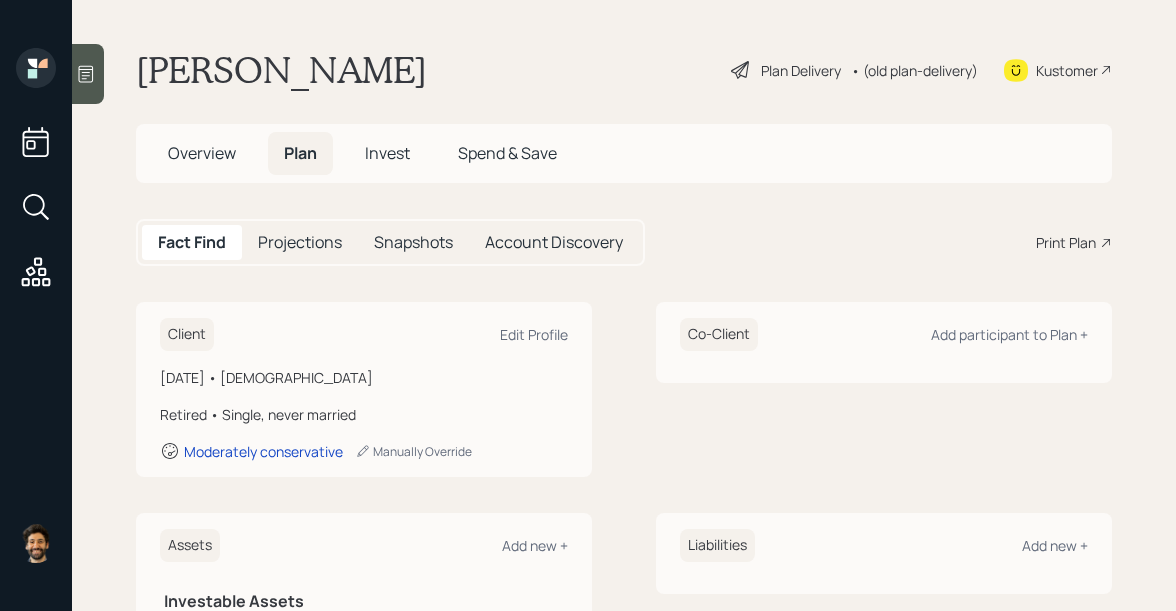 click on "• (old plan-delivery)" at bounding box center (914, 70) 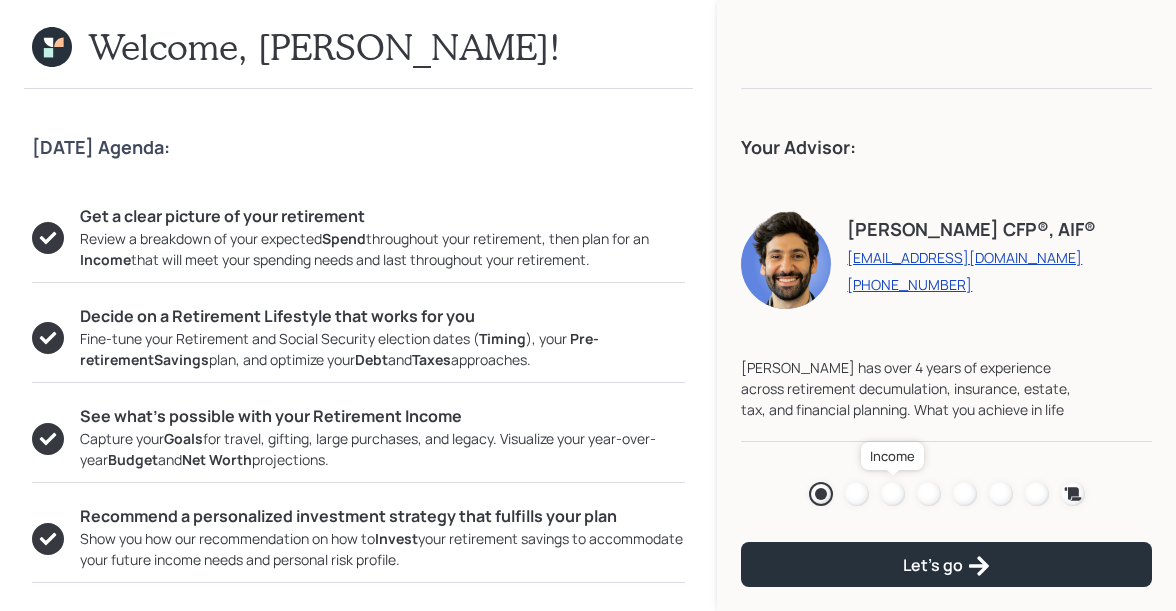 click at bounding box center (893, 494) 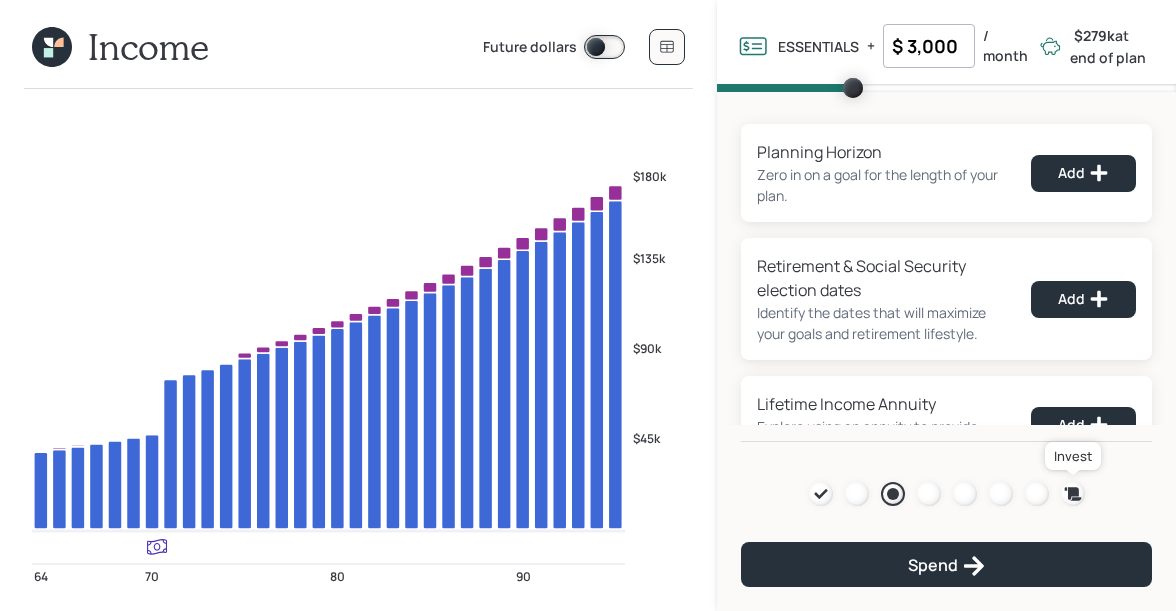 click 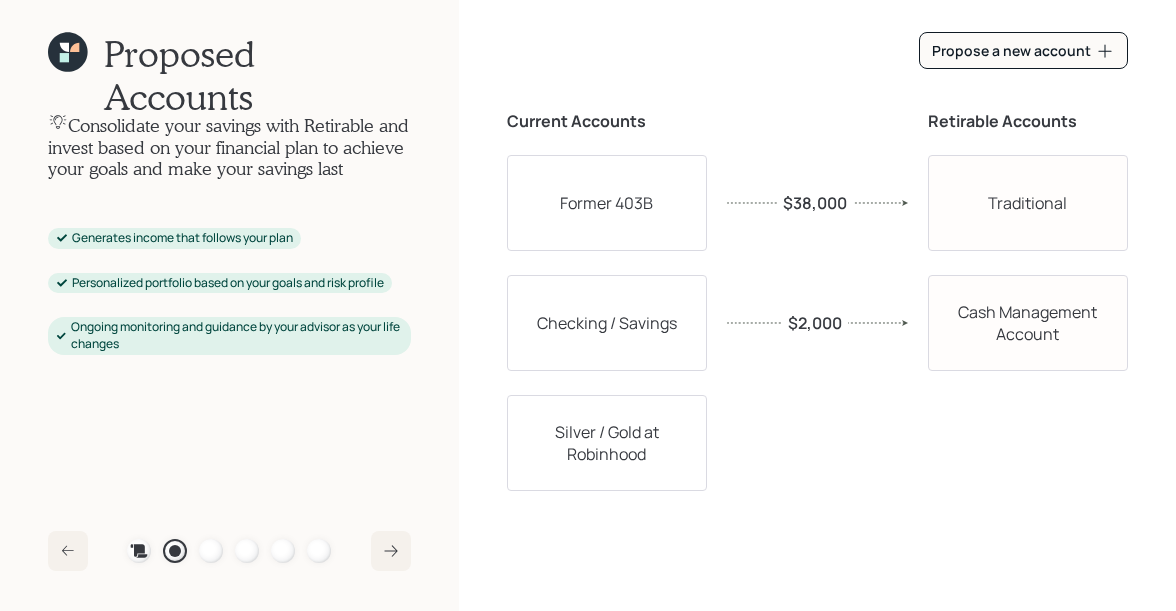 click on "Plan Recommended Accounts Investment Strategy Portfolio Details Pricing Become a Client" at bounding box center (229, 551) 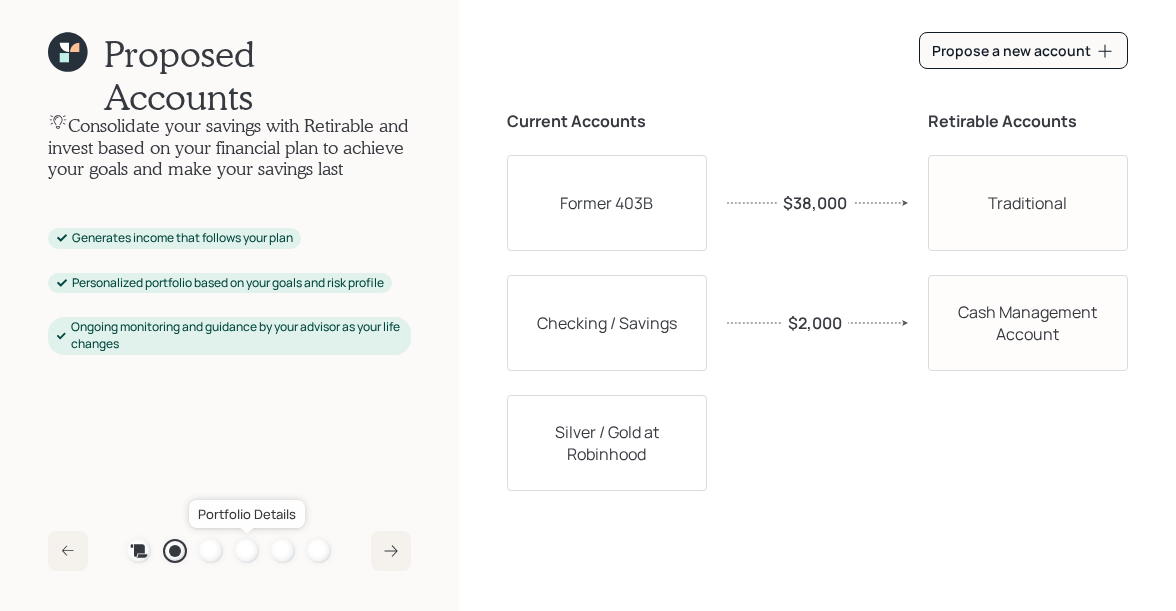 click at bounding box center [247, 551] 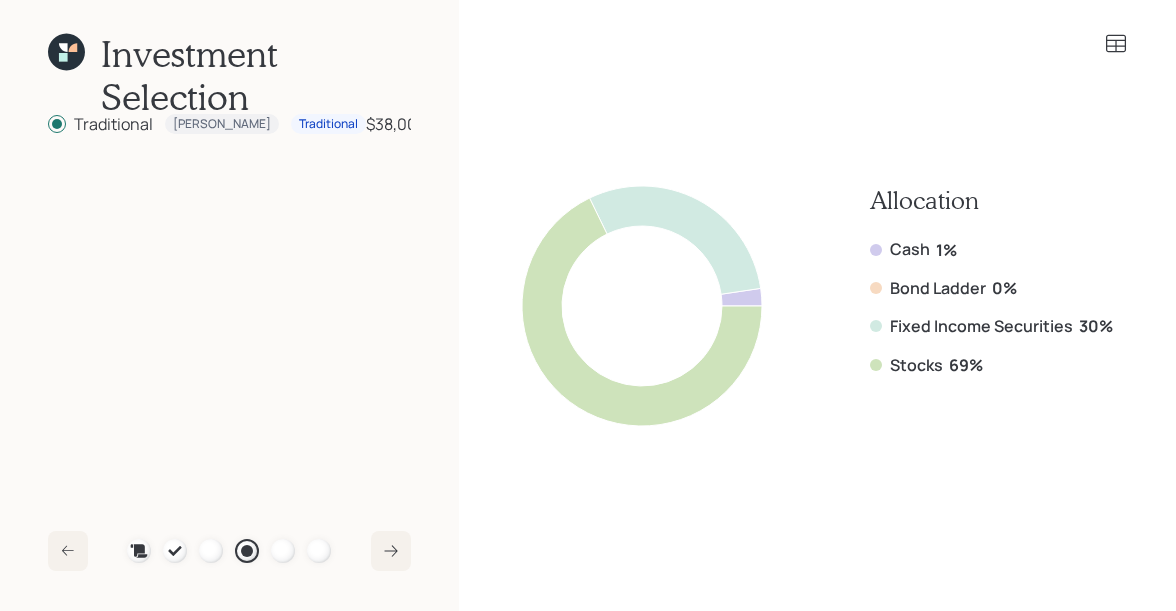 click on "69%" at bounding box center (966, 365) 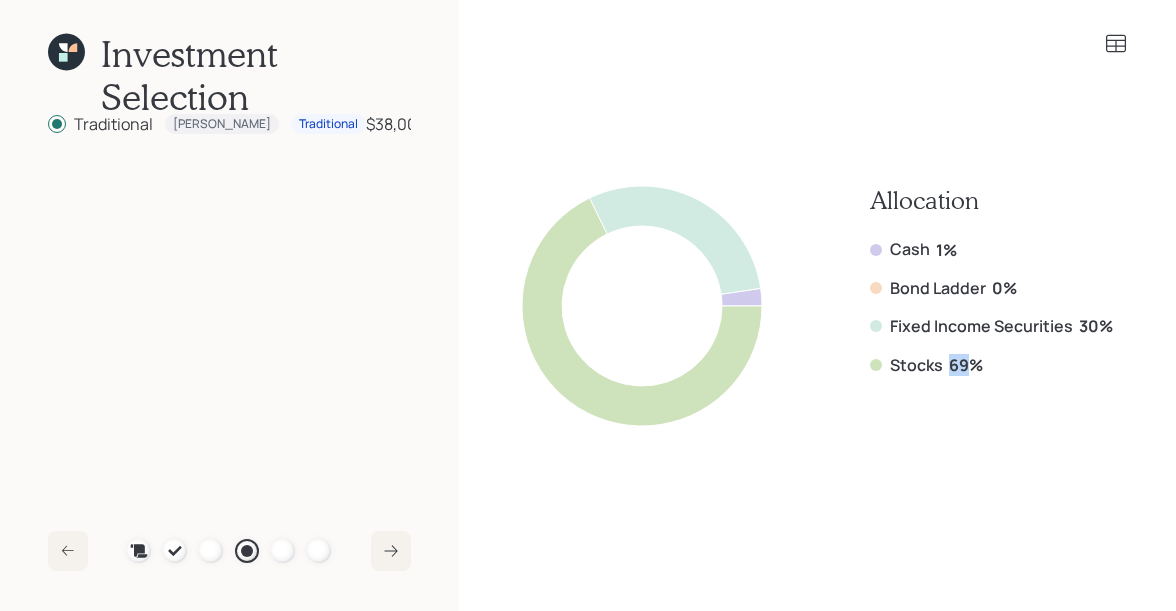 click on "69%" at bounding box center (966, 365) 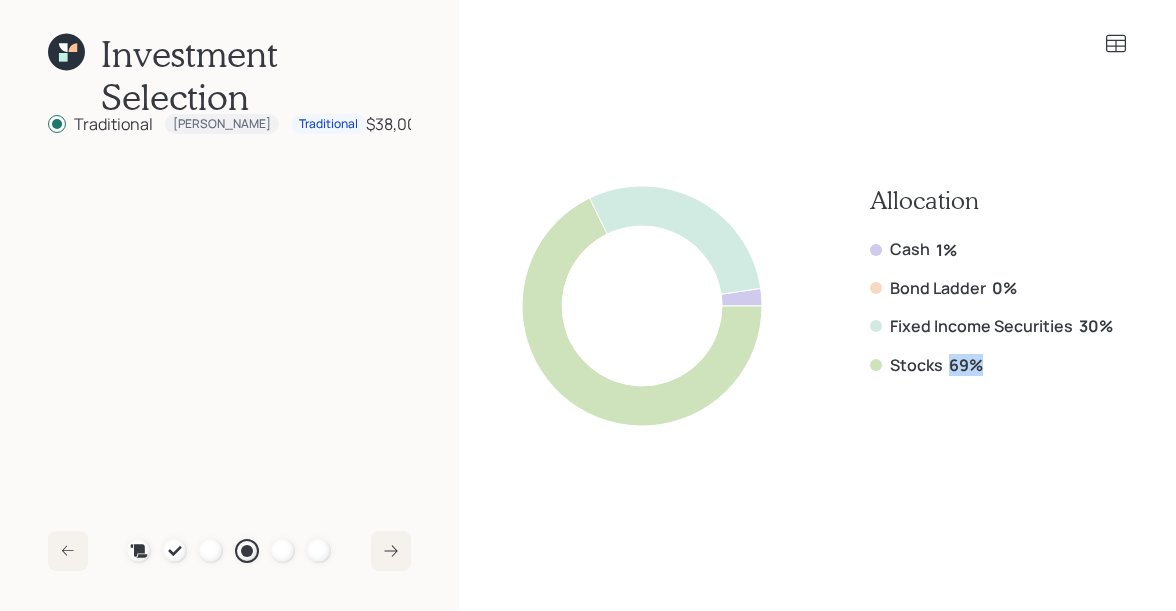 click on "69%" at bounding box center [966, 365] 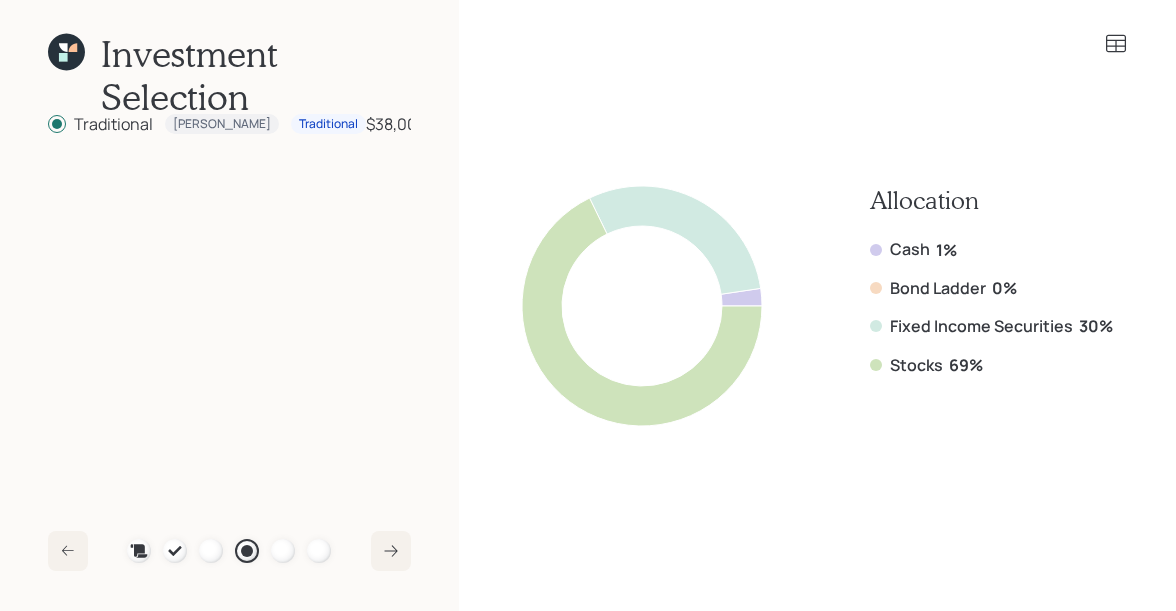 click on "Fixed Income Securities" at bounding box center [981, 326] 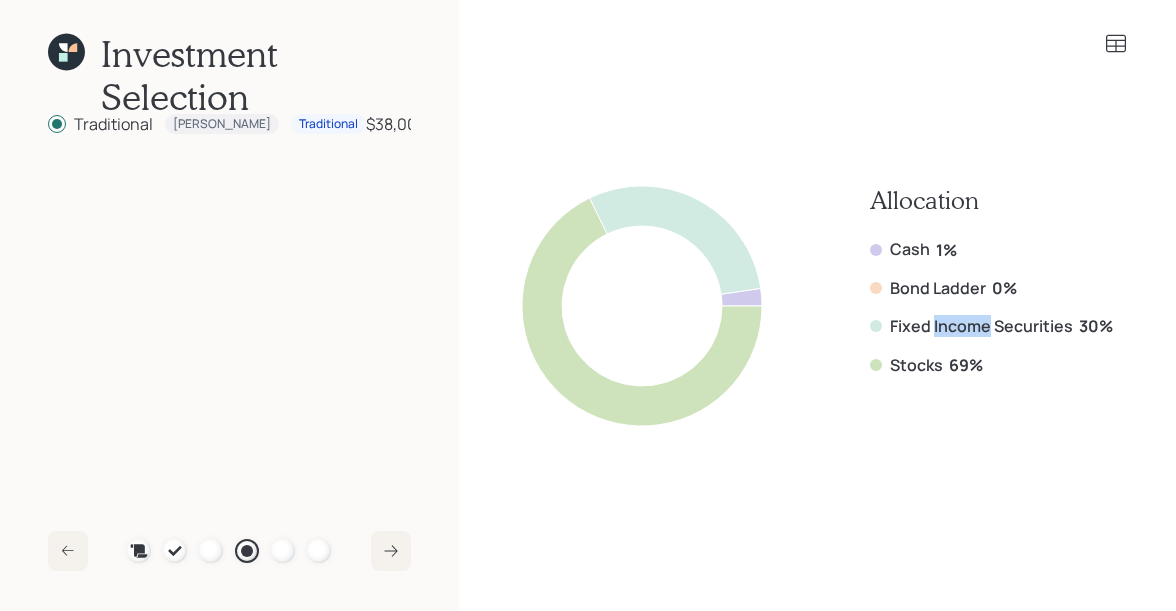 click on "Fixed Income Securities" at bounding box center (981, 326) 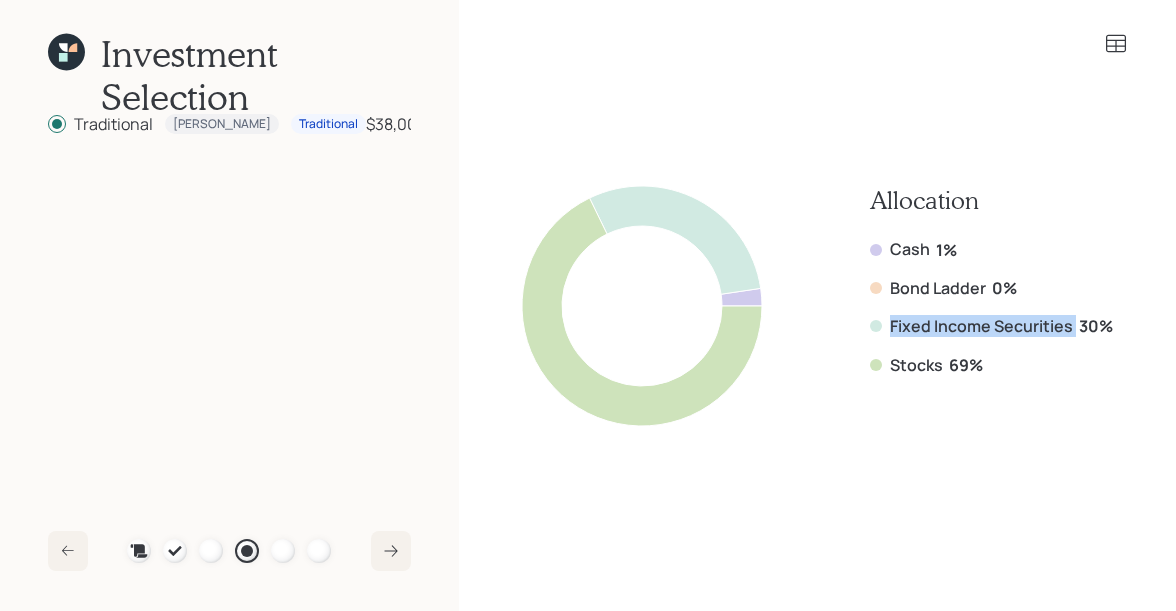click on "Fixed Income Securities" at bounding box center (981, 326) 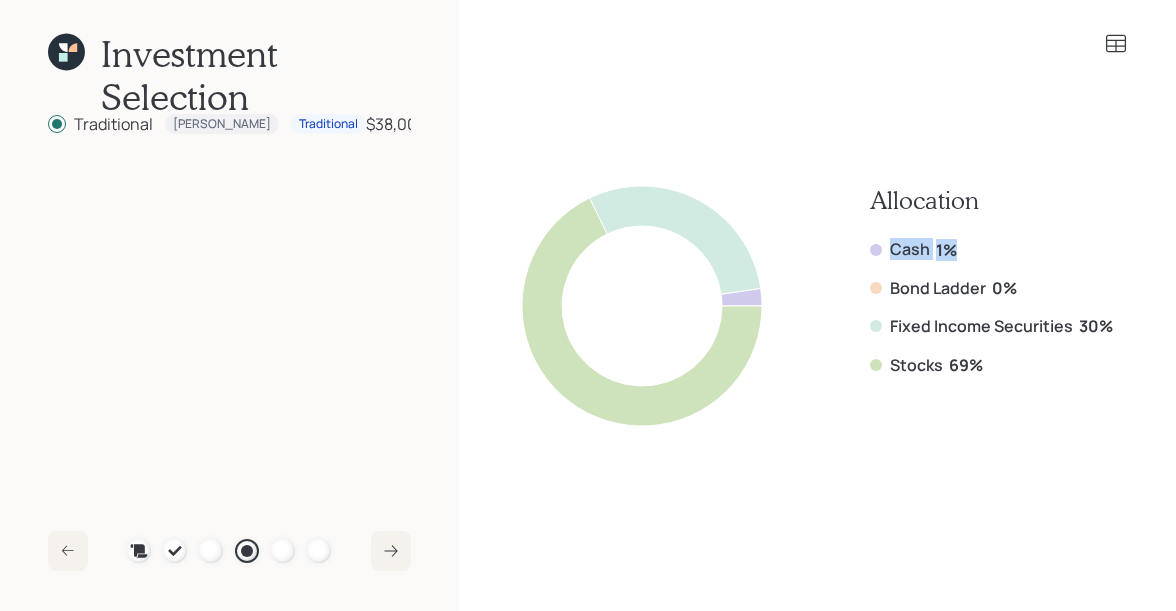 drag, startPoint x: 961, startPoint y: 250, endPoint x: 864, endPoint y: 250, distance: 97 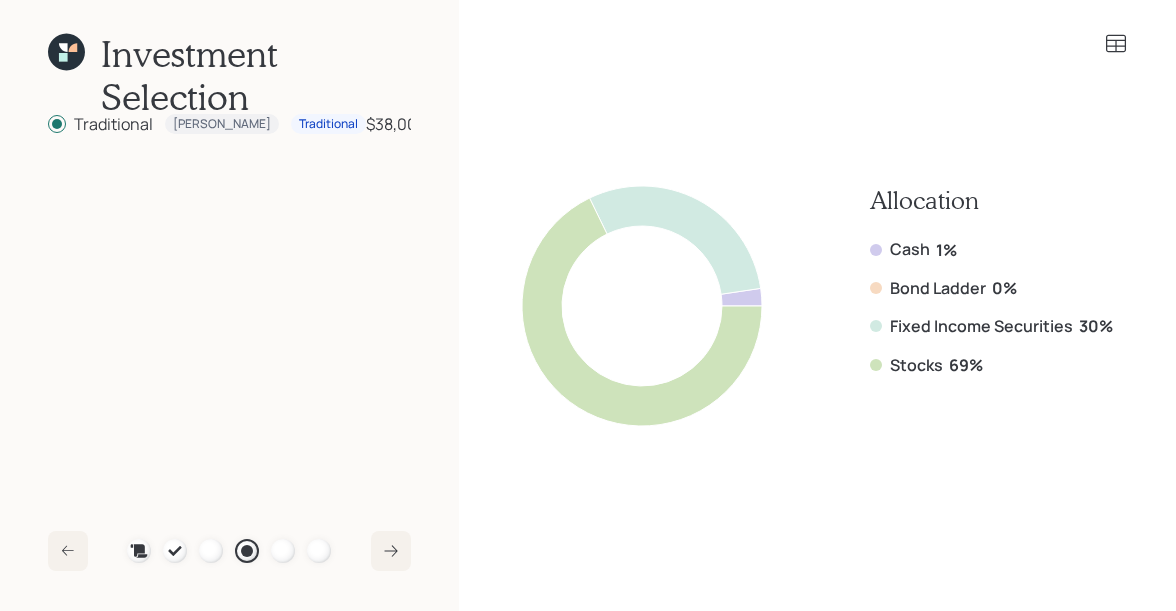click 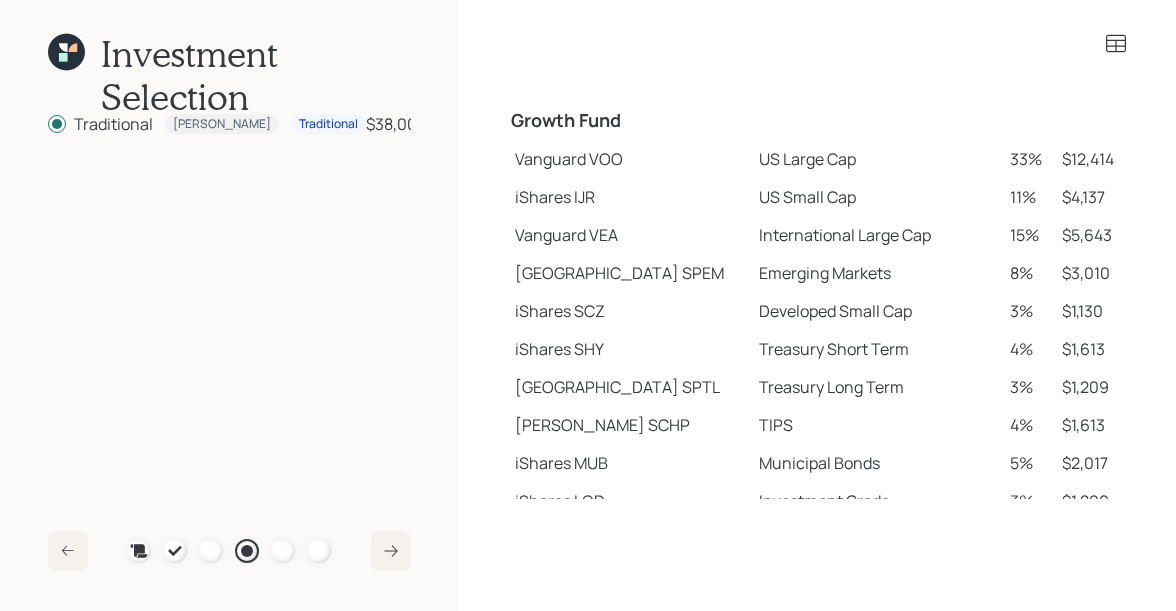 scroll, scrollTop: 370, scrollLeft: 0, axis: vertical 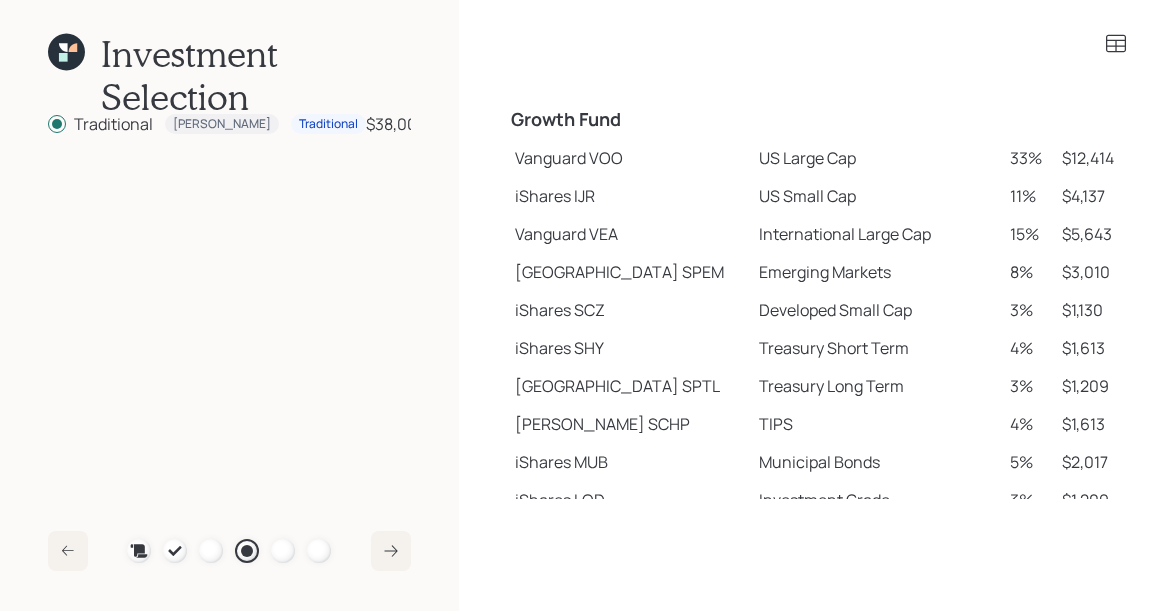 click on "Vanguard   VOO" at bounding box center (629, 158) 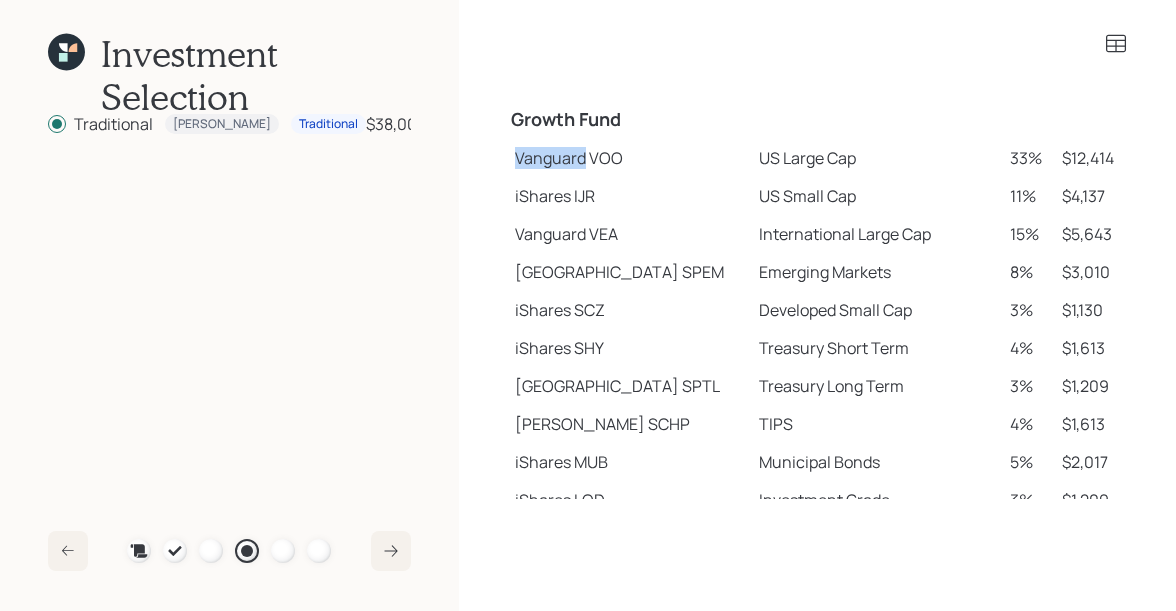 click on "Vanguard   VOO" at bounding box center [629, 158] 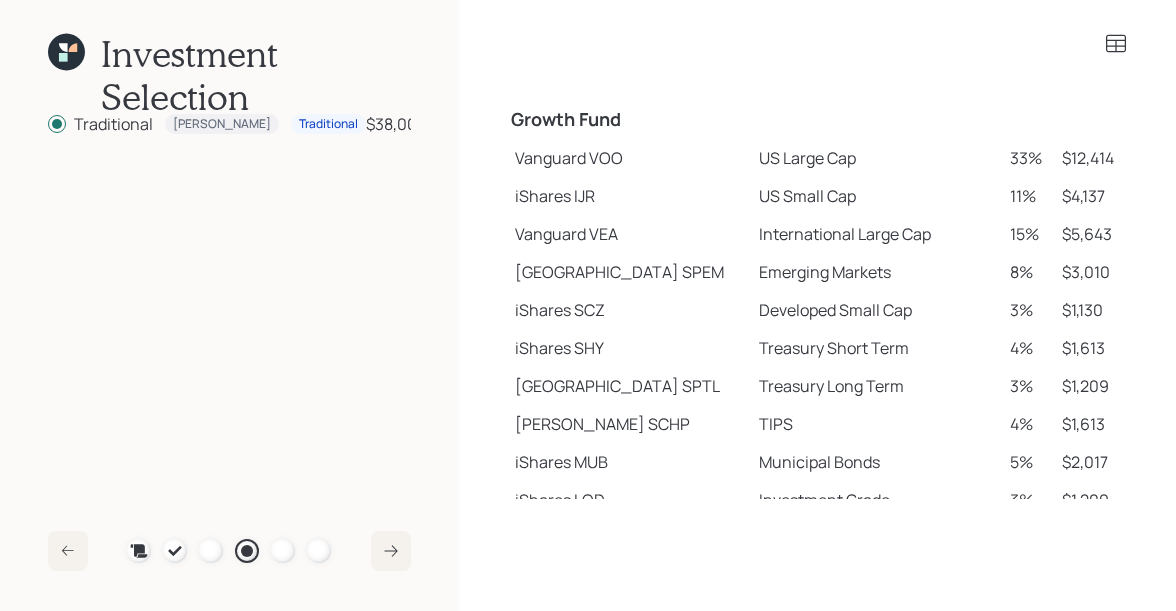 click on "iShares   IJR" at bounding box center [629, 196] 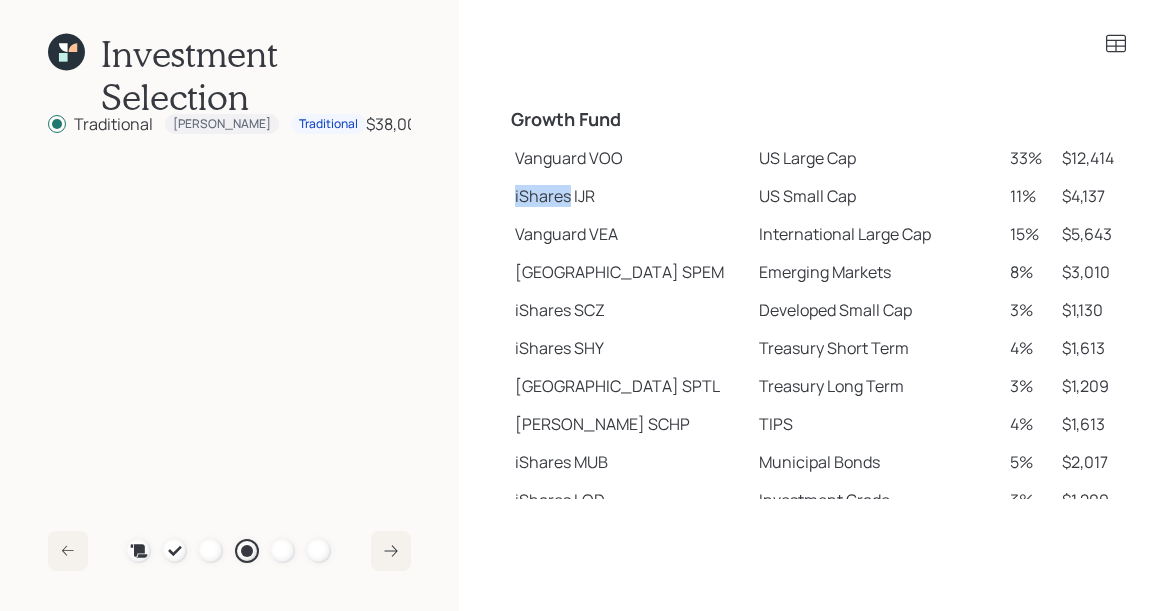 click on "iShares   IJR" at bounding box center (629, 196) 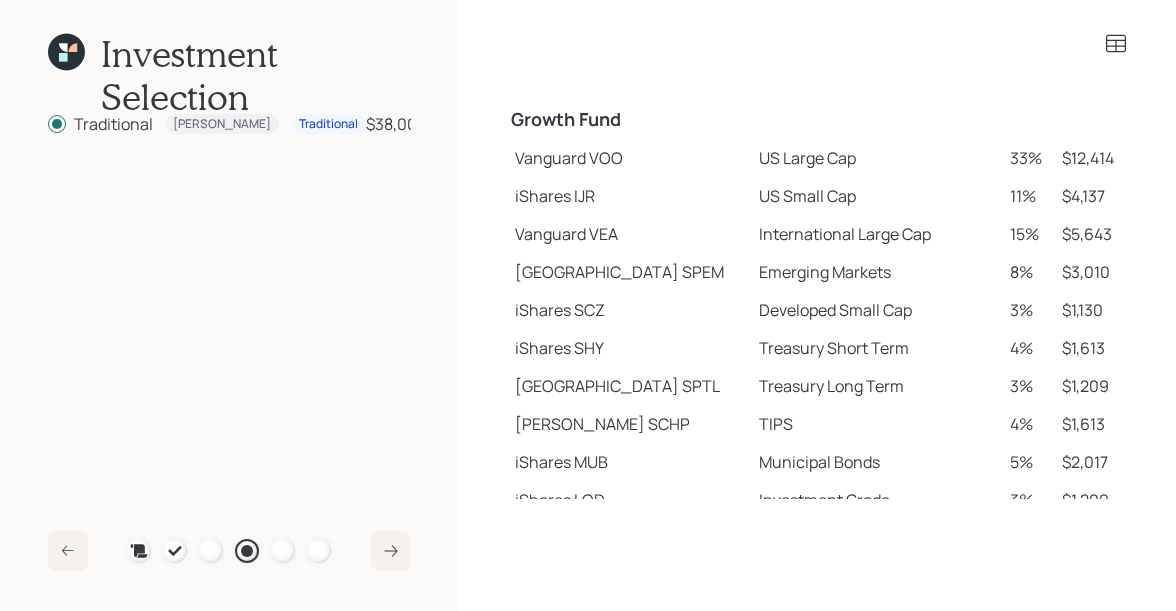 click on "Vanguard   VEA" at bounding box center [629, 234] 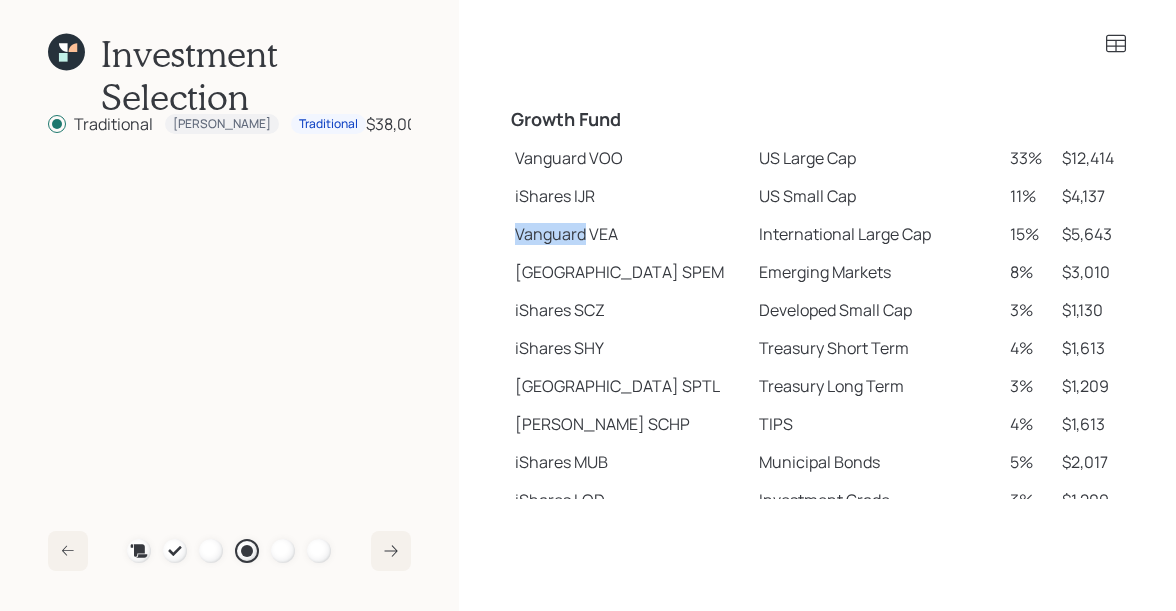 click on "Vanguard   VEA" at bounding box center [629, 234] 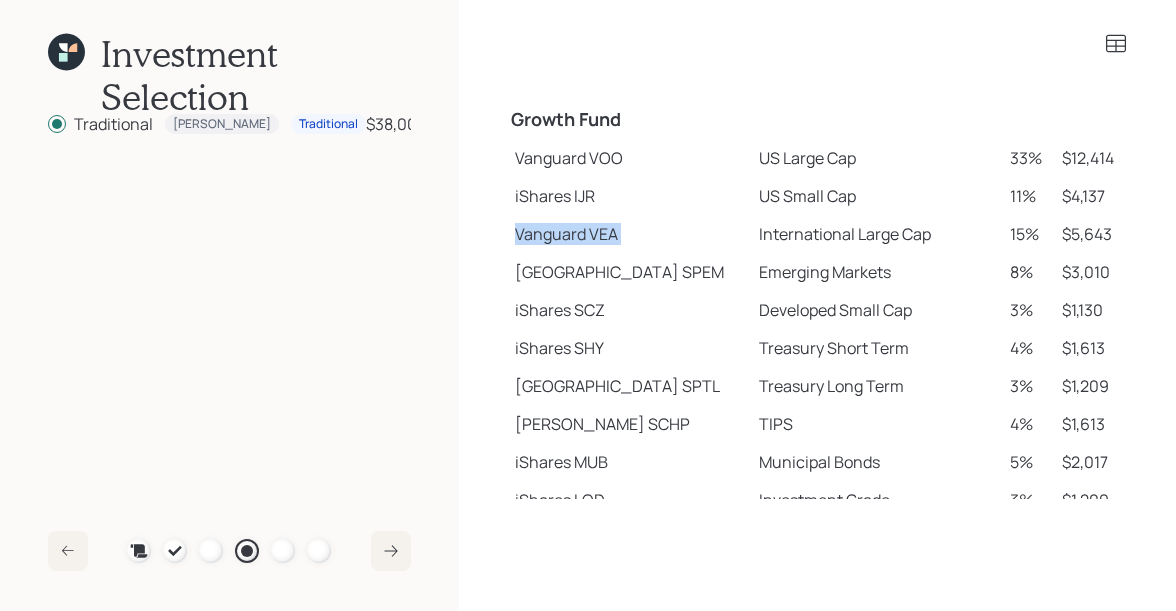 click on "Vanguard   VEA" at bounding box center (629, 234) 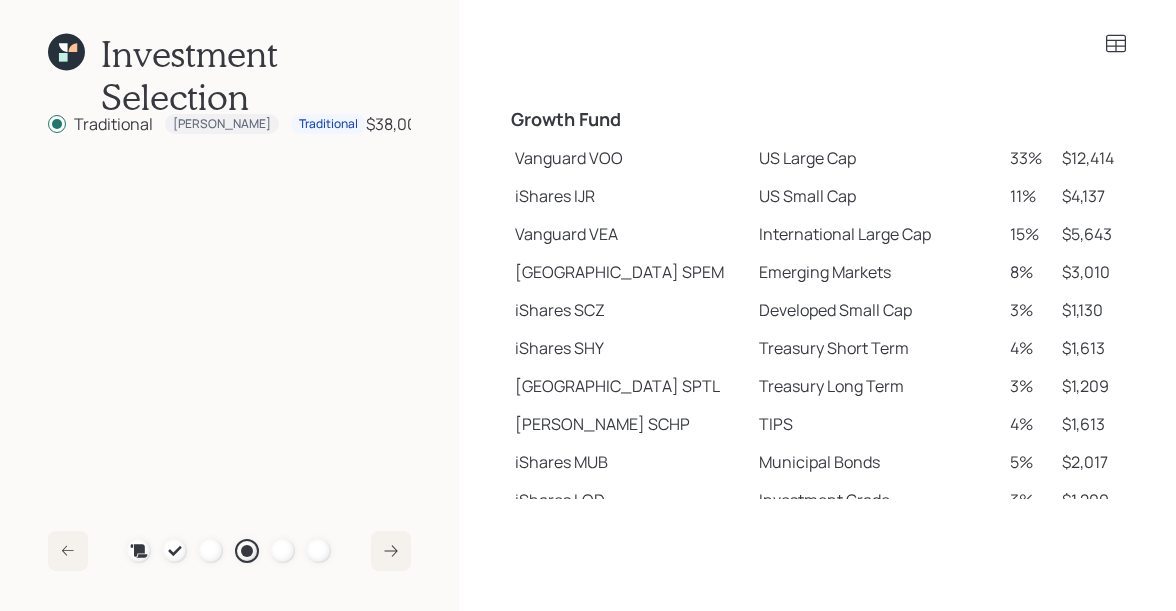 click on "State Street   SPEM" at bounding box center [629, 272] 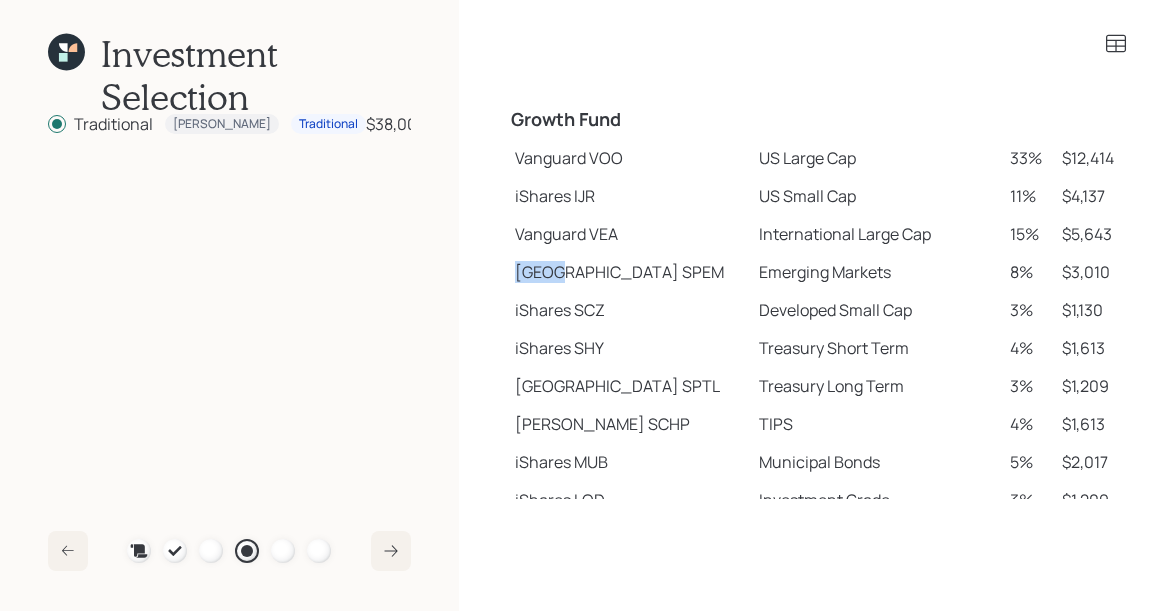 click on "State Street   SPEM" at bounding box center (629, 272) 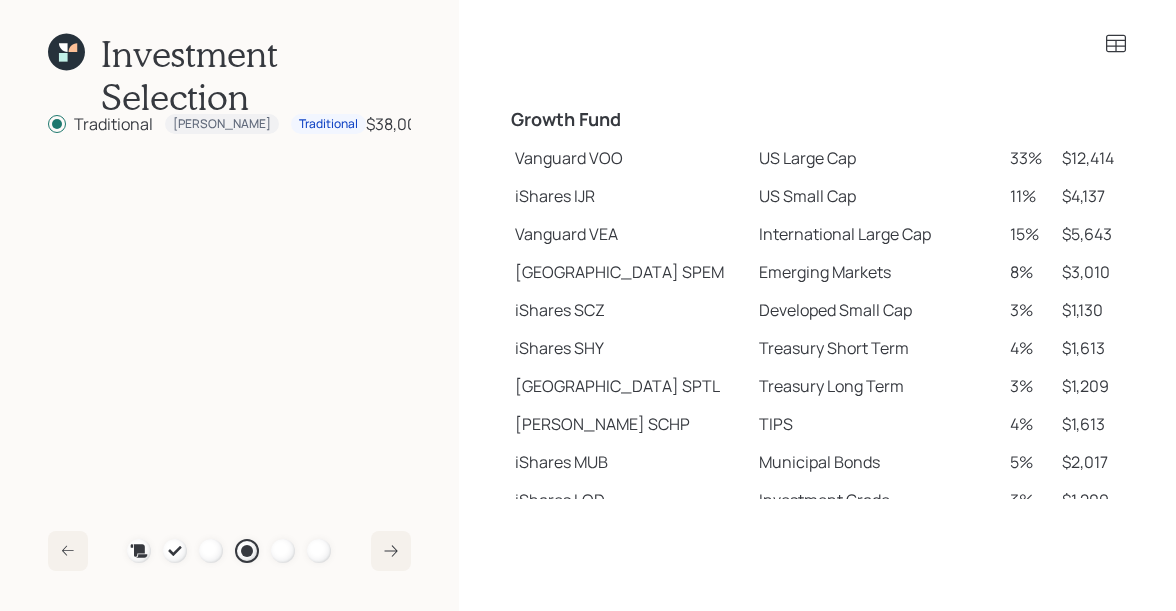 click on "Vanguard   VOO" at bounding box center (629, 158) 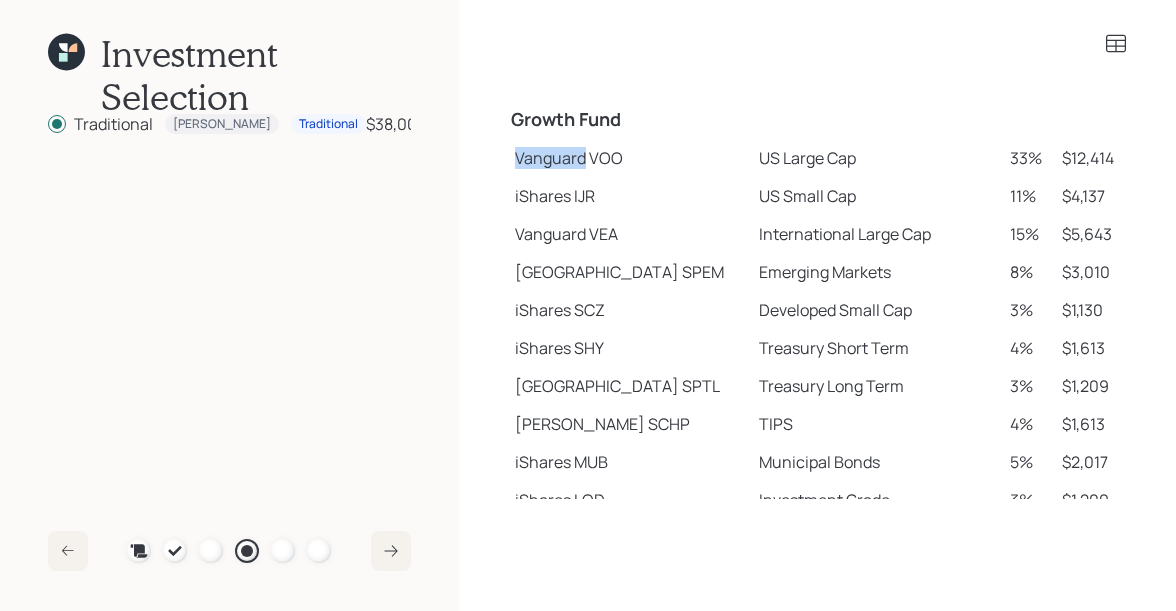 click on "Vanguard   VOO" at bounding box center (629, 158) 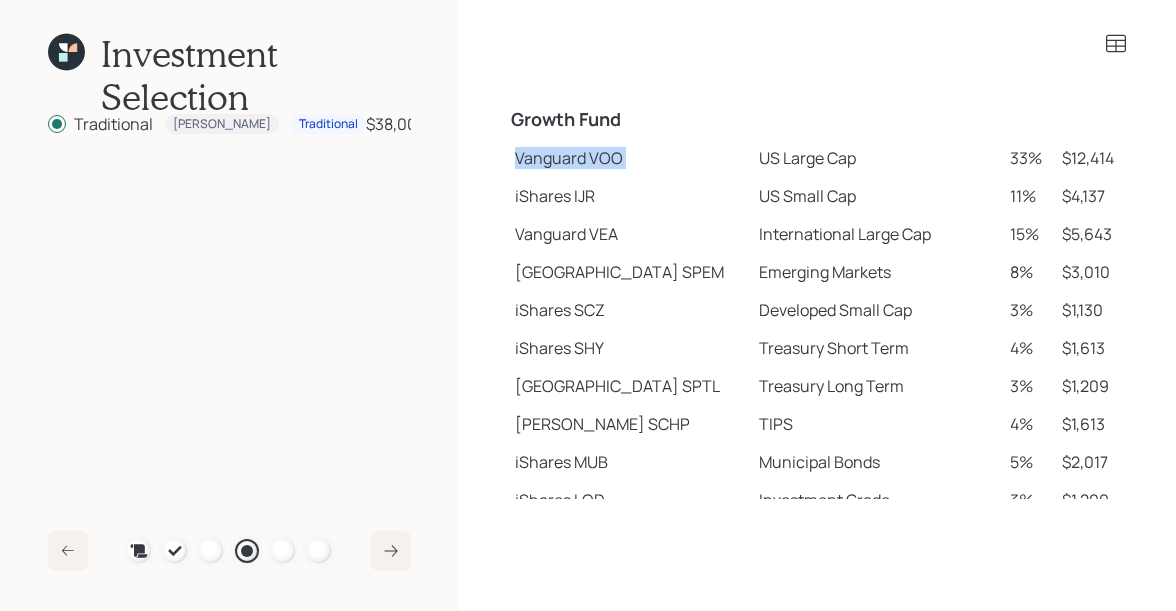 click on "Vanguard   VOO" at bounding box center [629, 158] 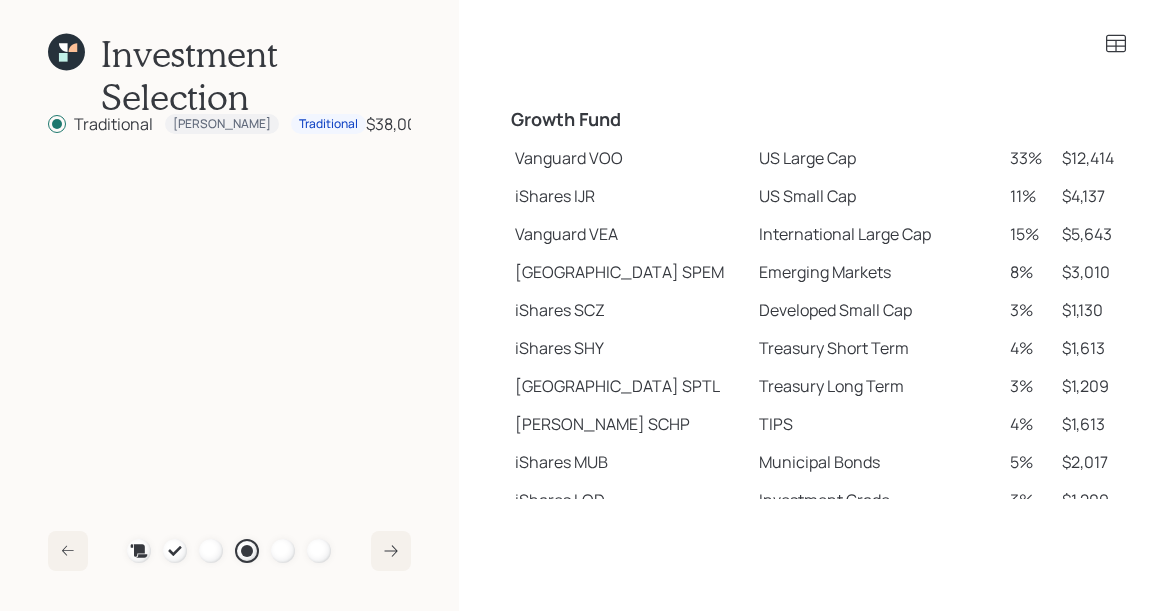 click on "Vanguard   VOO" at bounding box center [629, 158] 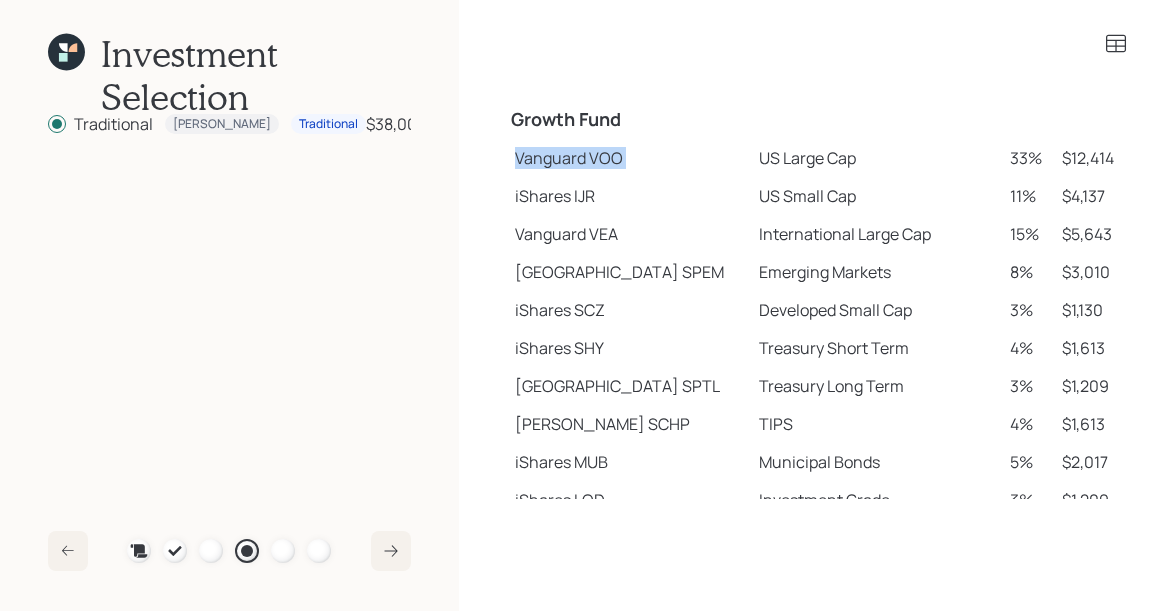 click on "Vanguard   VOO" at bounding box center [629, 158] 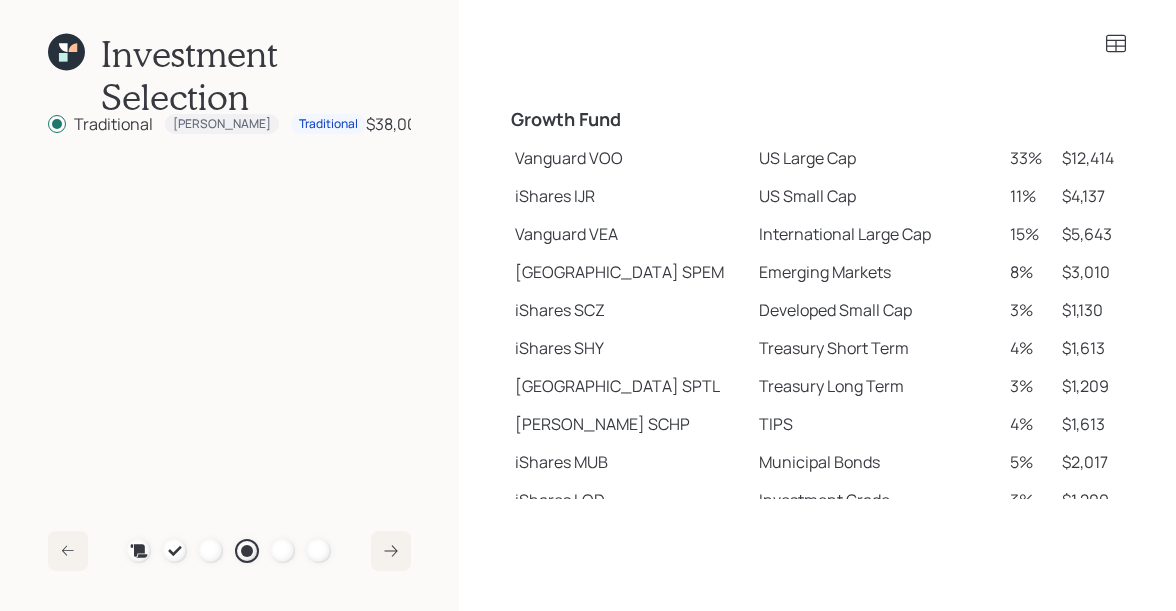 click on "US Large Cap" at bounding box center [877, 158] 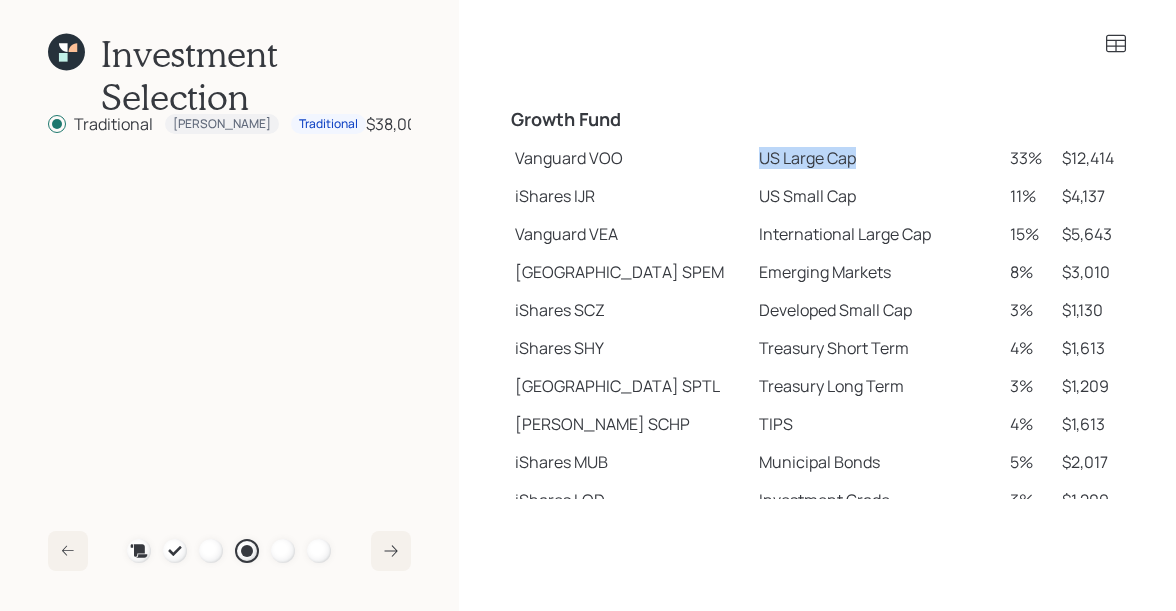 drag, startPoint x: 703, startPoint y: 157, endPoint x: 806, endPoint y: 165, distance: 103.31021 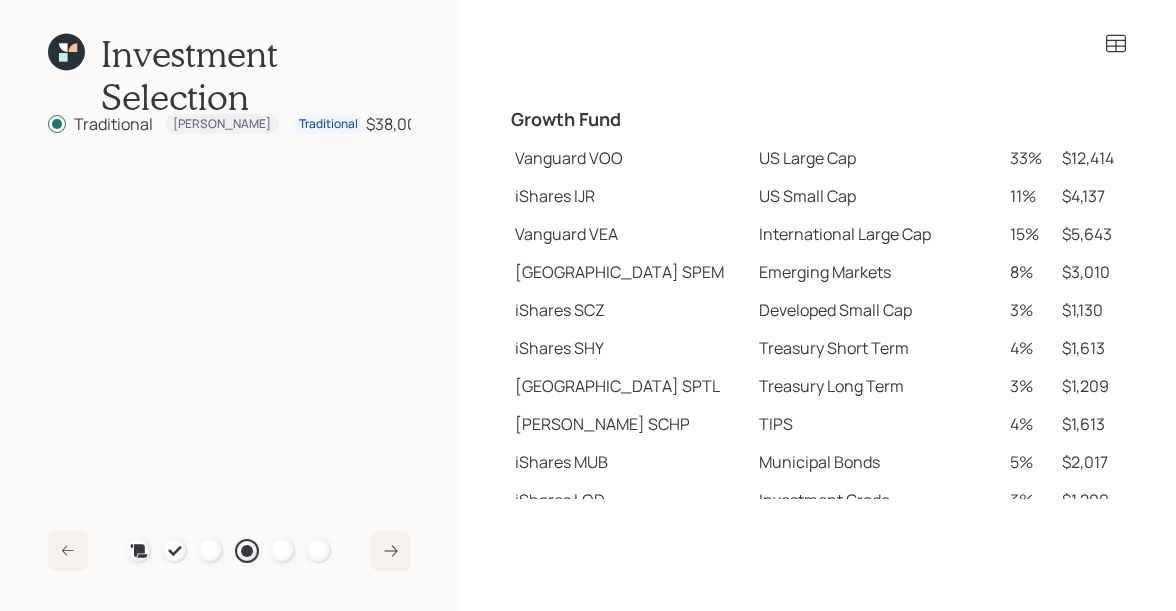 click on "US Small Cap" at bounding box center (877, 196) 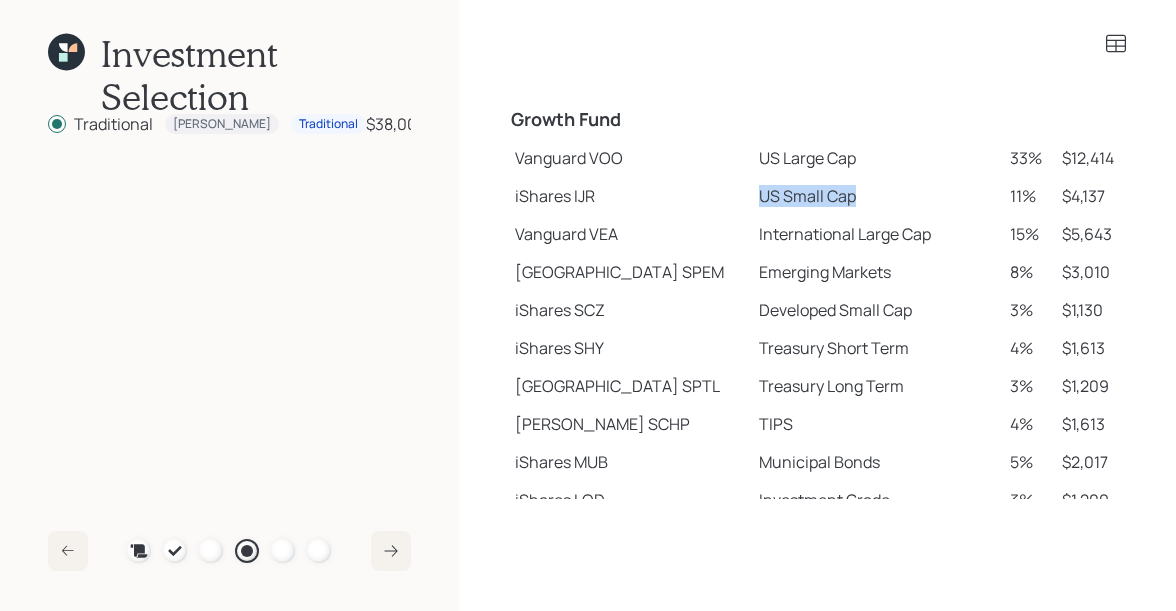 drag, startPoint x: 704, startPoint y: 191, endPoint x: 812, endPoint y: 197, distance: 108.16654 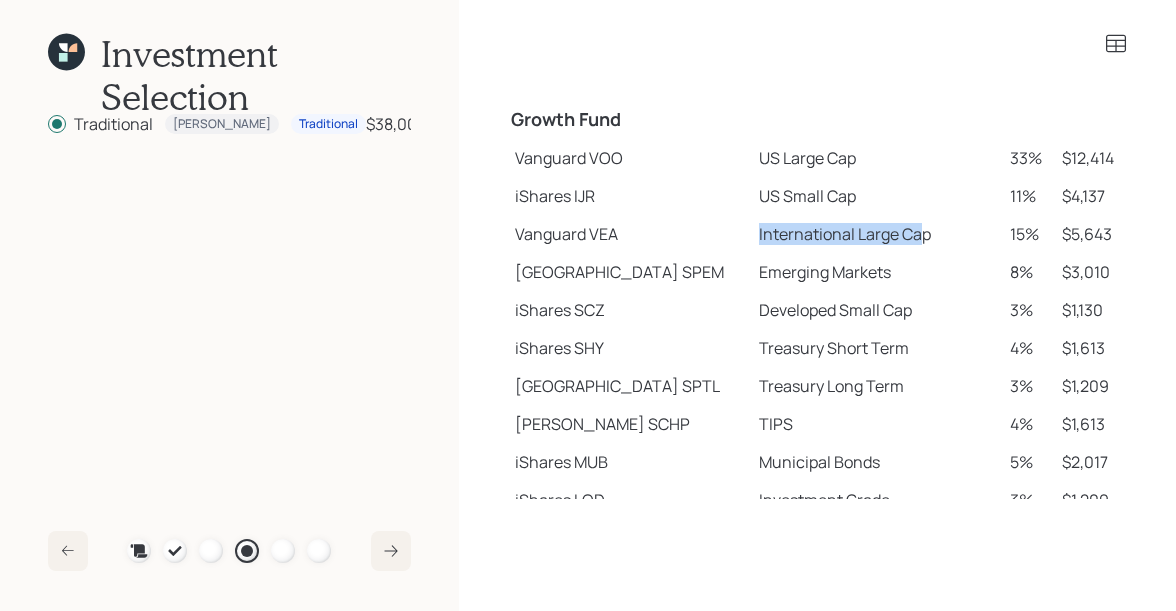 drag, startPoint x: 698, startPoint y: 226, endPoint x: 865, endPoint y: 227, distance: 167.00299 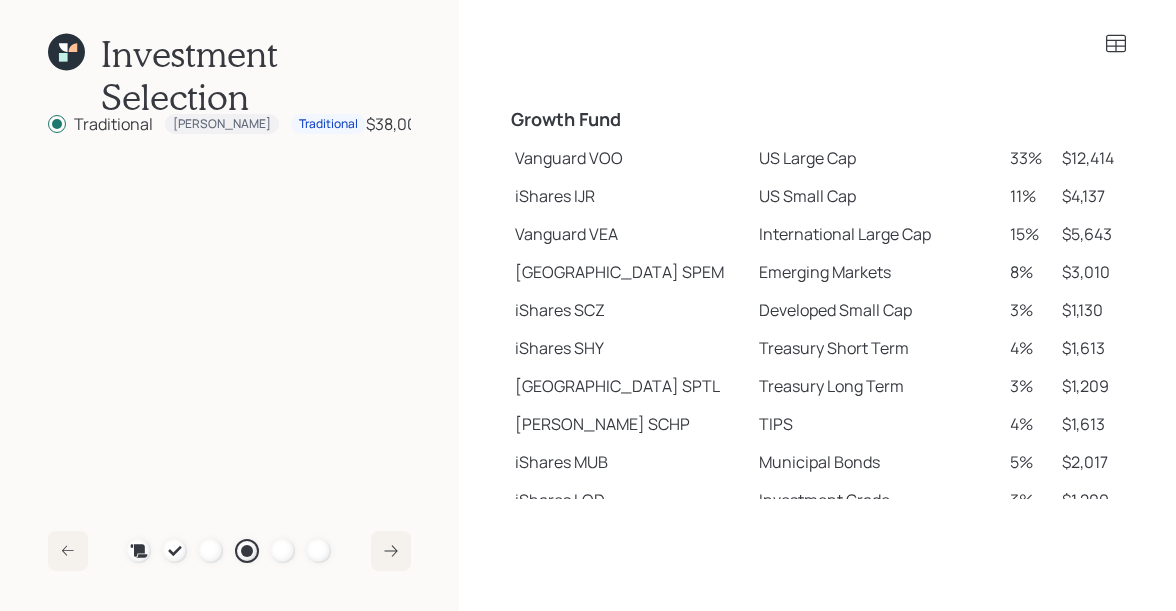 click 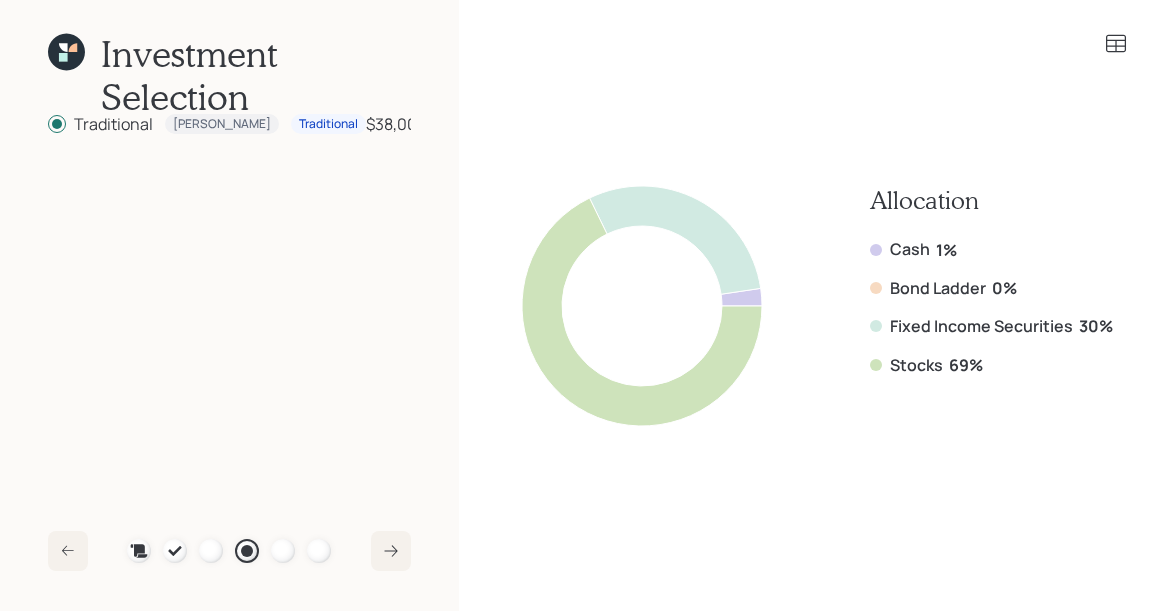 scroll, scrollTop: 0, scrollLeft: 0, axis: both 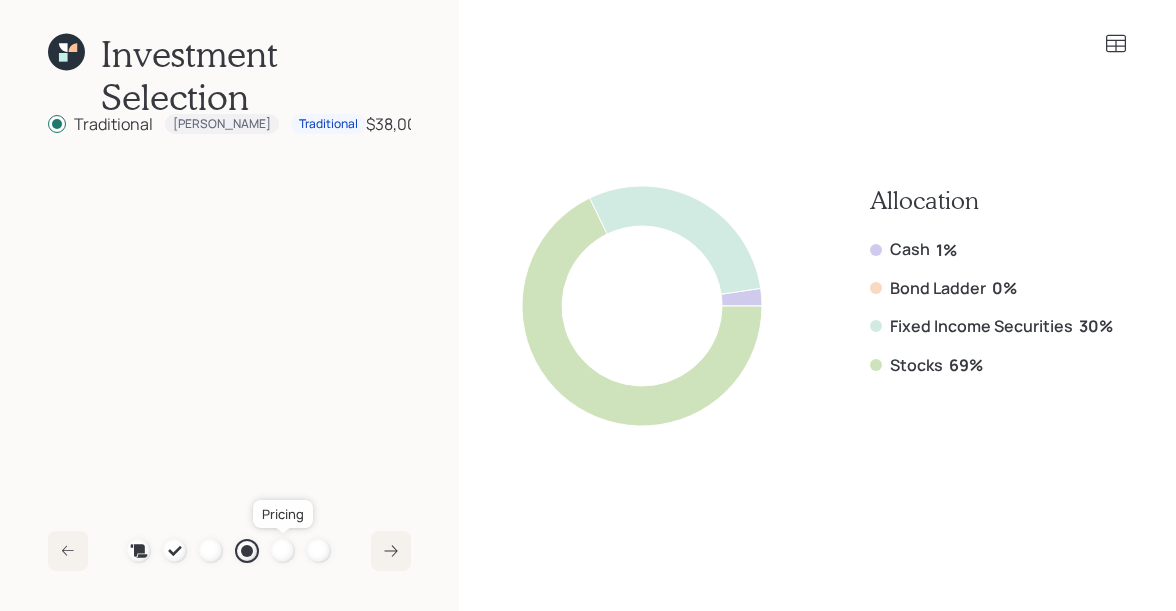 click at bounding box center (283, 551) 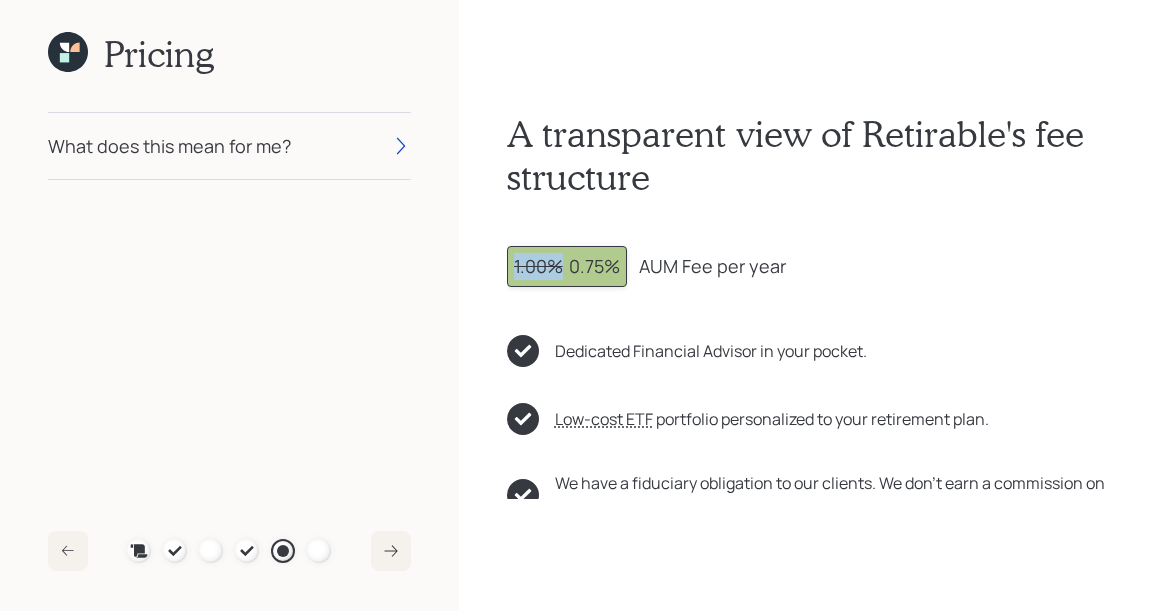 drag, startPoint x: 562, startPoint y: 263, endPoint x: 490, endPoint y: 263, distance: 72 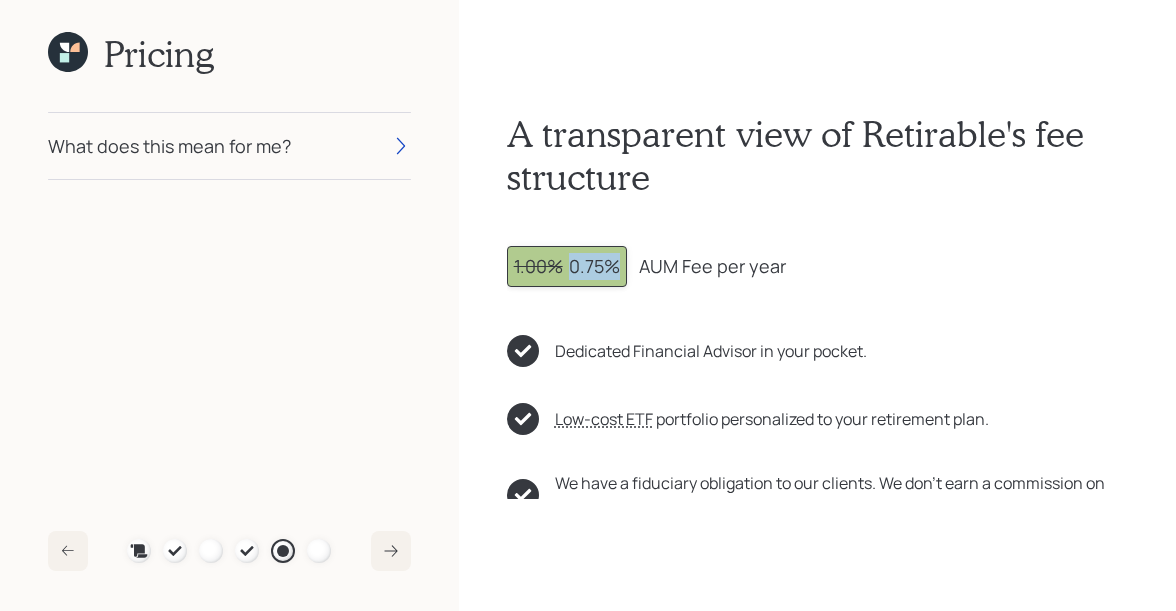 drag, startPoint x: 566, startPoint y: 268, endPoint x: 619, endPoint y: 268, distance: 53 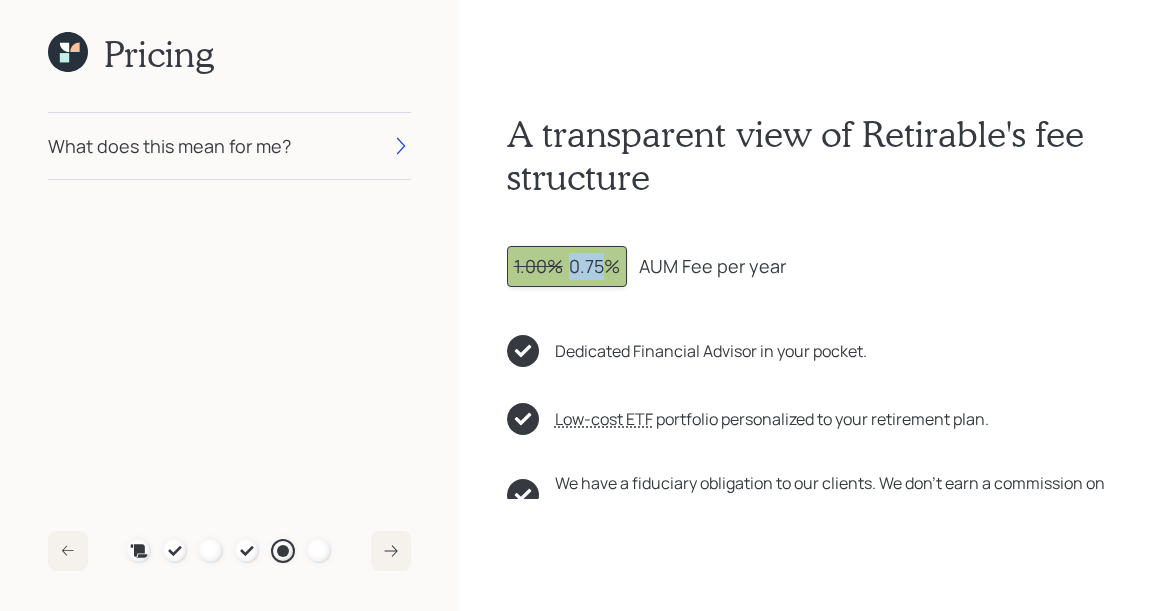 drag, startPoint x: 567, startPoint y: 264, endPoint x: 625, endPoint y: 264, distance: 58 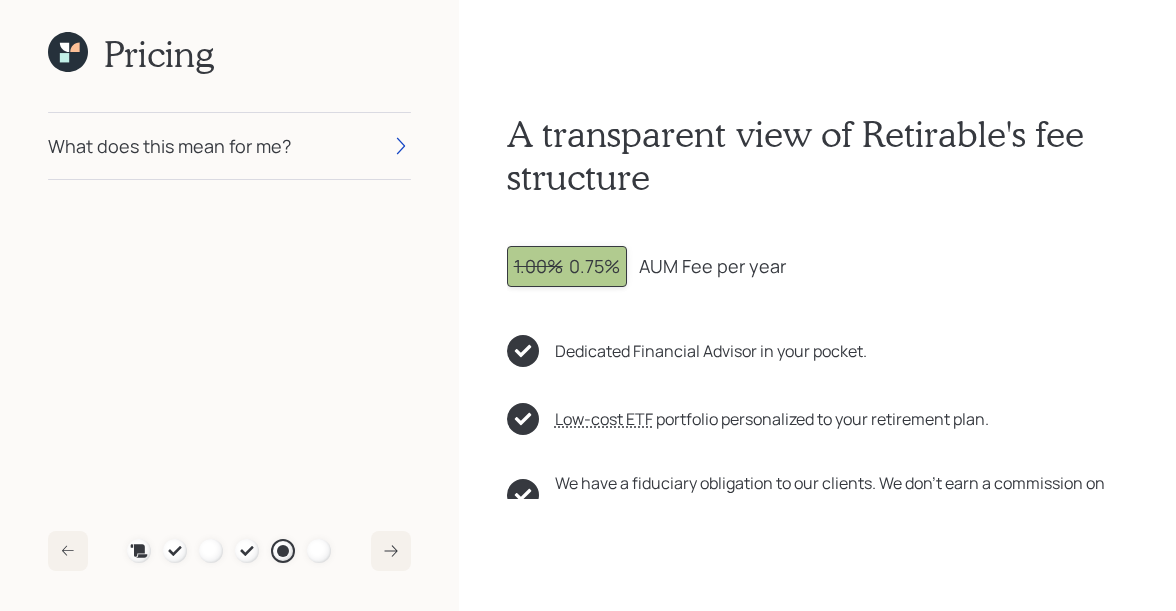 click on "What does this mean for me?" at bounding box center [169, 146] 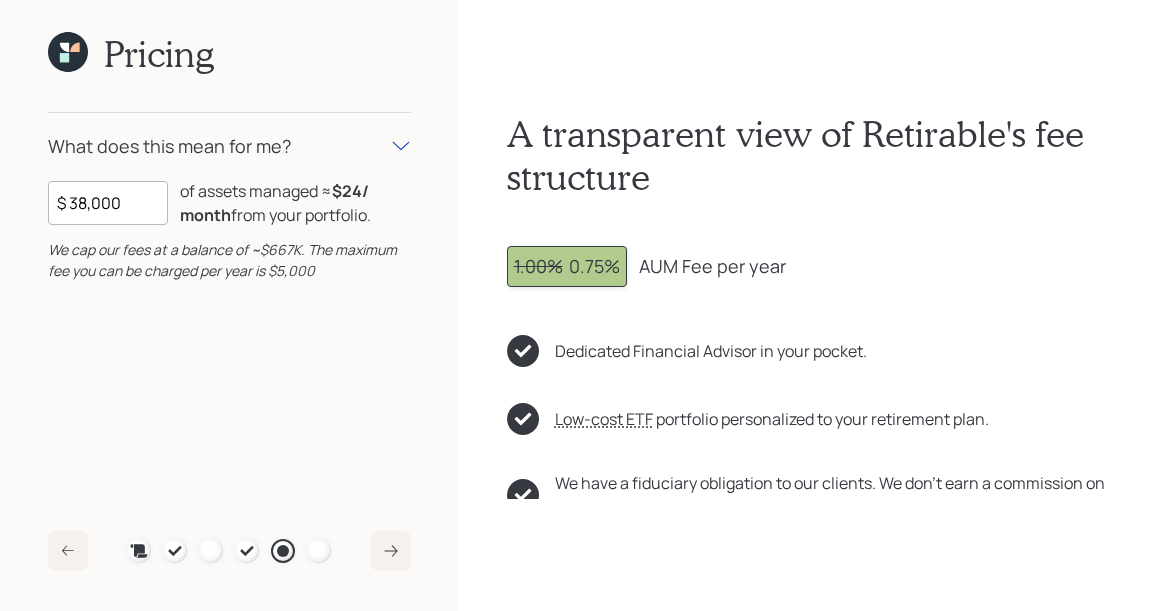 click 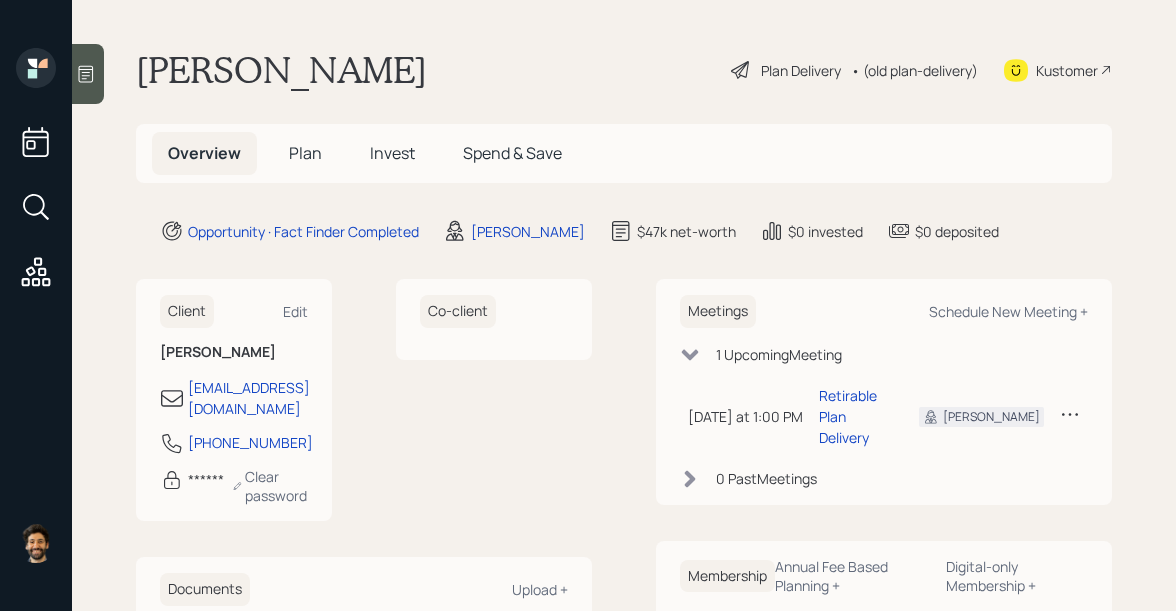 click on "Invest" at bounding box center [392, 153] 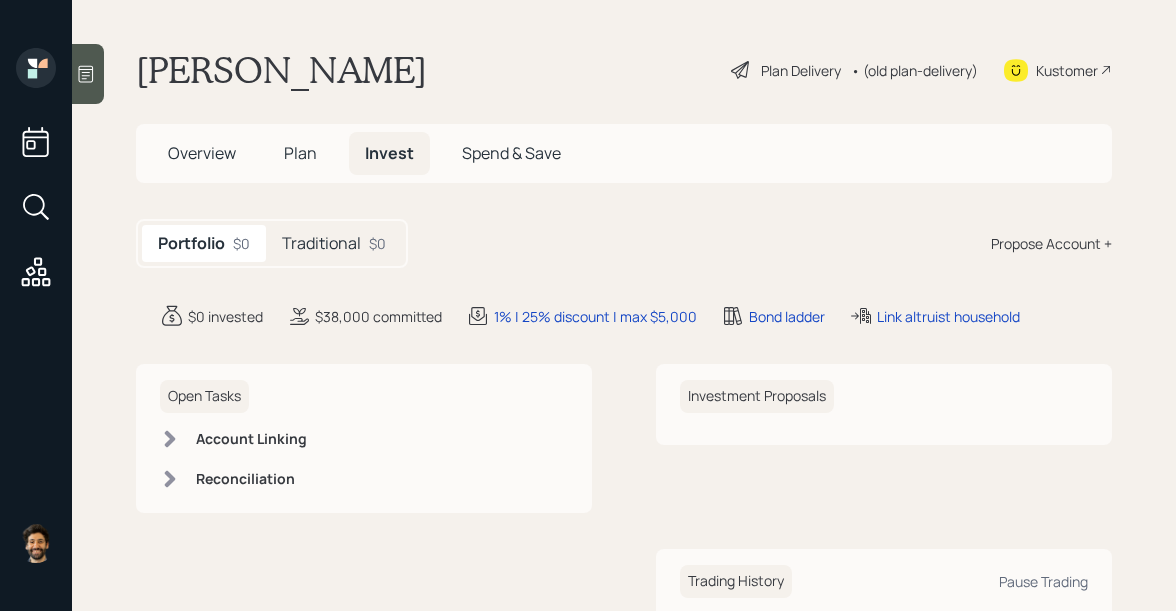 click on "• (old plan-delivery)" at bounding box center [914, 70] 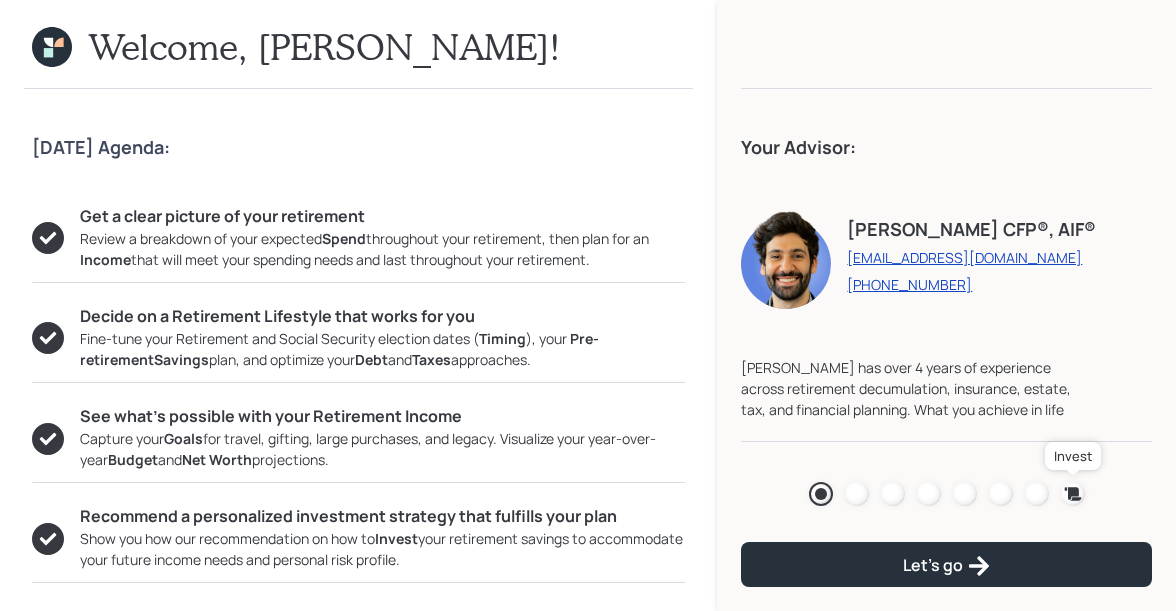 click 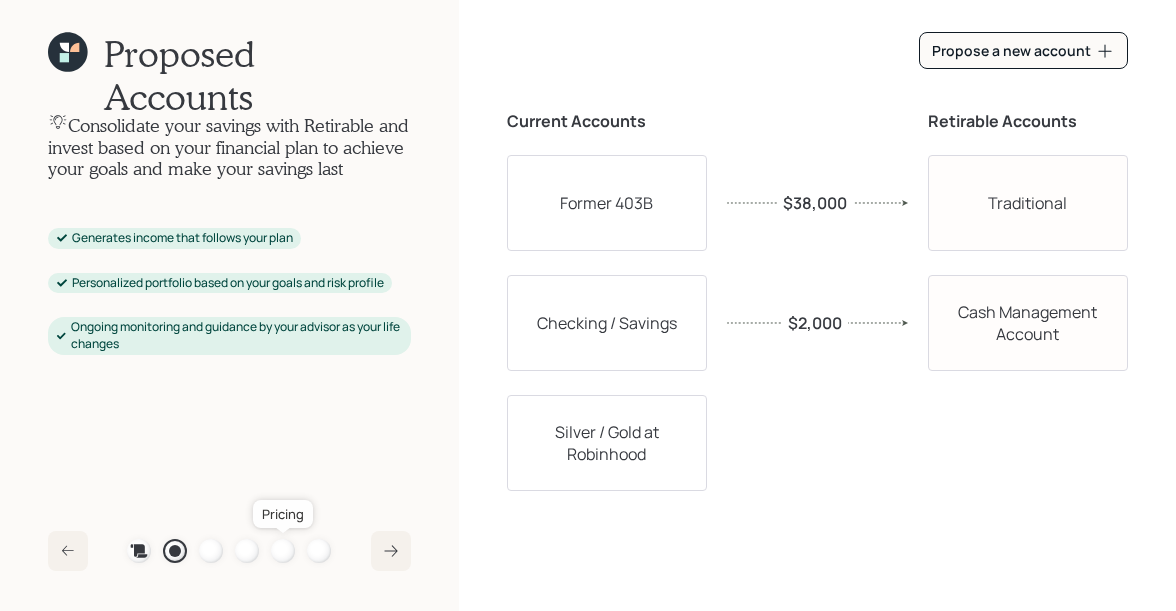 click at bounding box center [283, 551] 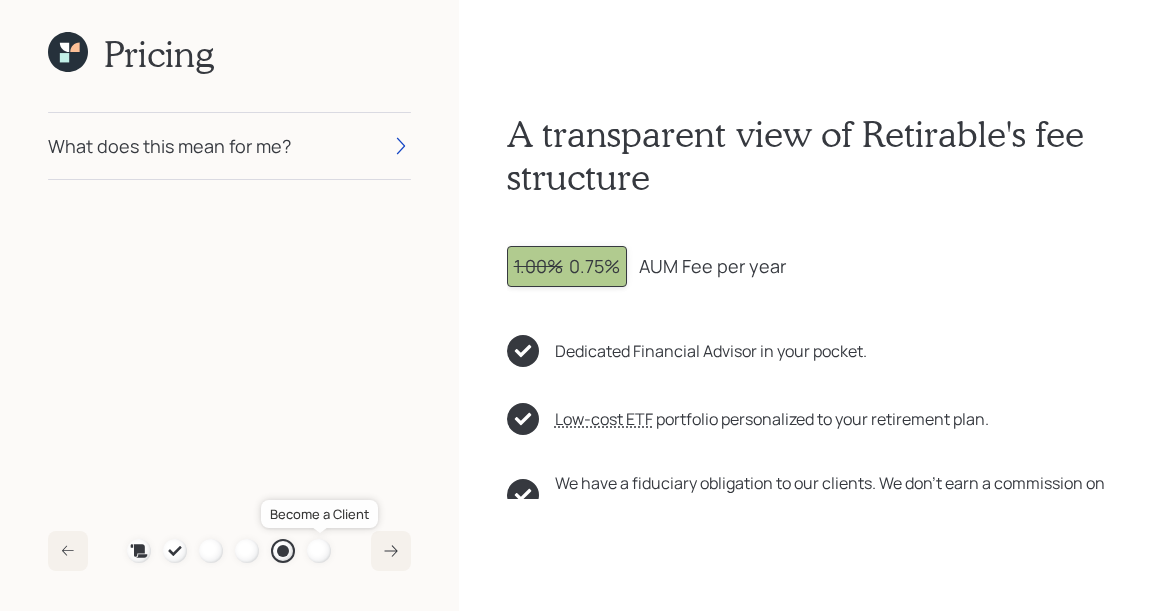 click at bounding box center [319, 551] 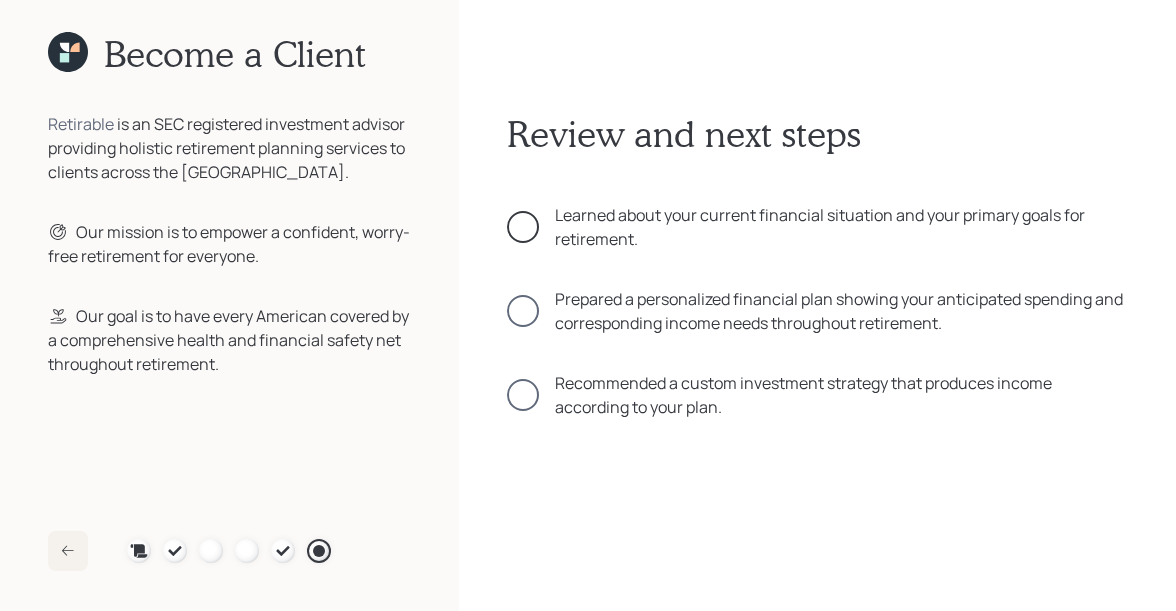 click at bounding box center [523, 227] 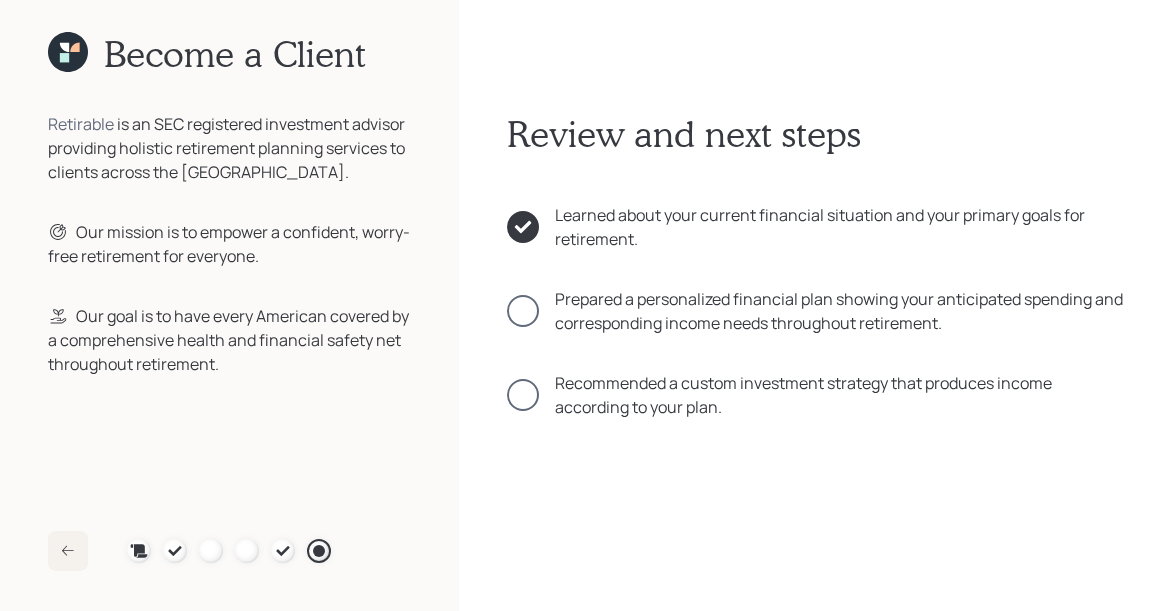 click on "Learned about your current financial situation and your primary goals for retirement. Prepared a personalized financial plan showing your anticipated spending and corresponding income needs throughout retirement. Recommended a custom investment strategy that produces income according to your plan." at bounding box center [817, 311] 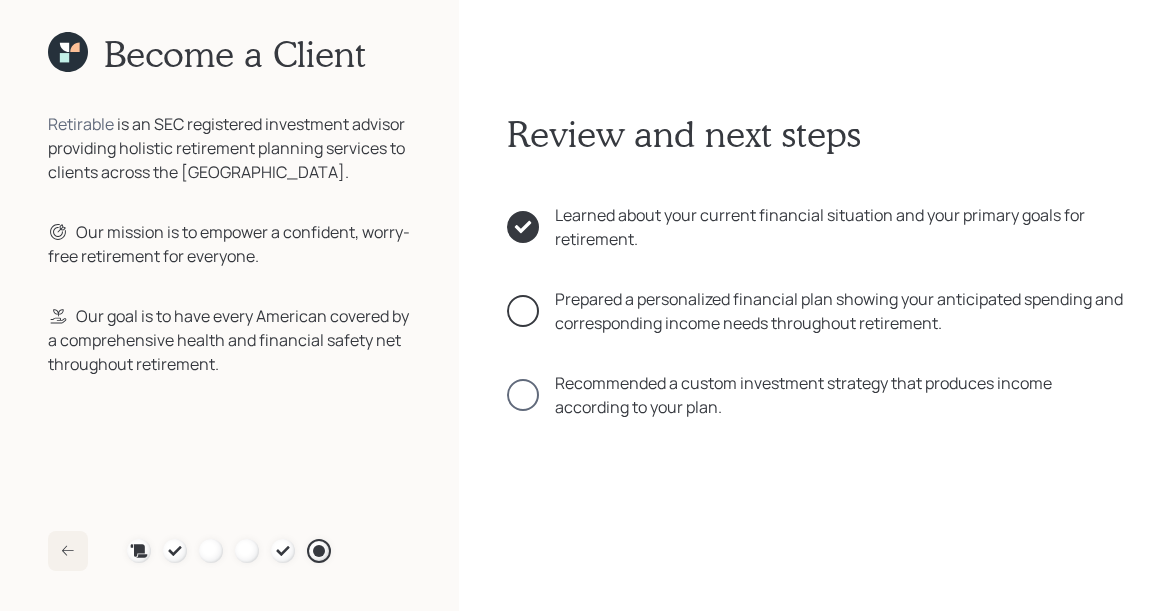 click at bounding box center (523, 311) 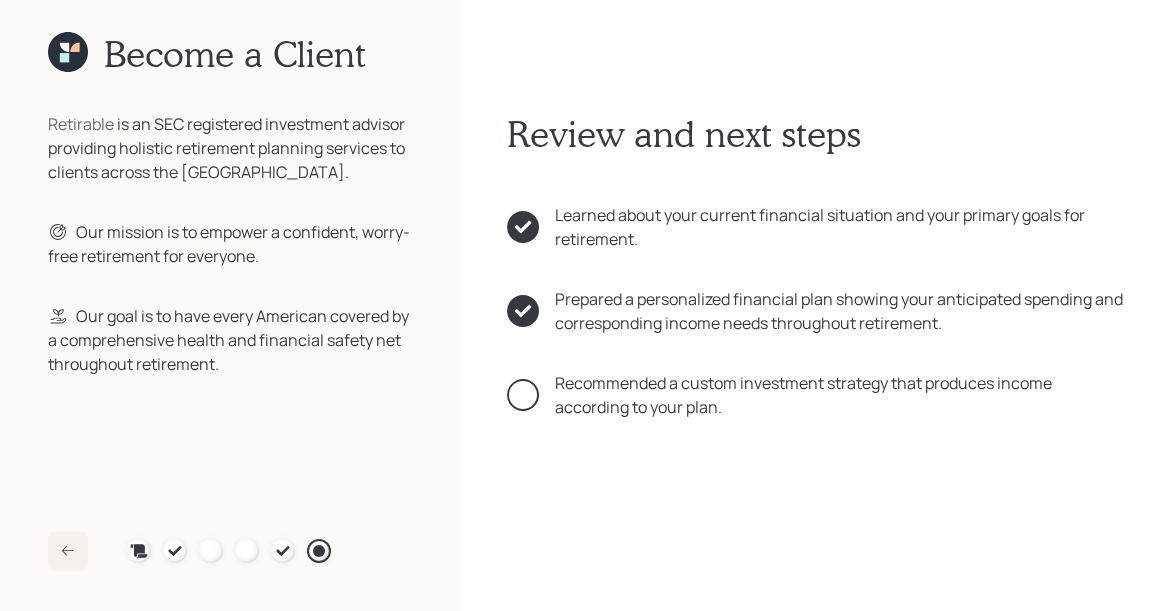click at bounding box center [523, 395] 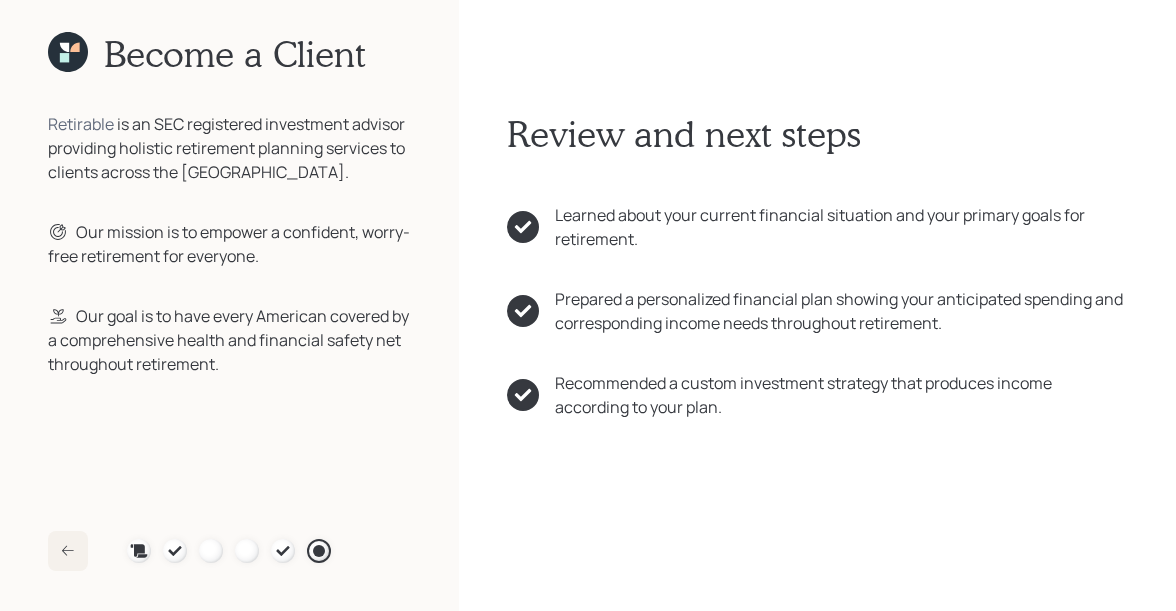 scroll, scrollTop: 45, scrollLeft: 0, axis: vertical 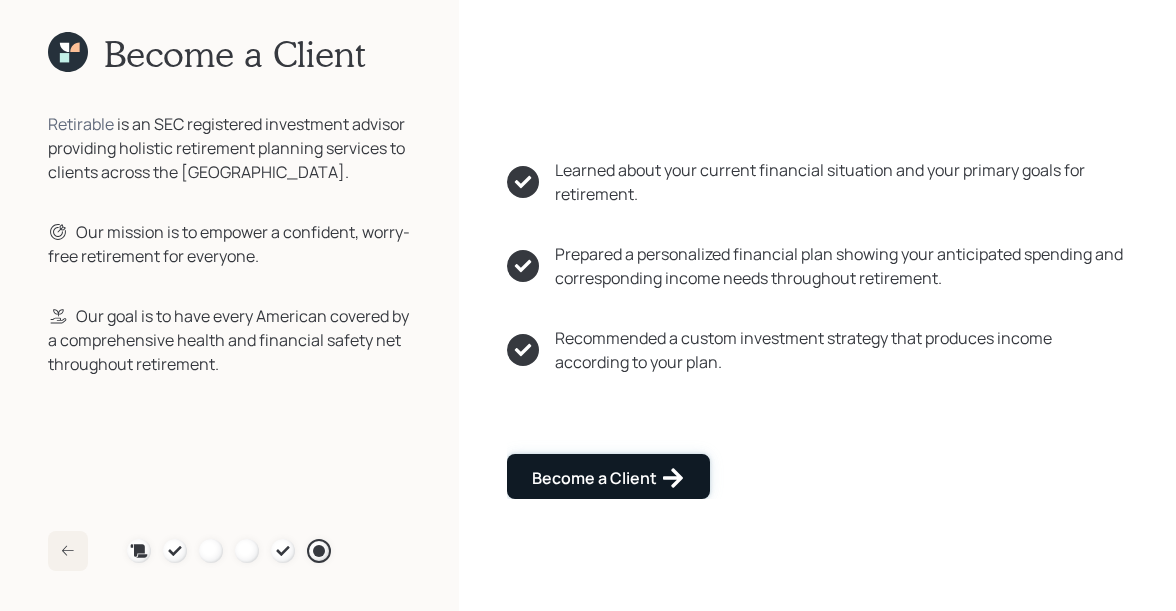click on "Become a Client" at bounding box center [608, 476] 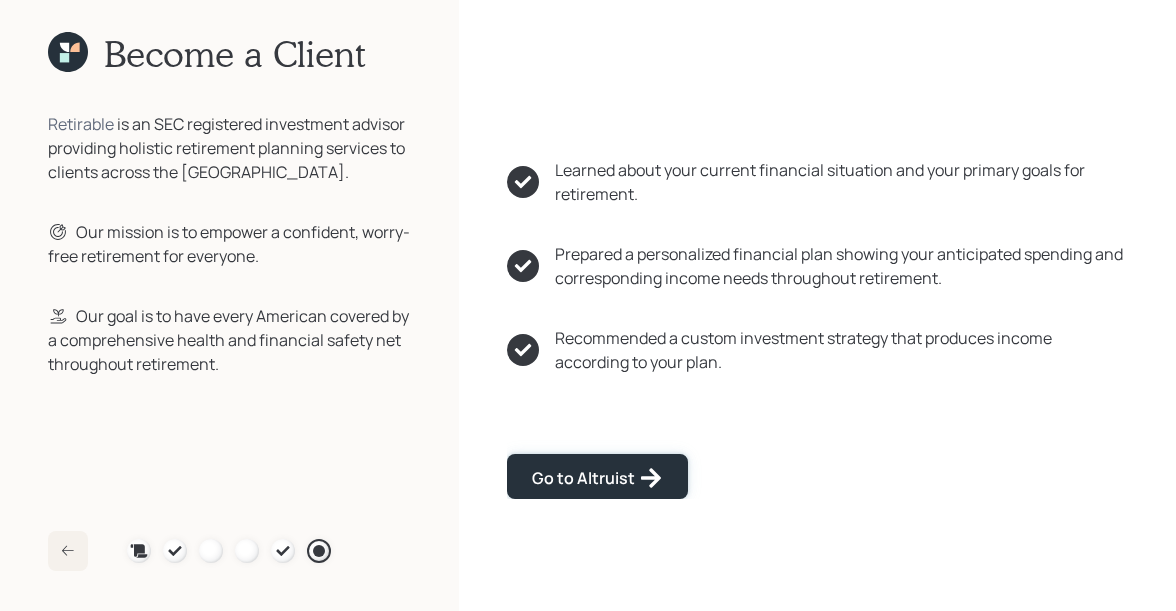 click on "Go to Altruist" at bounding box center (597, 476) 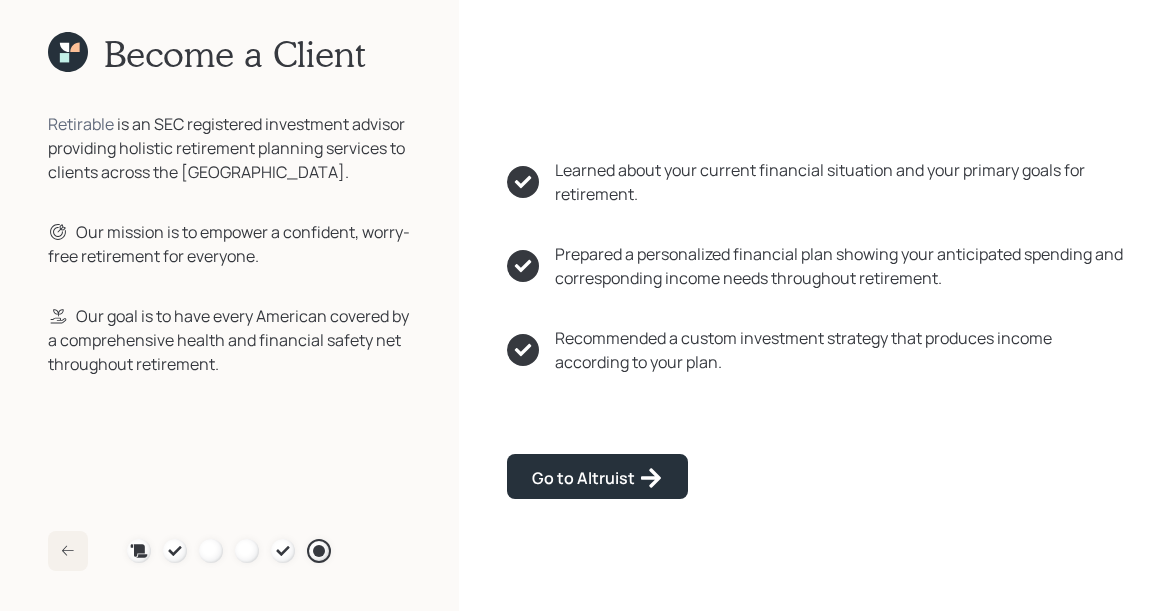click on "Become a Client Retirable   is an SEC registered investment advisor providing holistic retirement planning services to clients across the US. Our mission is to empower a confident, worry-free retirement for everyone. Our goal is to have every American covered by a comprehensive health and financial safety net throughout retirement. Plan Recommended Accounts Investment Strategy Portfolio Details Pricing Become a Client" at bounding box center [229, 305] 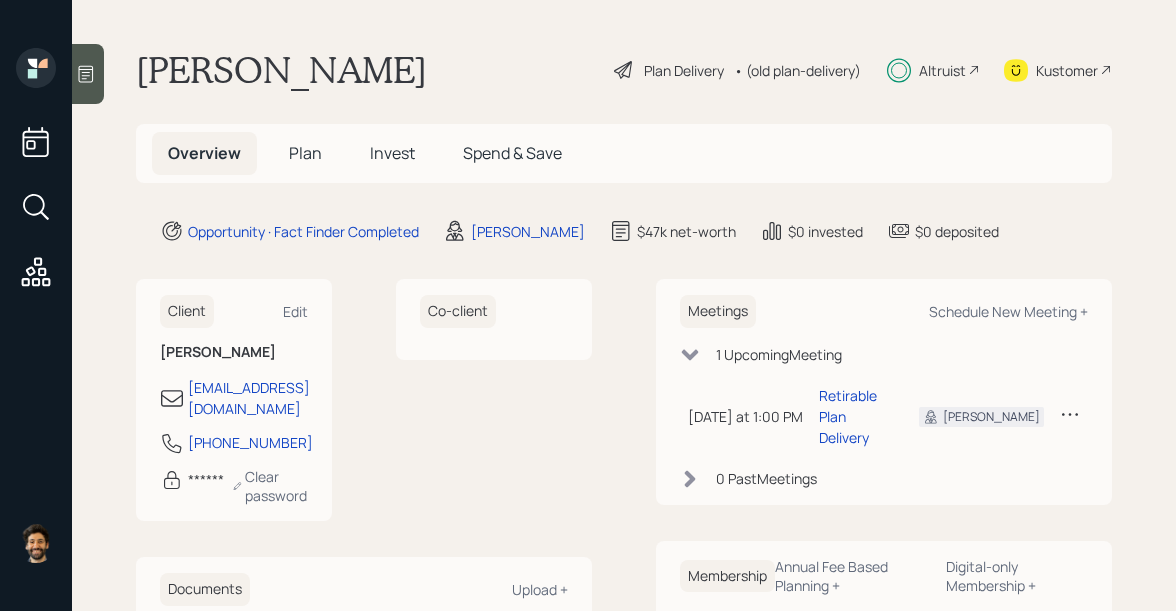click on "Plan" at bounding box center [305, 153] 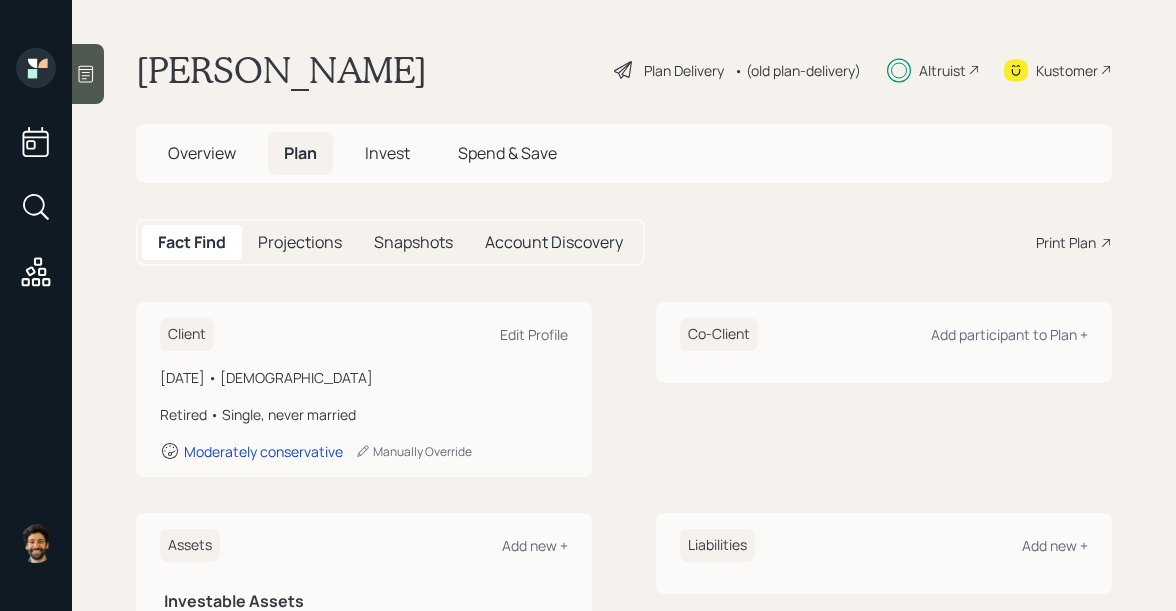 click on "Overview" at bounding box center (202, 153) 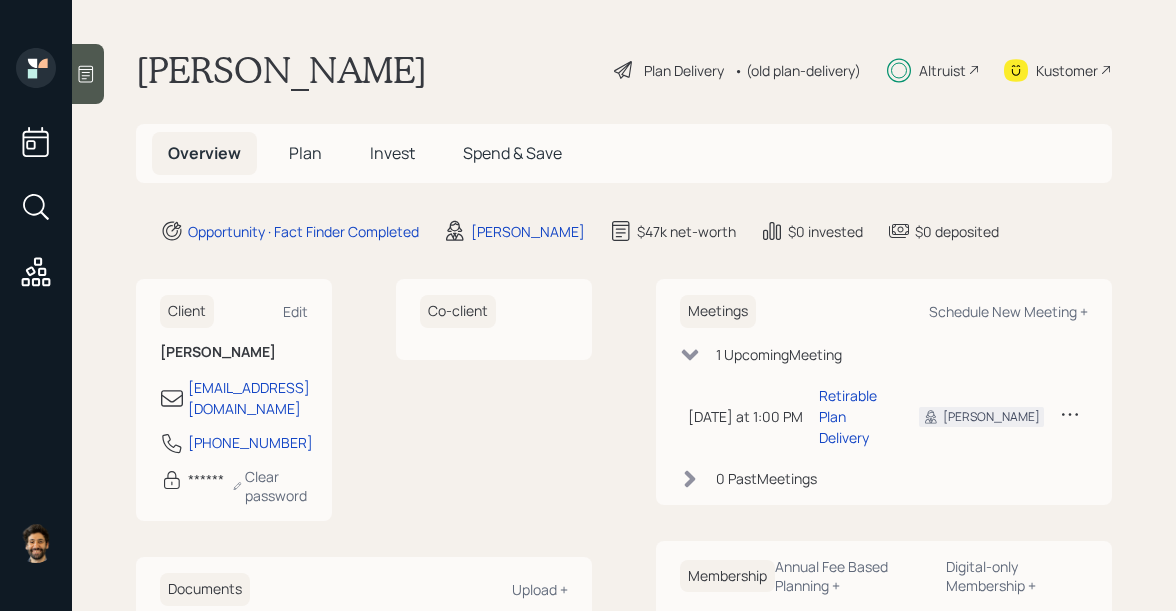 click on "Plan" at bounding box center [305, 153] 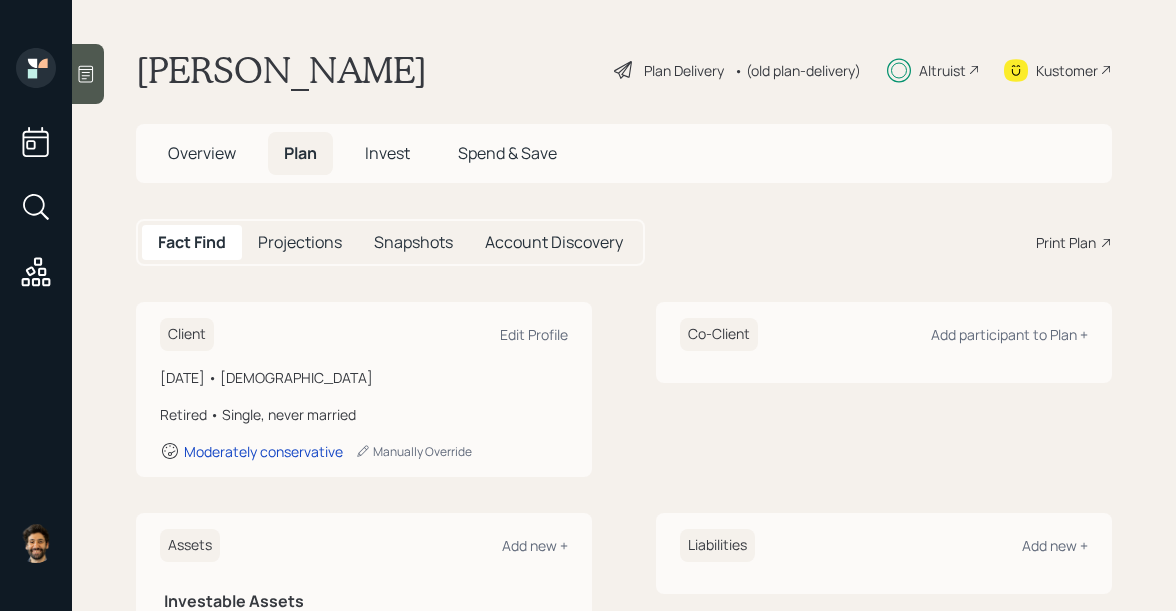 click on "Print Plan" at bounding box center [1066, 242] 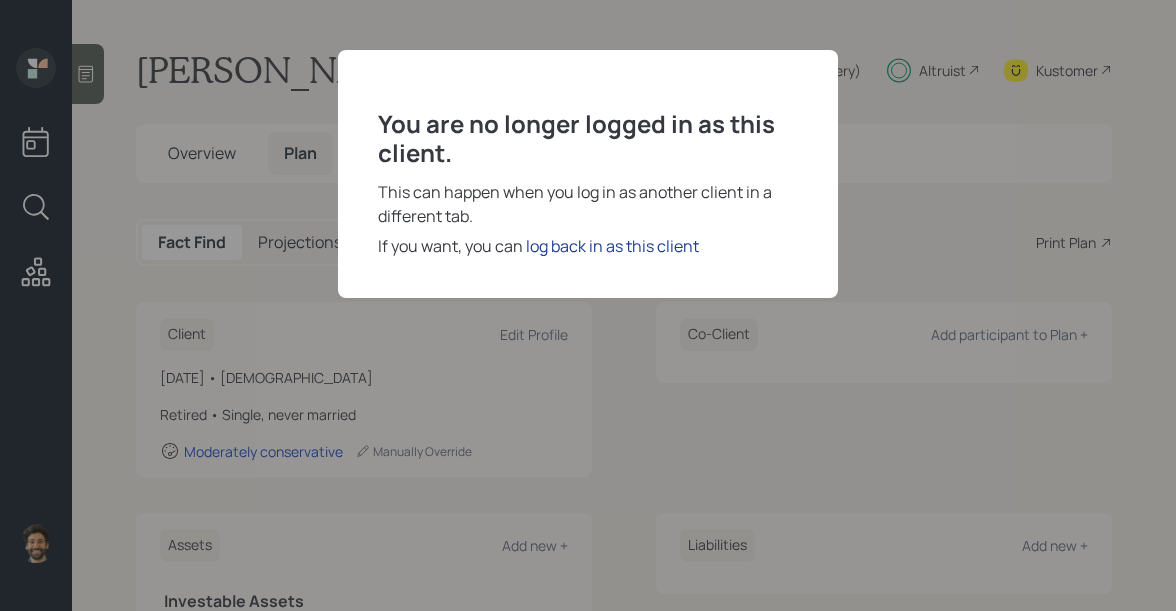 click on "log back in as this client" at bounding box center [612, 246] 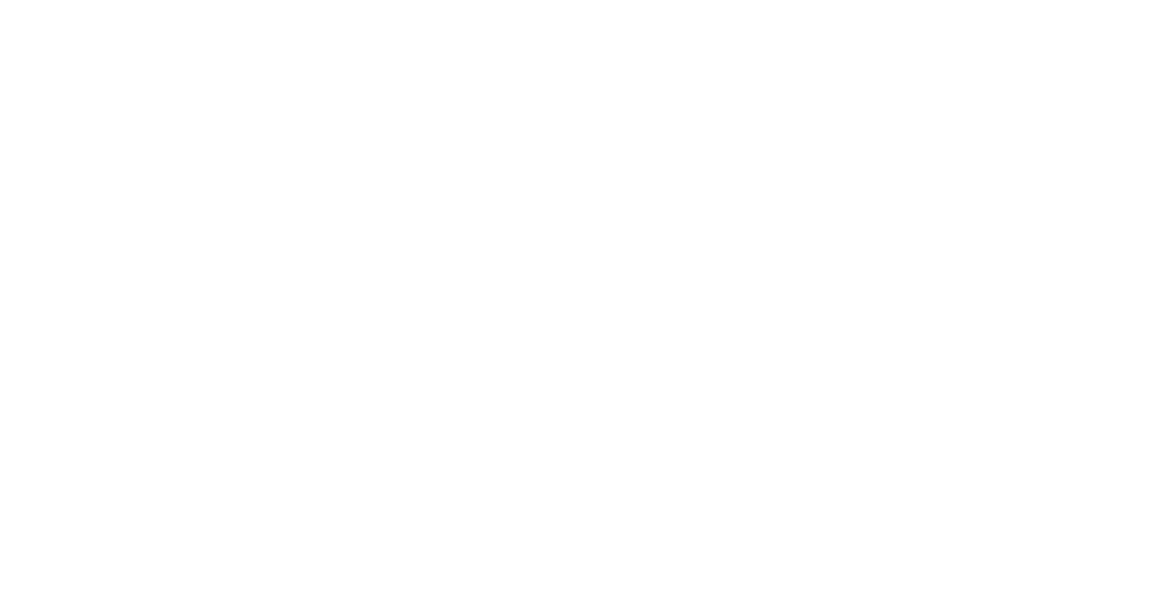 scroll, scrollTop: 0, scrollLeft: 0, axis: both 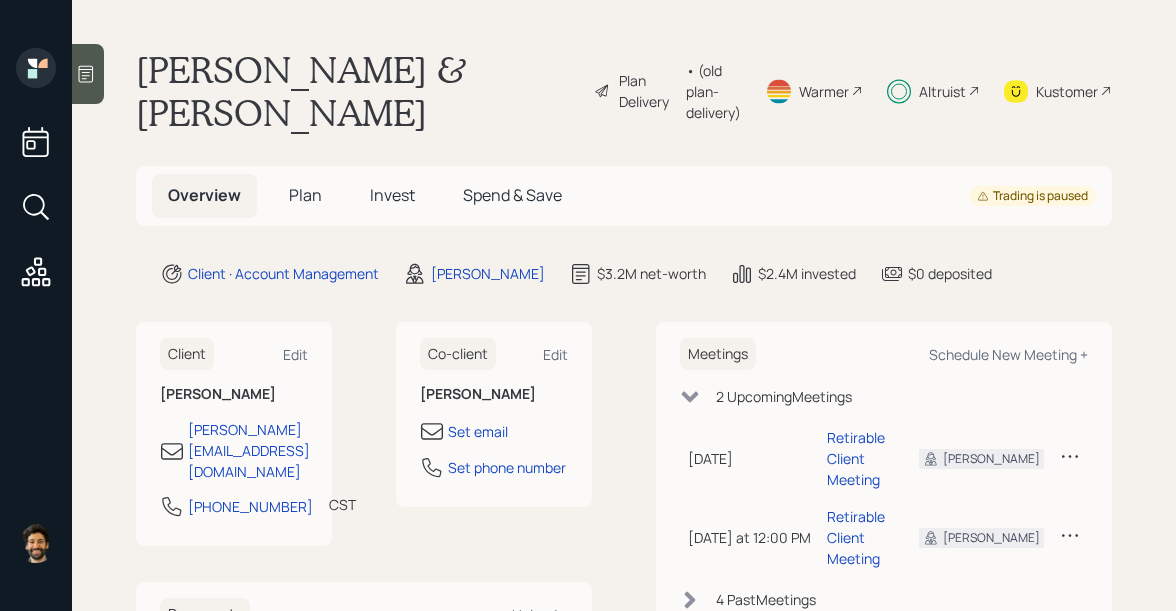 click on "• (old plan-delivery)" at bounding box center (713, 91) 